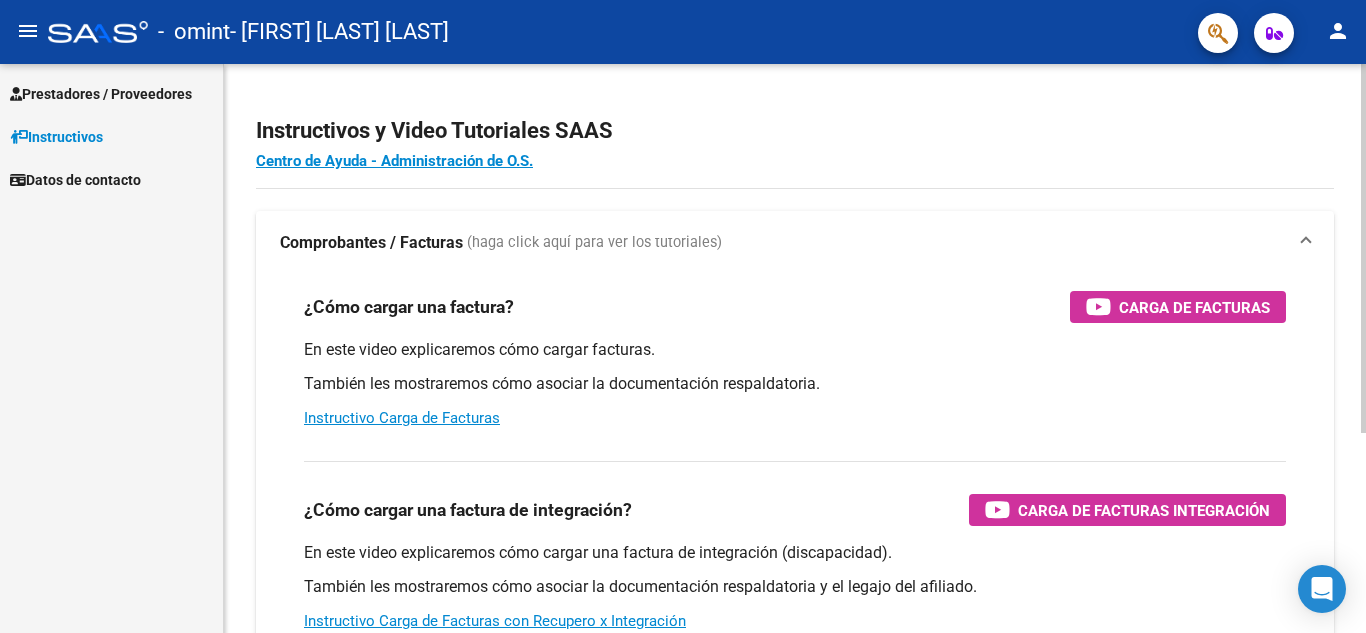 scroll, scrollTop: 0, scrollLeft: 0, axis: both 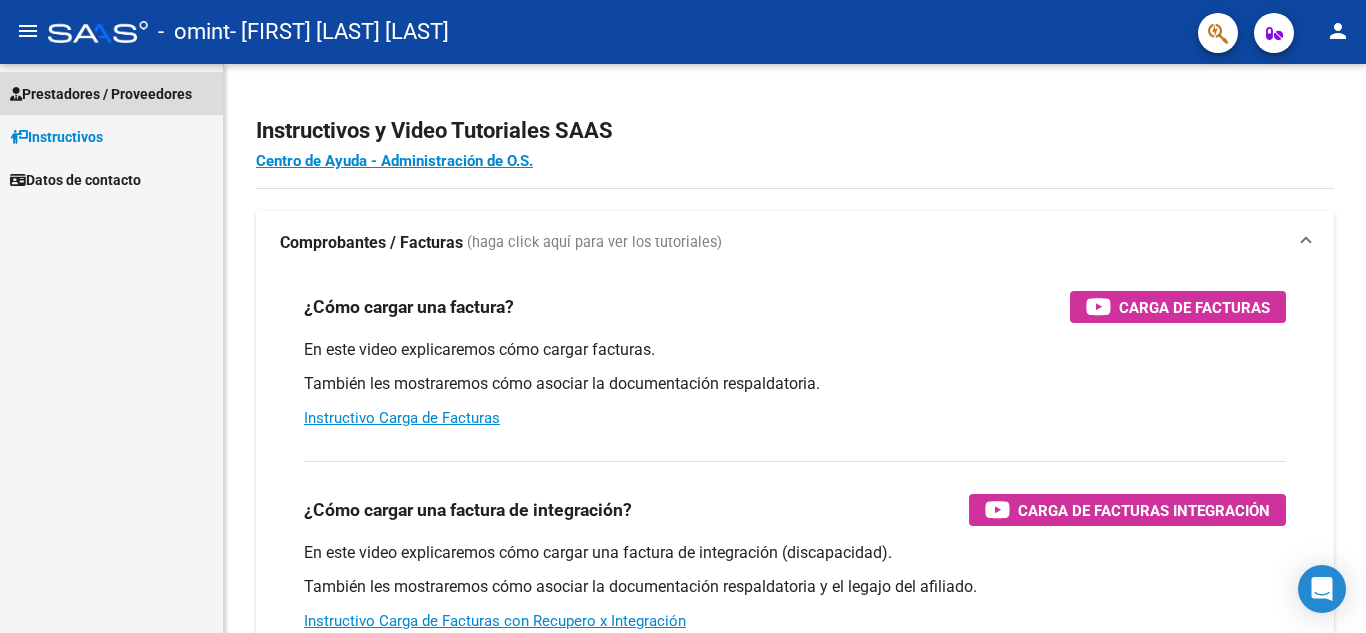 click on "Prestadores / Proveedores" at bounding box center (101, 94) 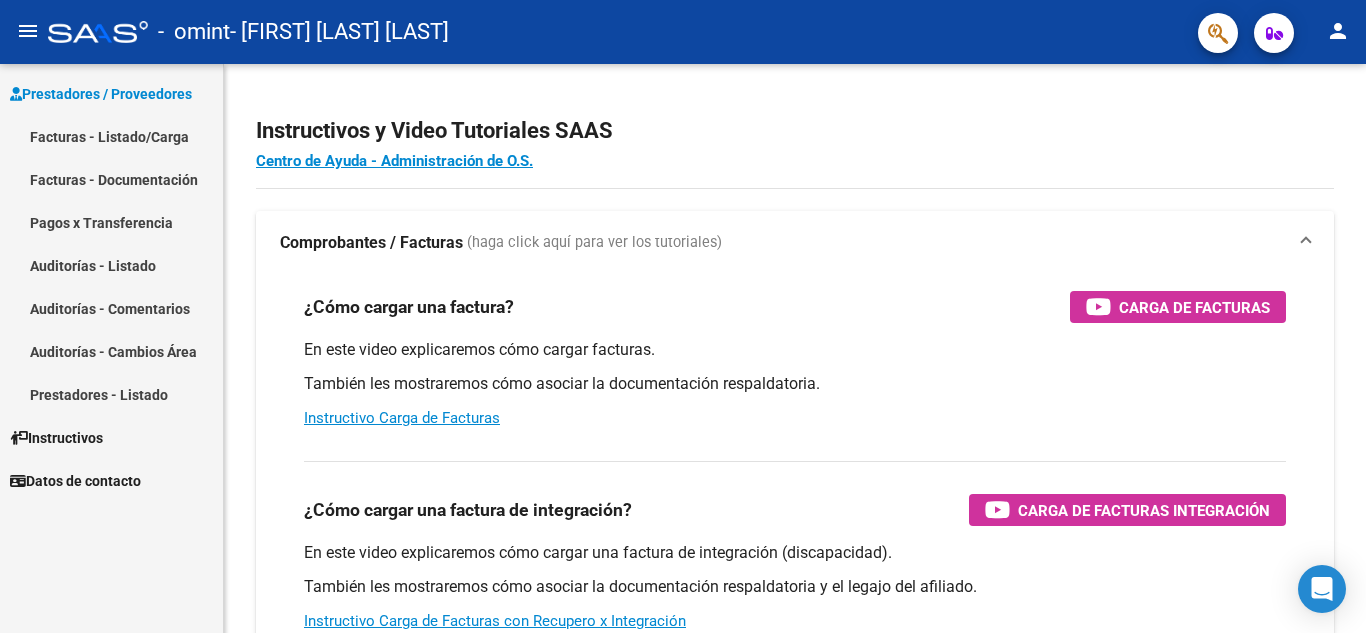 click on "Facturas - Listado/Carga" at bounding box center [111, 136] 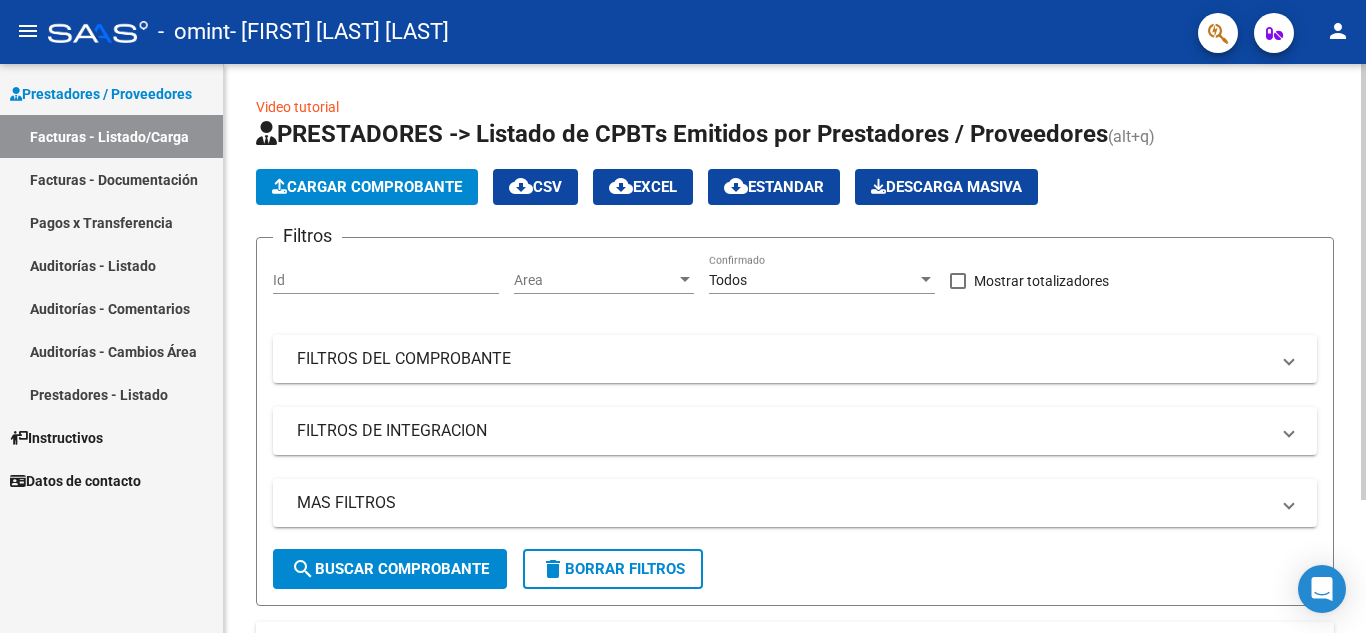 click on "Cargar Comprobante" 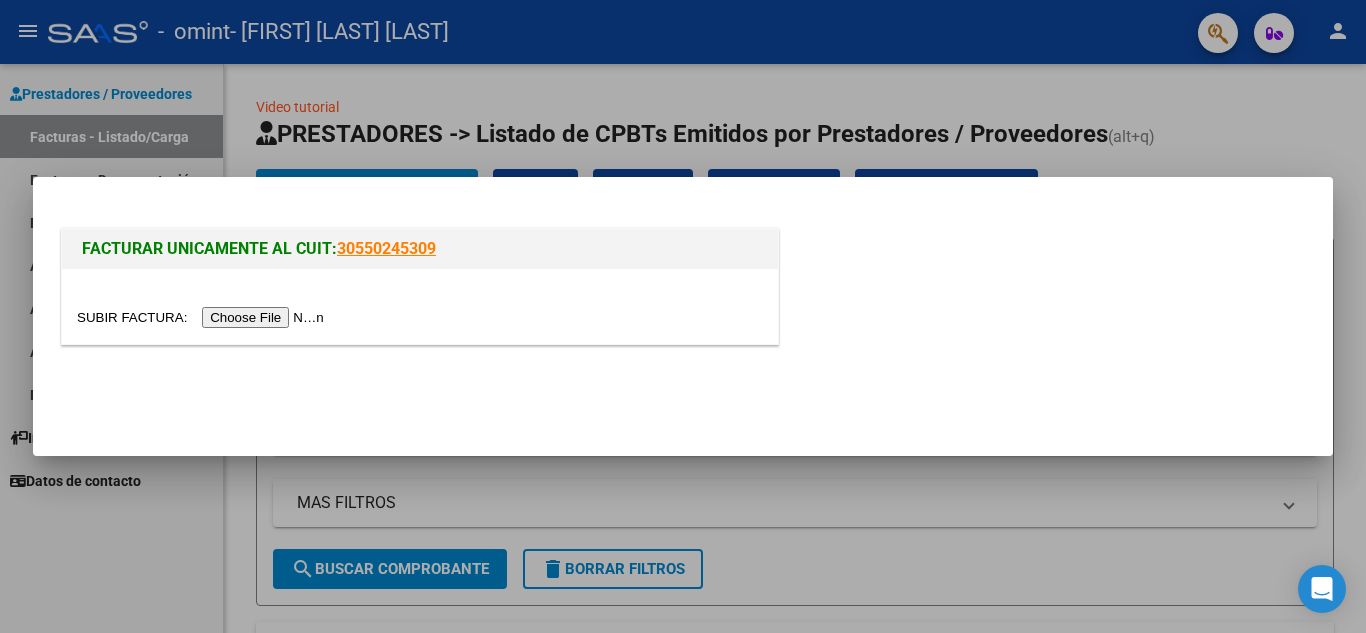 click at bounding box center (203, 317) 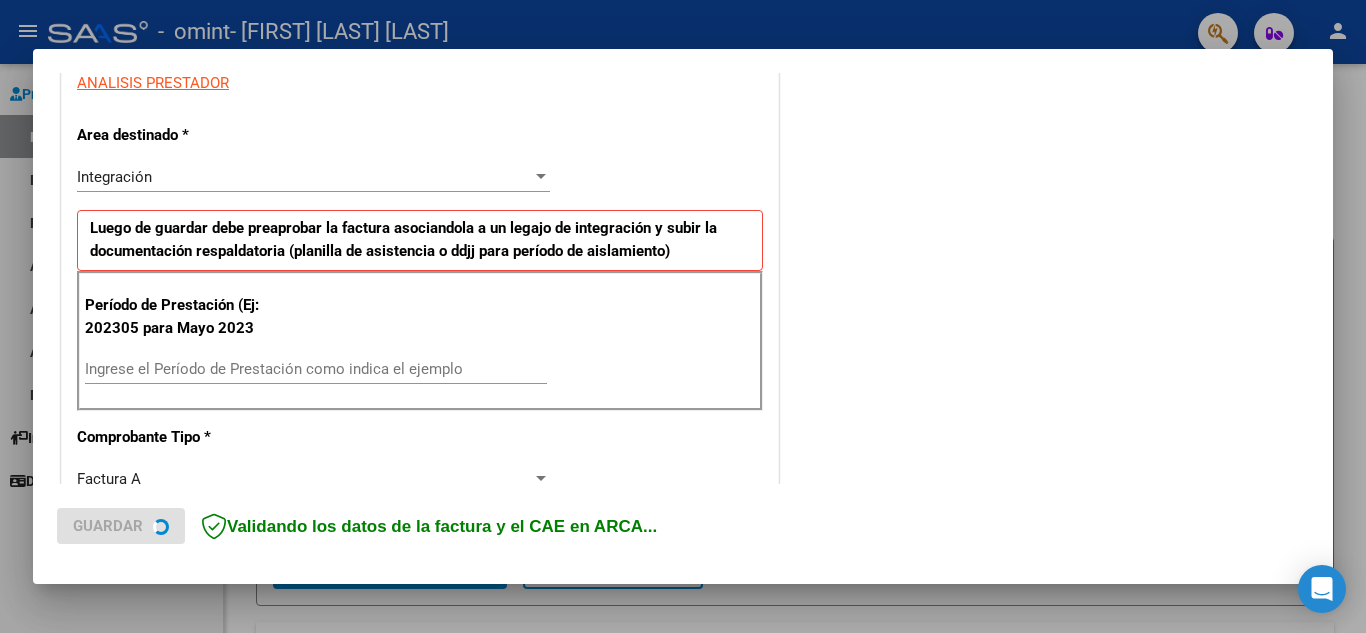 scroll, scrollTop: 400, scrollLeft: 0, axis: vertical 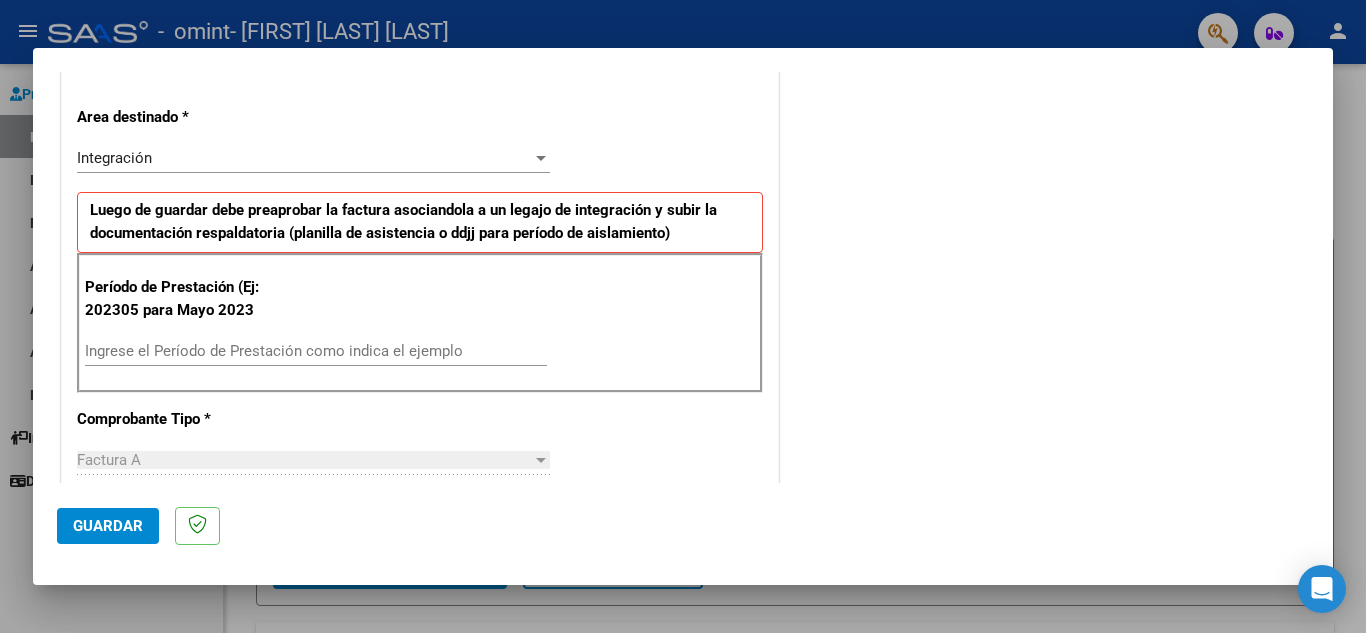 click on "Ingrese el Período de Prestación como indica el ejemplo" at bounding box center (316, 351) 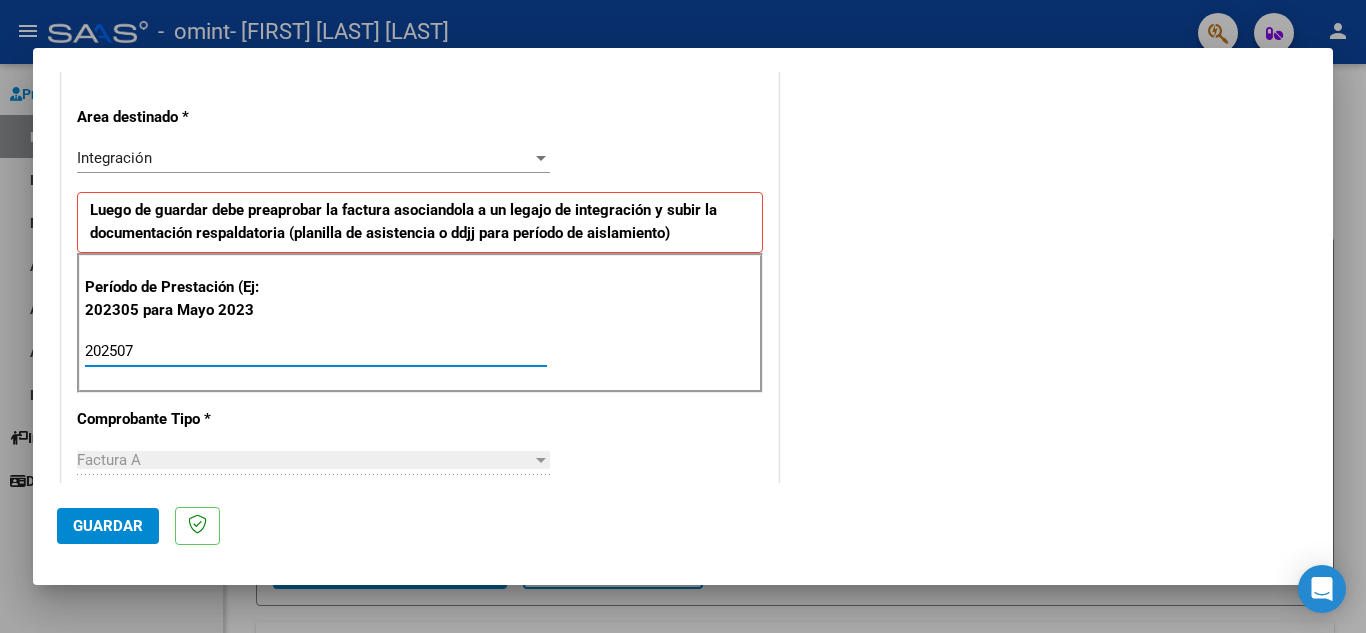type on "202507" 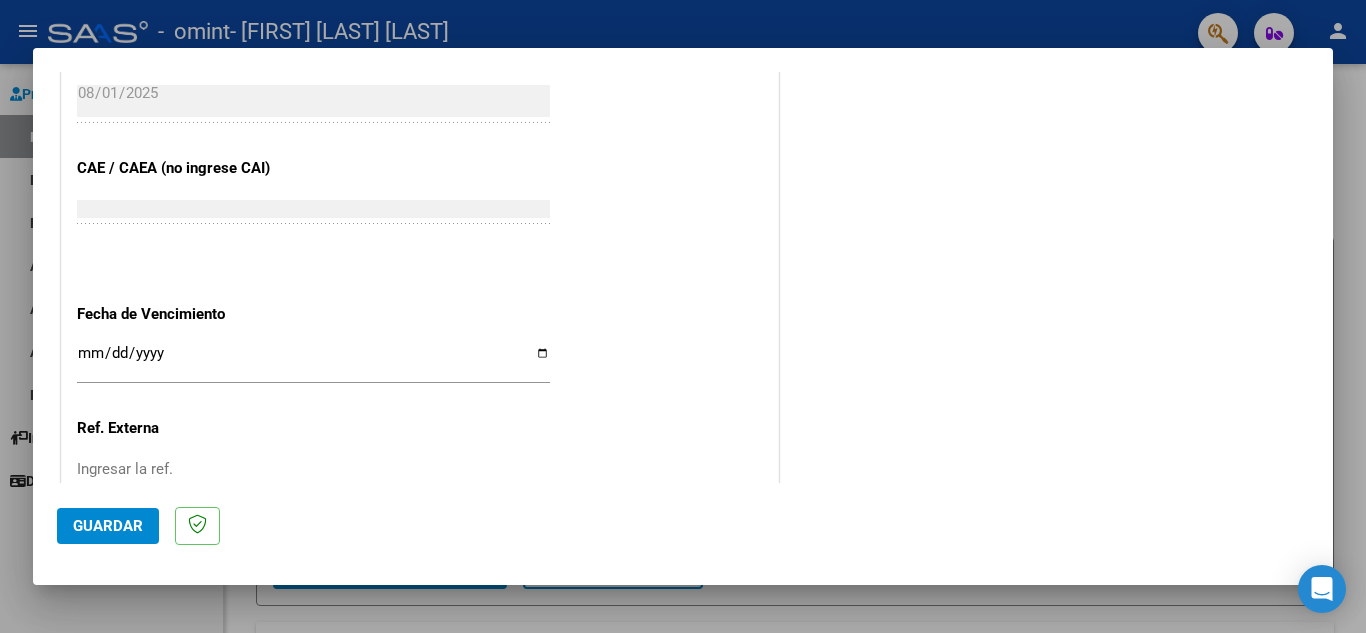 scroll, scrollTop: 1200, scrollLeft: 0, axis: vertical 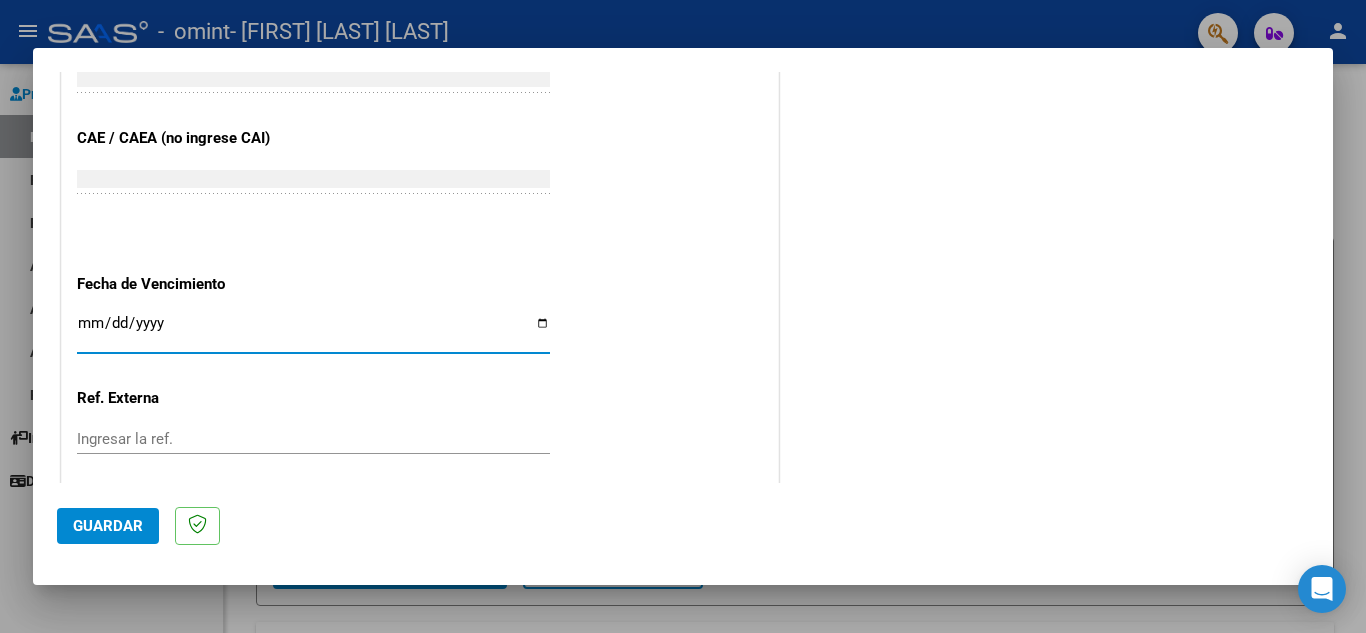 click on "Ingresar la fecha" at bounding box center (313, 331) 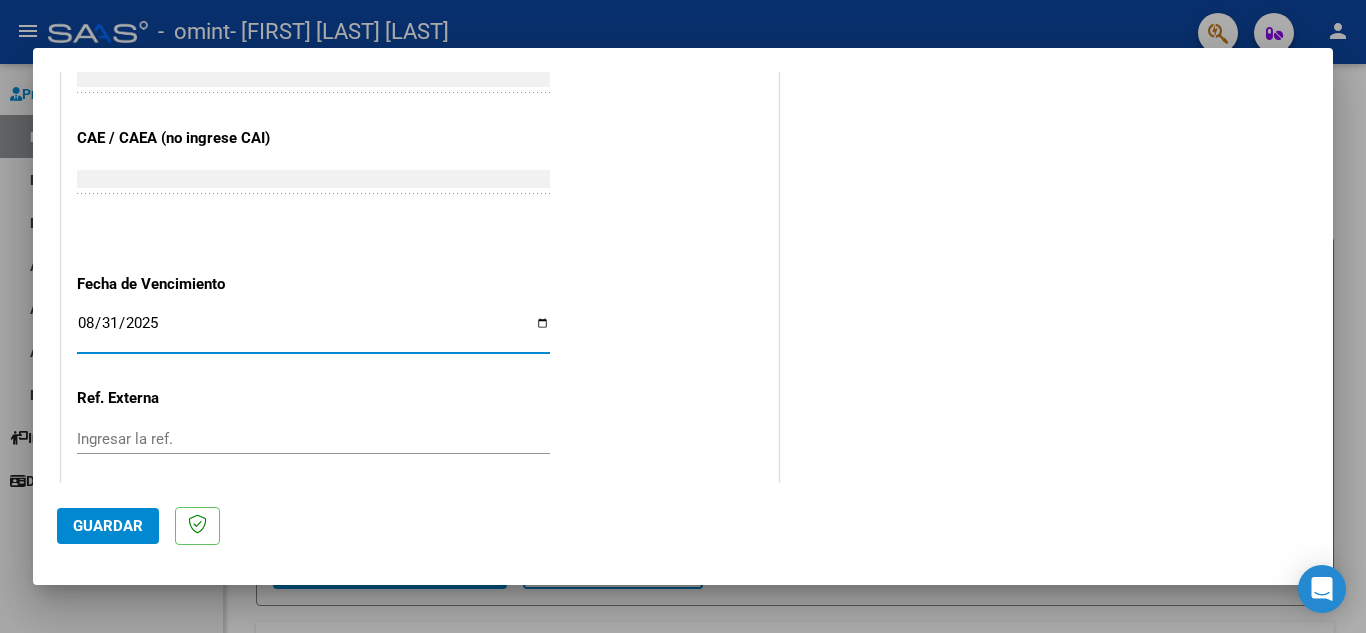 type on "2025-08-31" 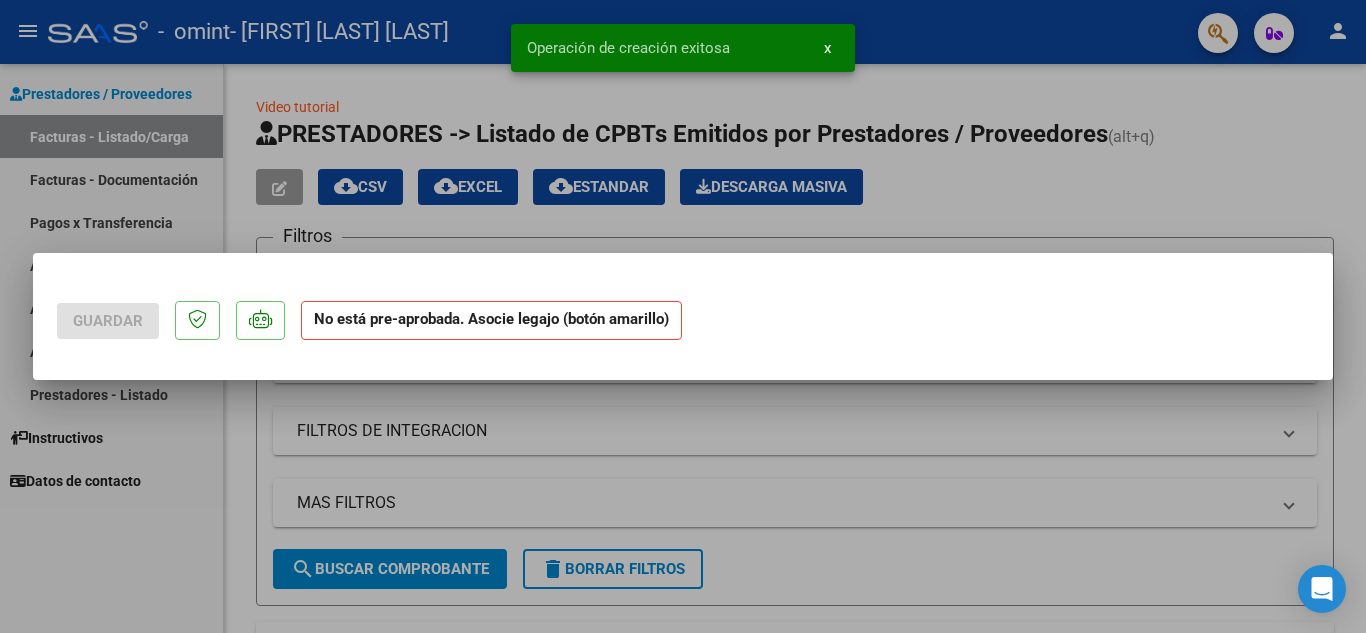 scroll, scrollTop: 0, scrollLeft: 0, axis: both 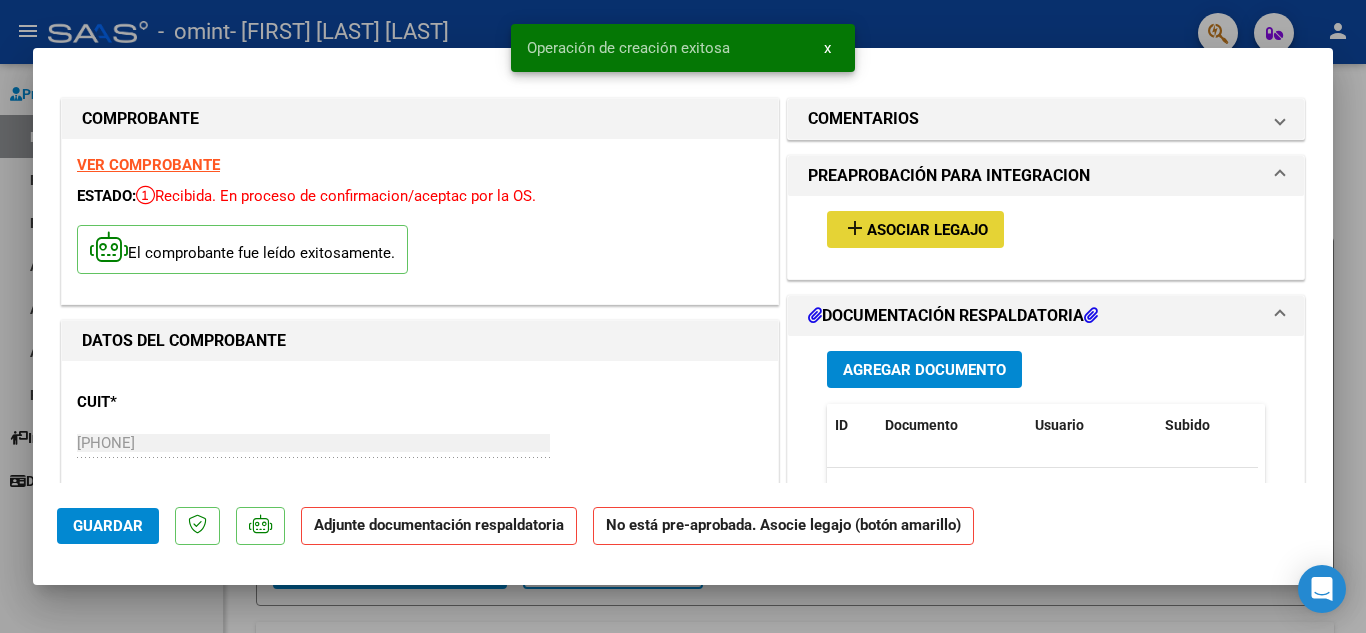 click on "Asociar Legajo" at bounding box center [927, 230] 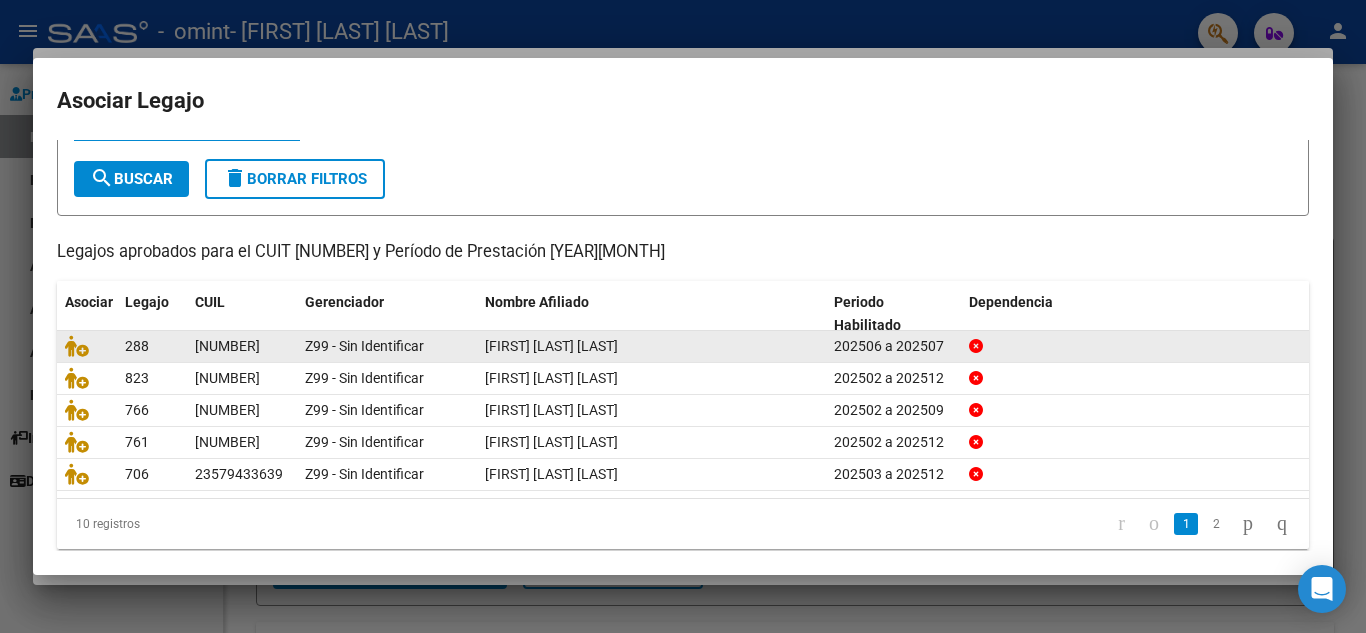 scroll, scrollTop: 100, scrollLeft: 0, axis: vertical 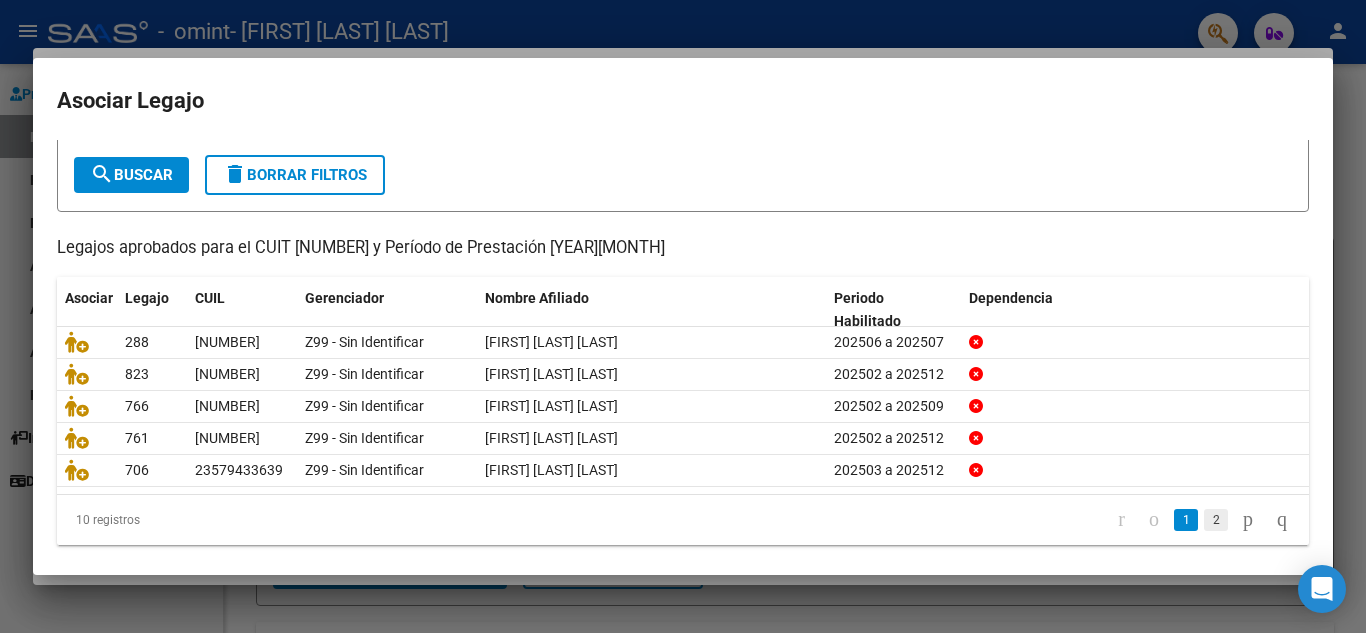 click on "2" 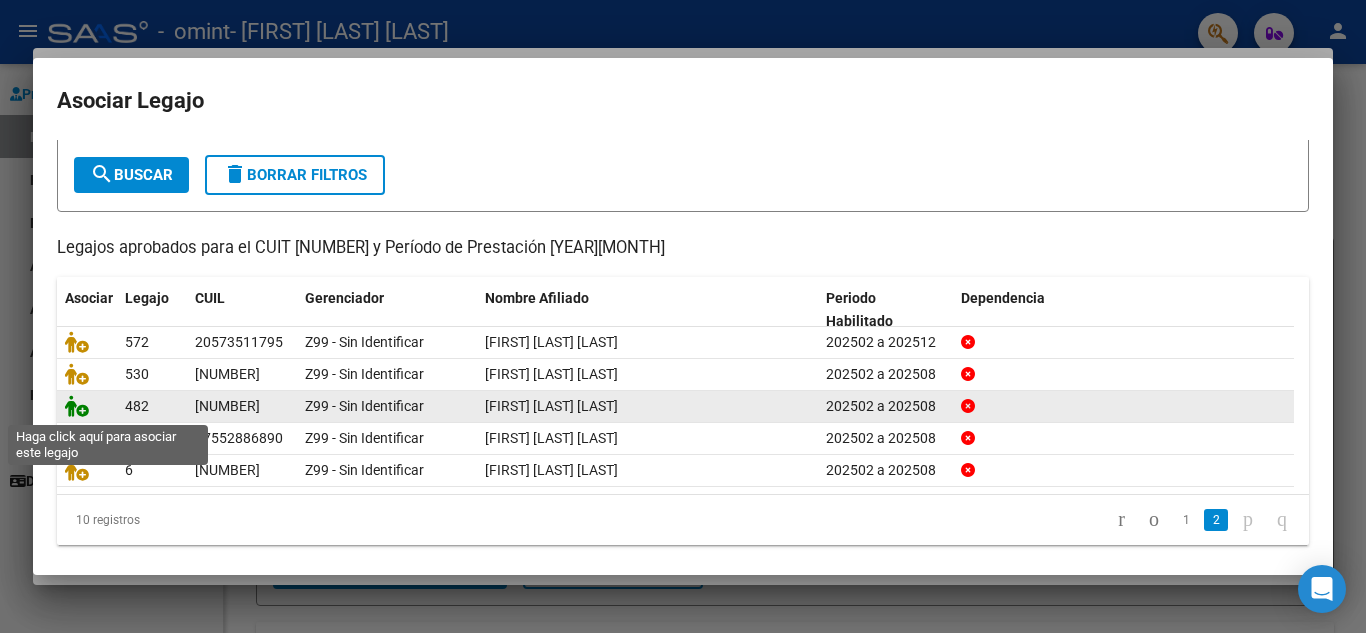 click 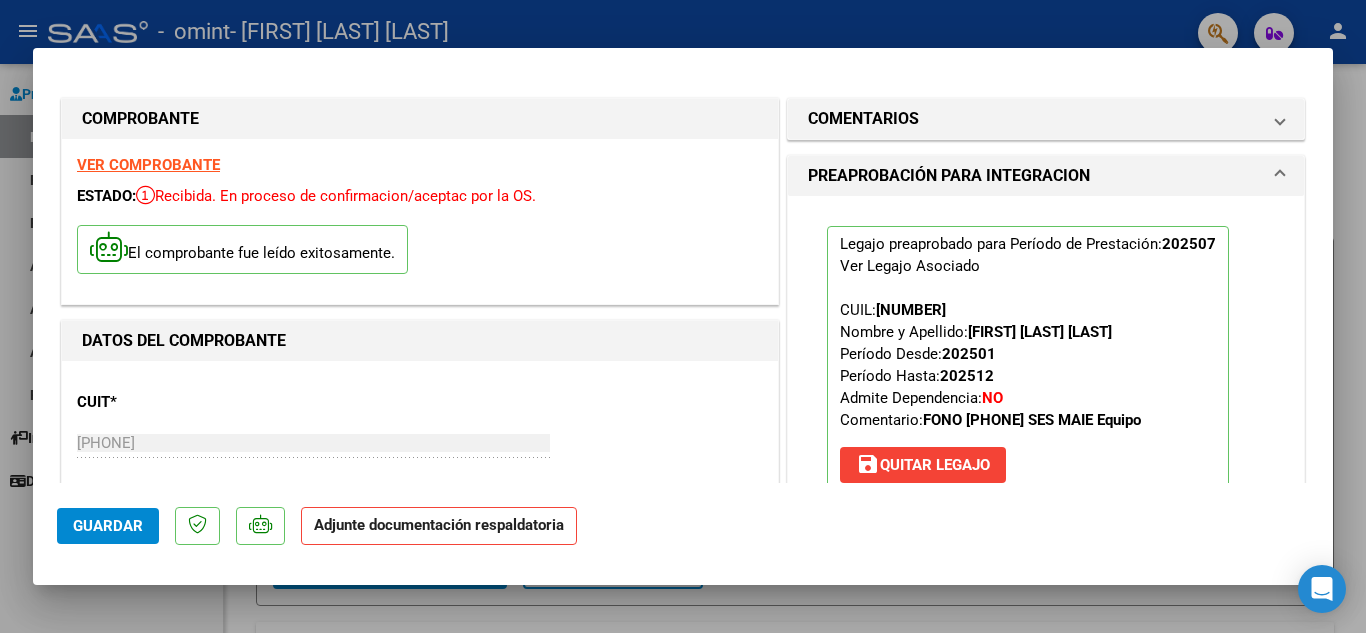 scroll, scrollTop: 300, scrollLeft: 0, axis: vertical 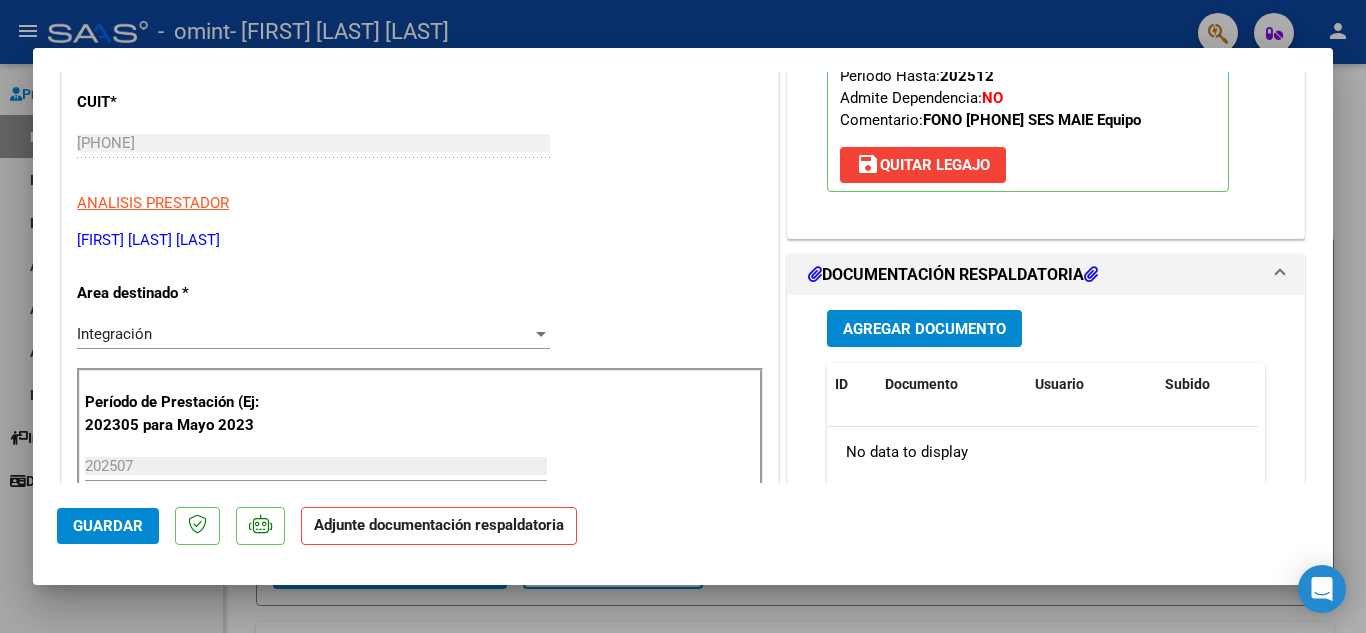 click on "Agregar Documento" at bounding box center (924, 329) 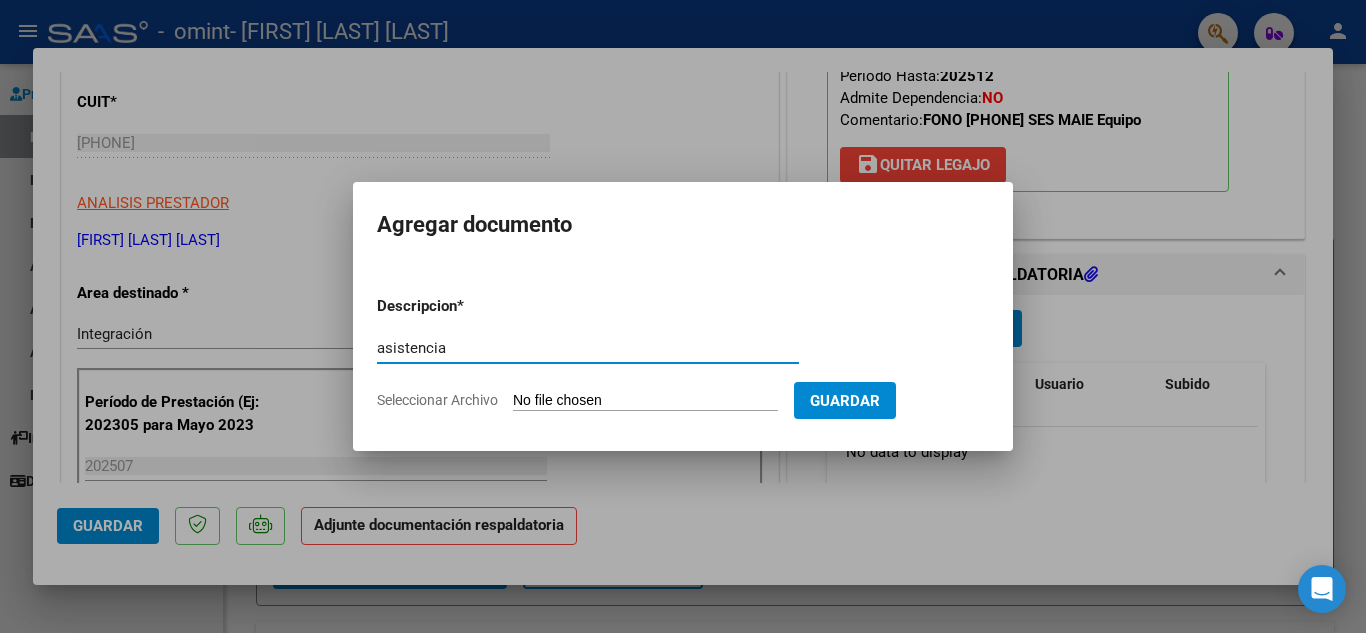 type on "asistencia" 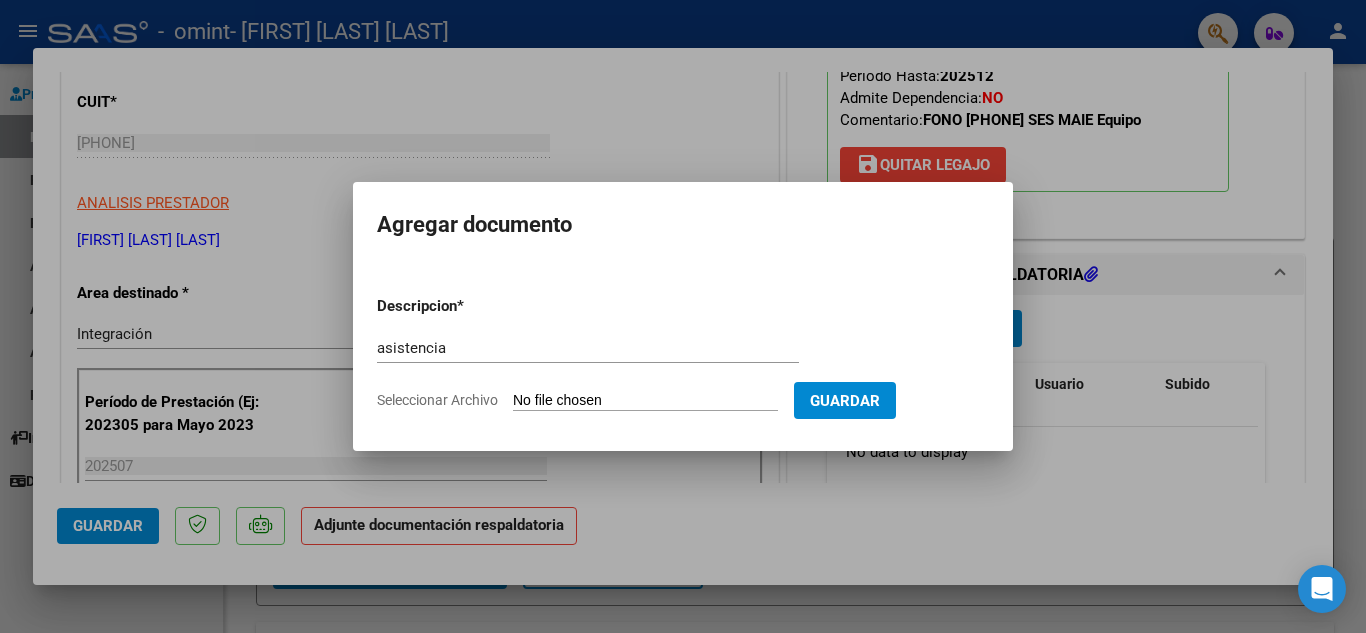 click on "Seleccionar Archivo" at bounding box center (645, 401) 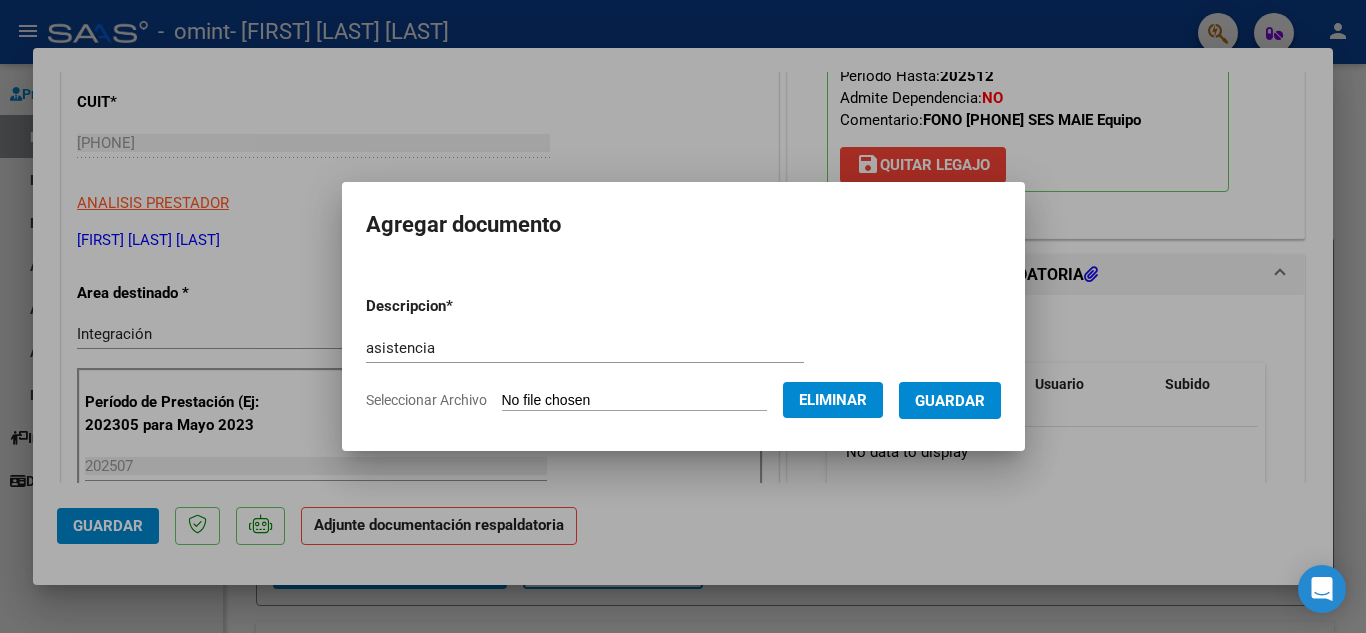 click on "Guardar" at bounding box center [950, 401] 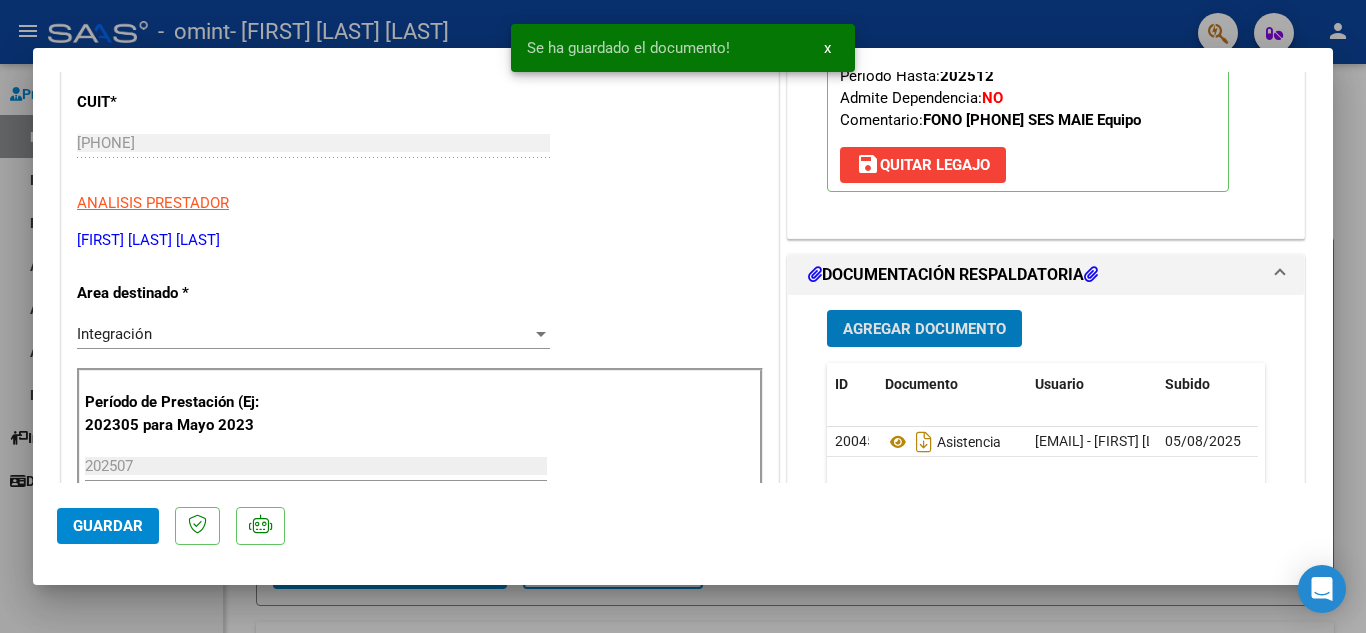click on "Guardar" 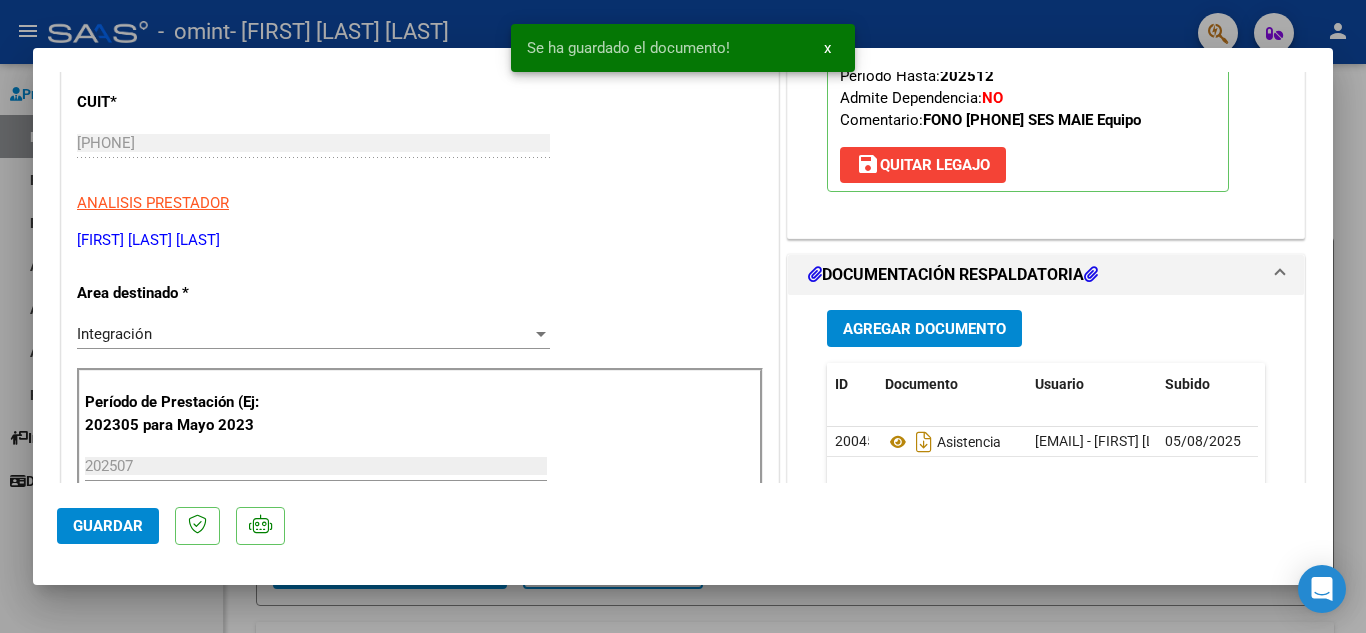 click on "Guardar" 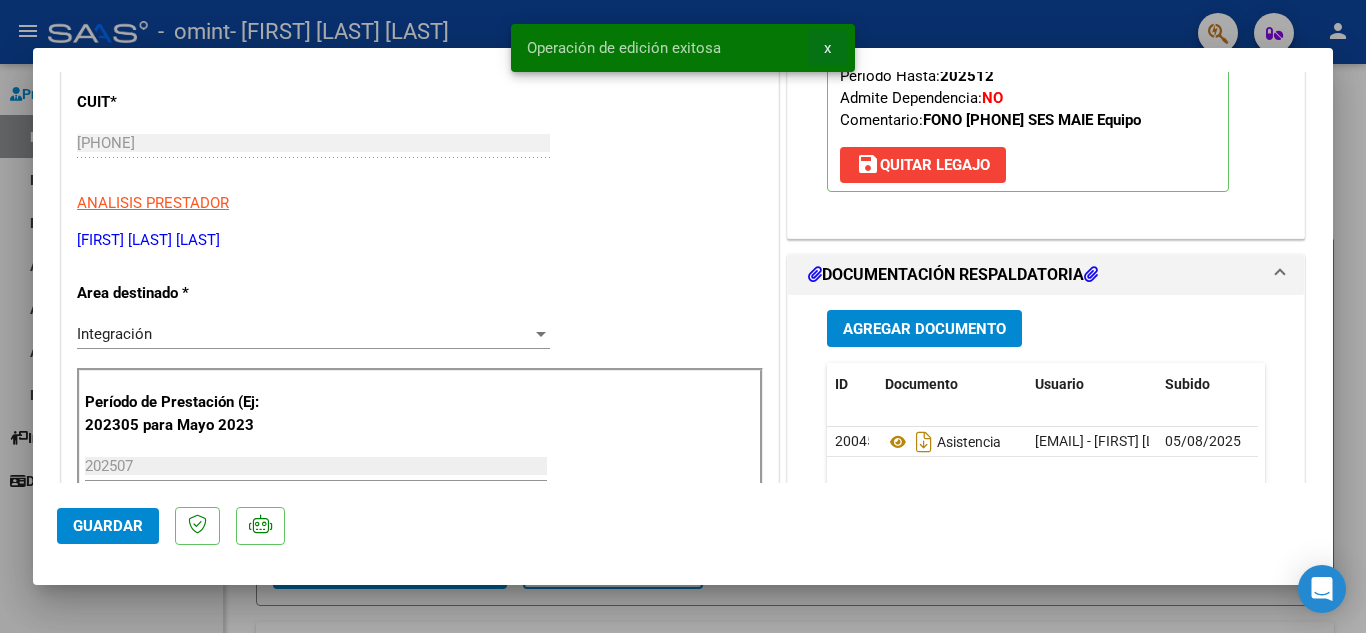 click on "x" at bounding box center (827, 48) 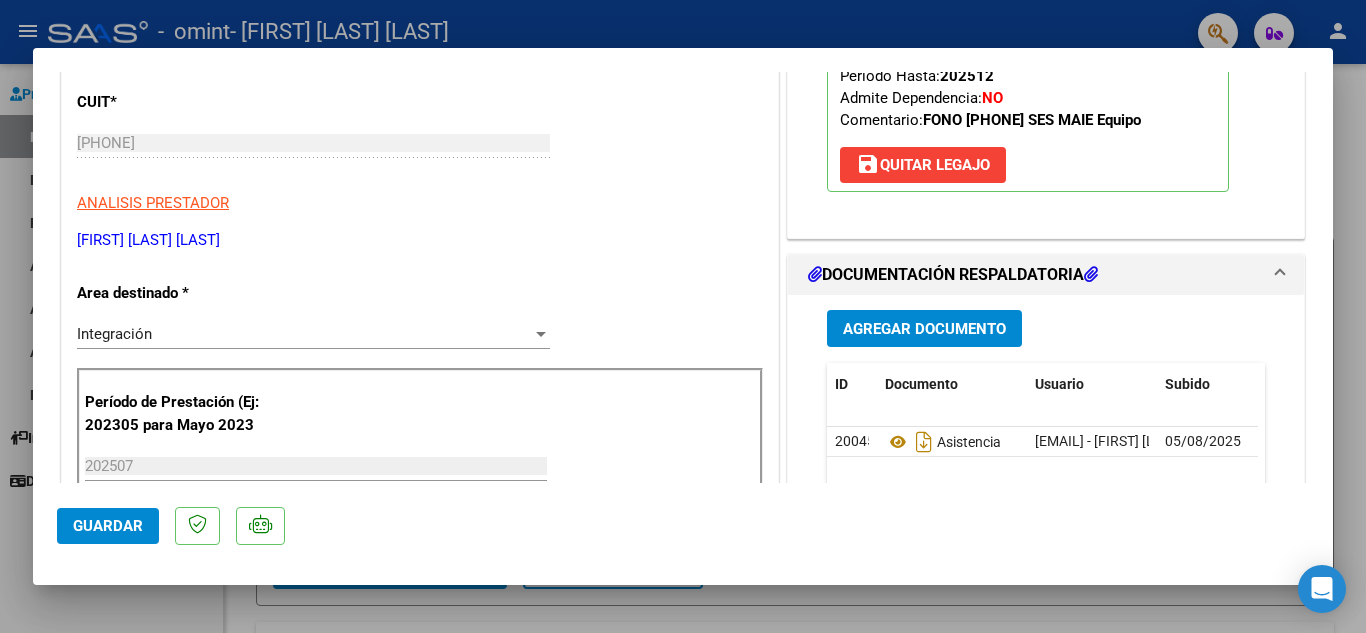 click at bounding box center [683, 316] 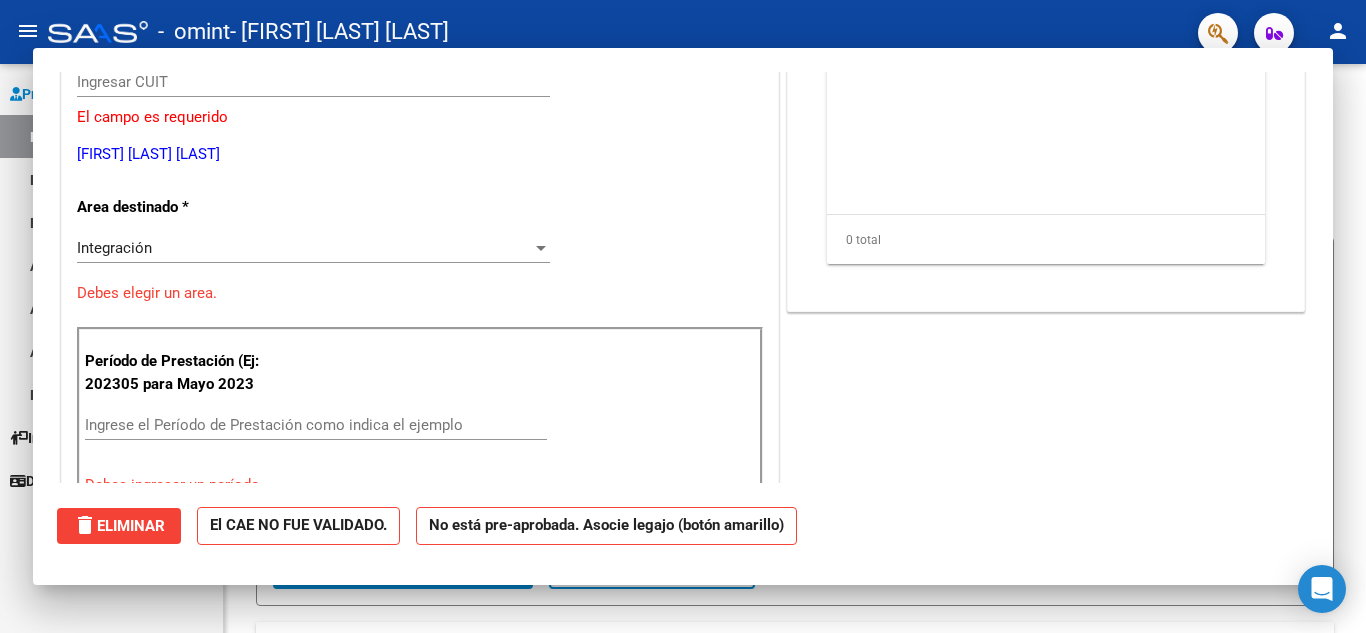 scroll, scrollTop: 0, scrollLeft: 0, axis: both 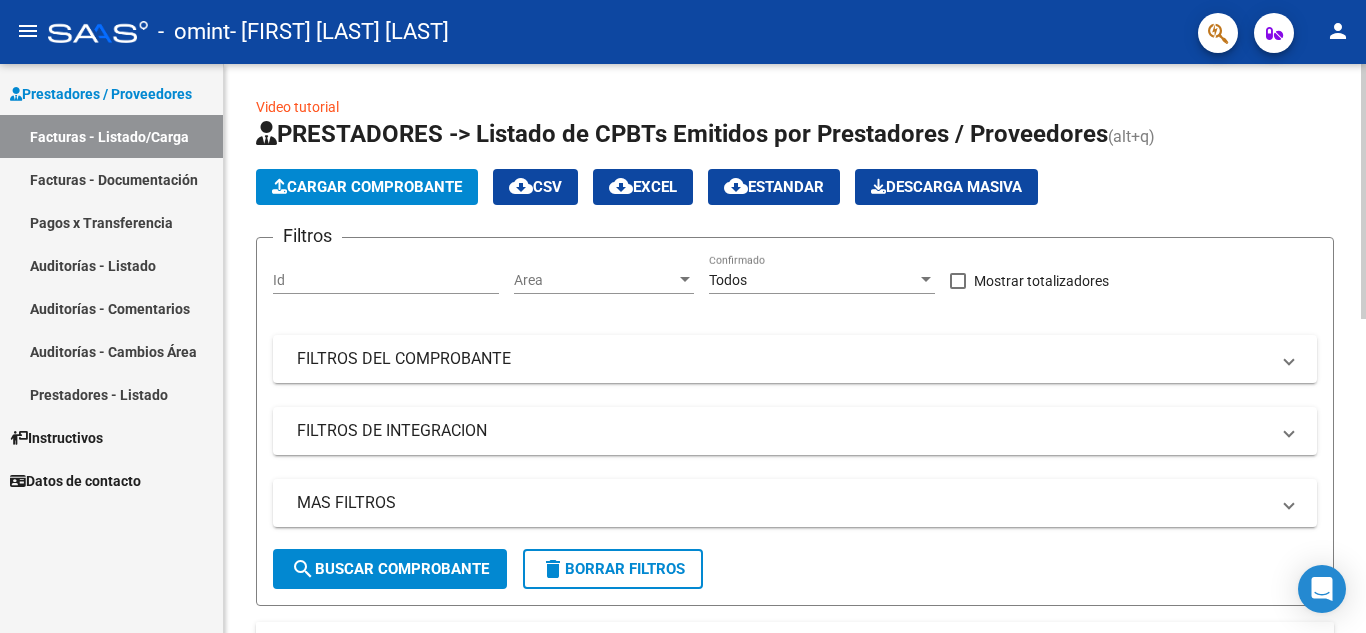 click on "Cargar Comprobante" 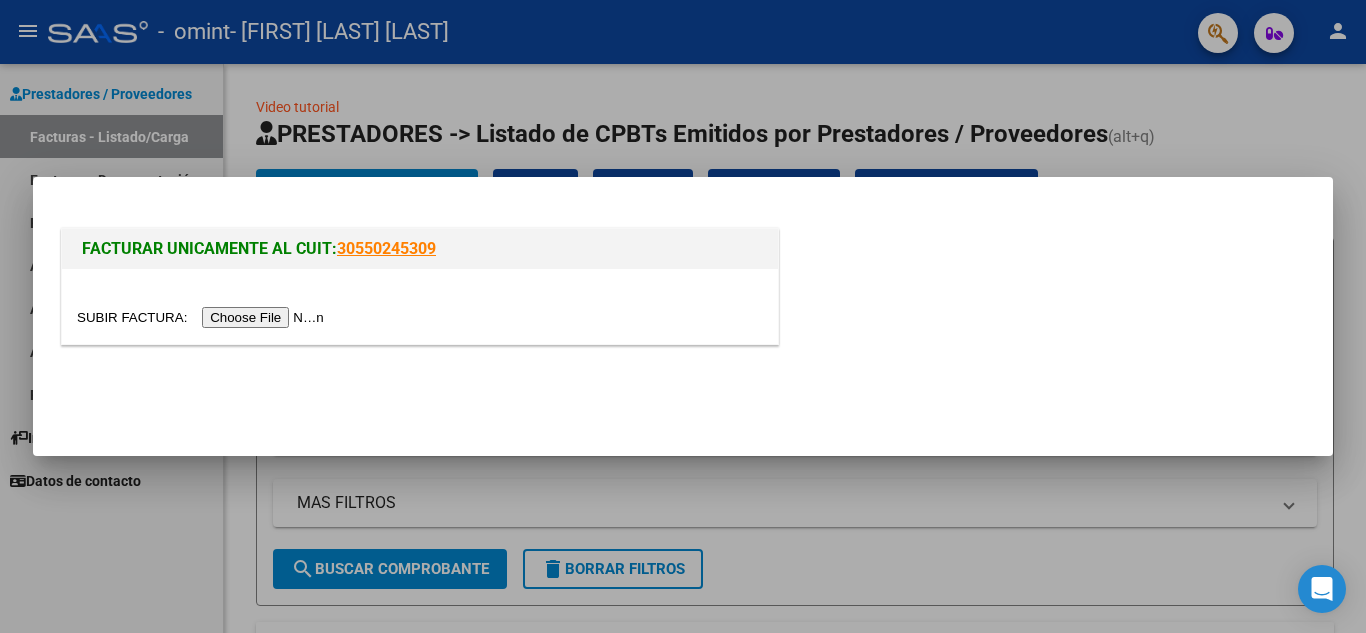 click at bounding box center [203, 317] 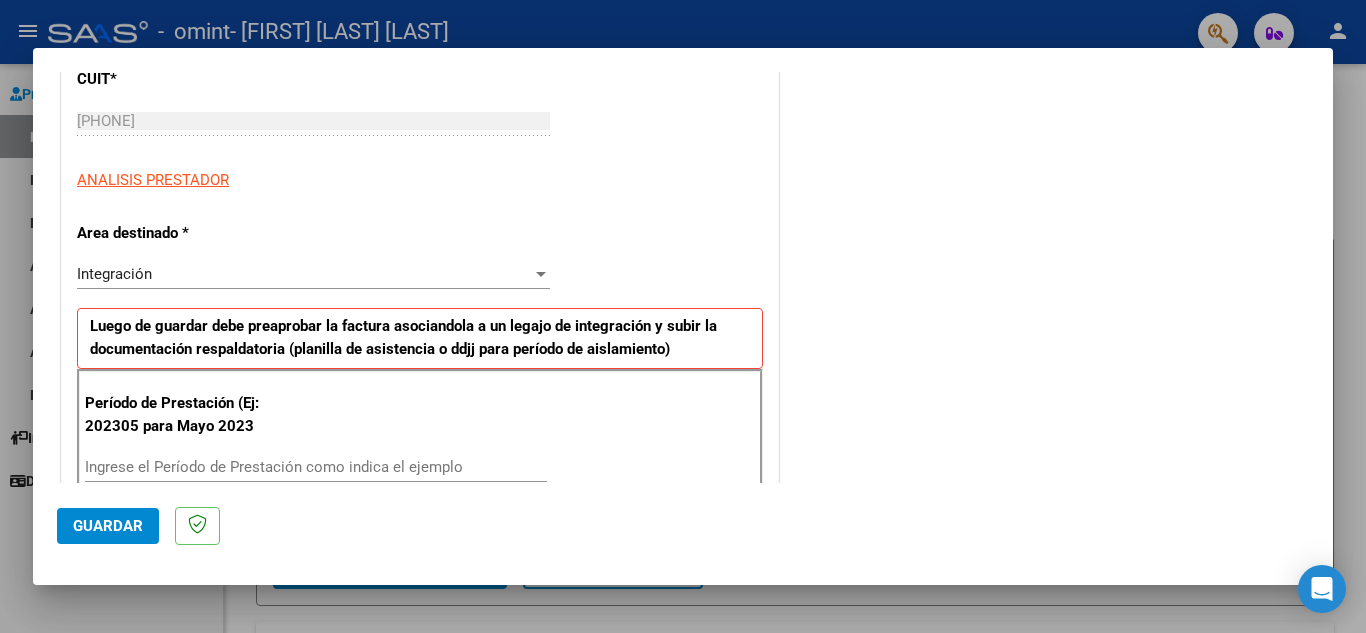 scroll, scrollTop: 300, scrollLeft: 0, axis: vertical 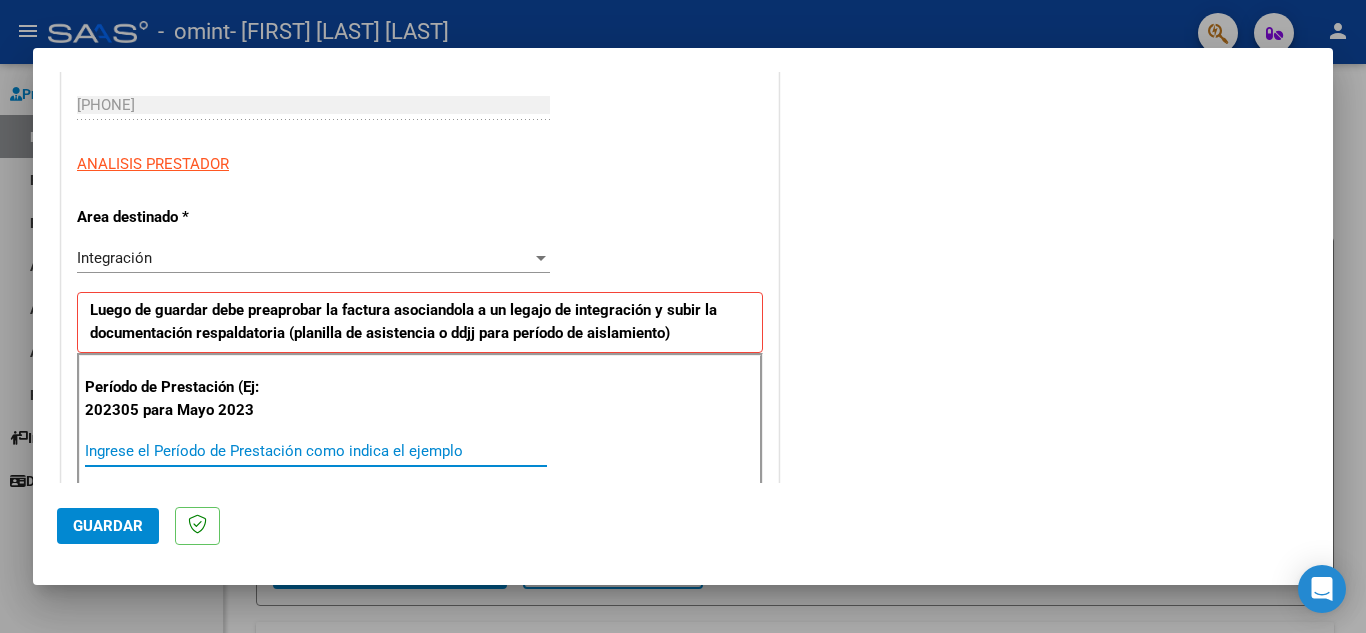 click on "Ingrese el Período de Prestación como indica el ejemplo" at bounding box center (316, 451) 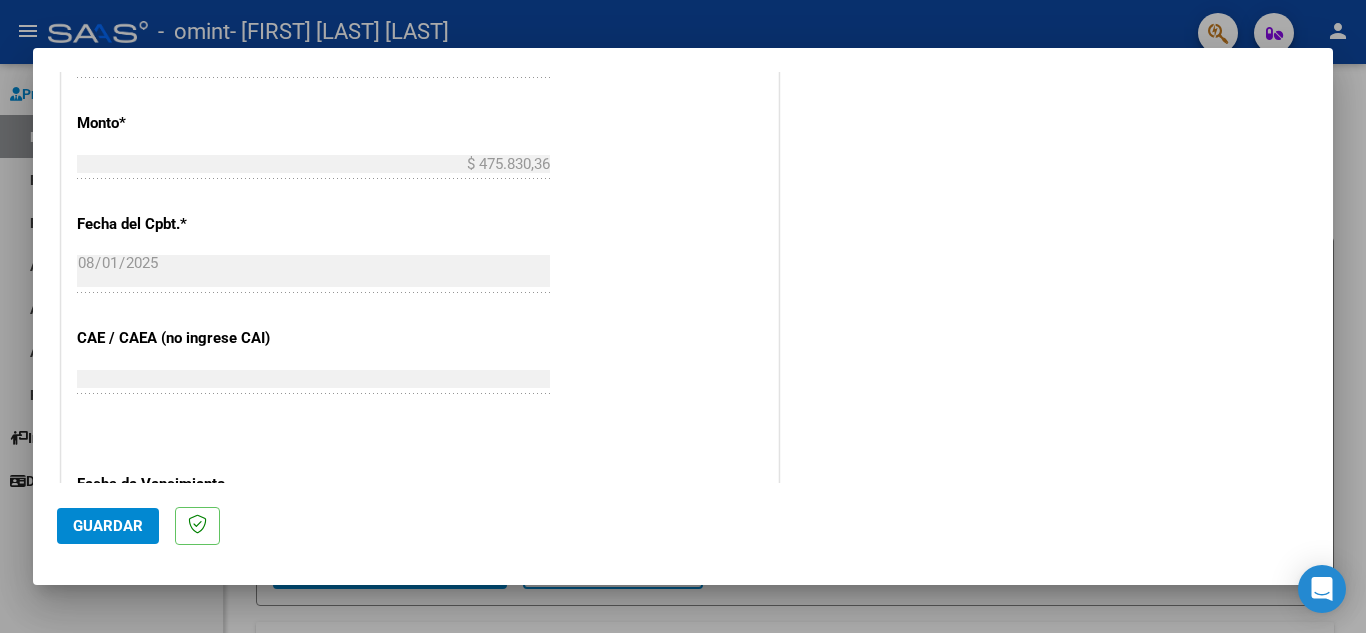 scroll, scrollTop: 1100, scrollLeft: 0, axis: vertical 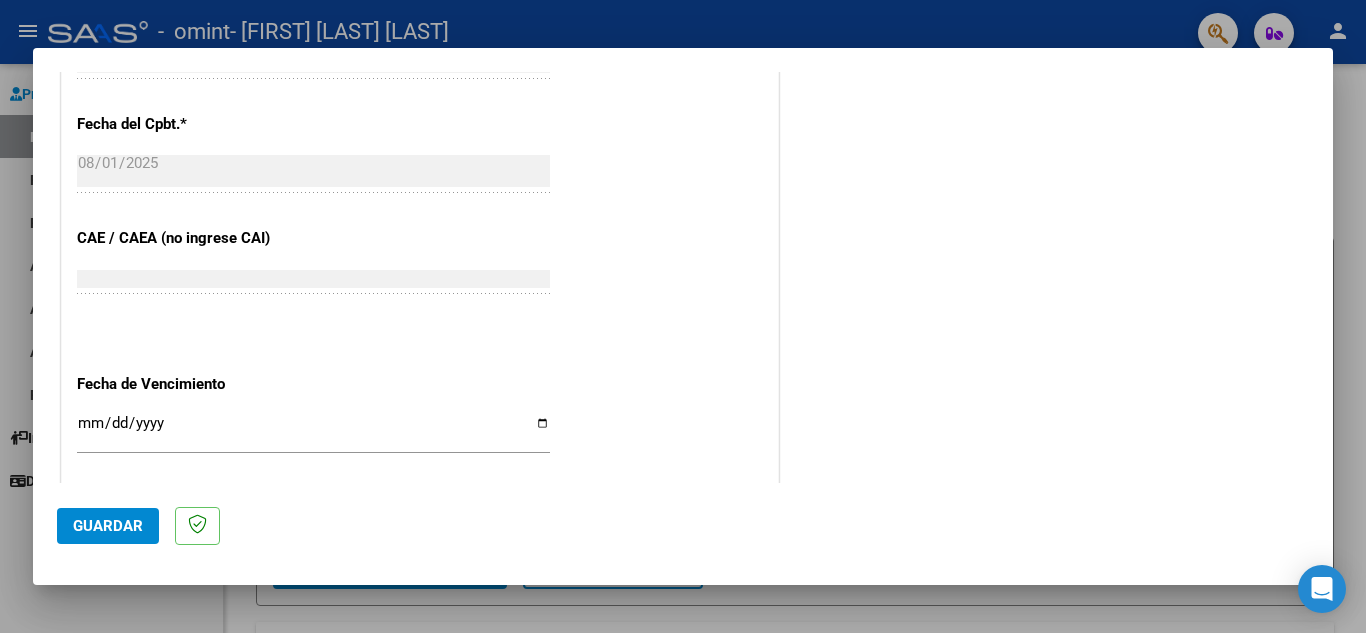 type on "202507" 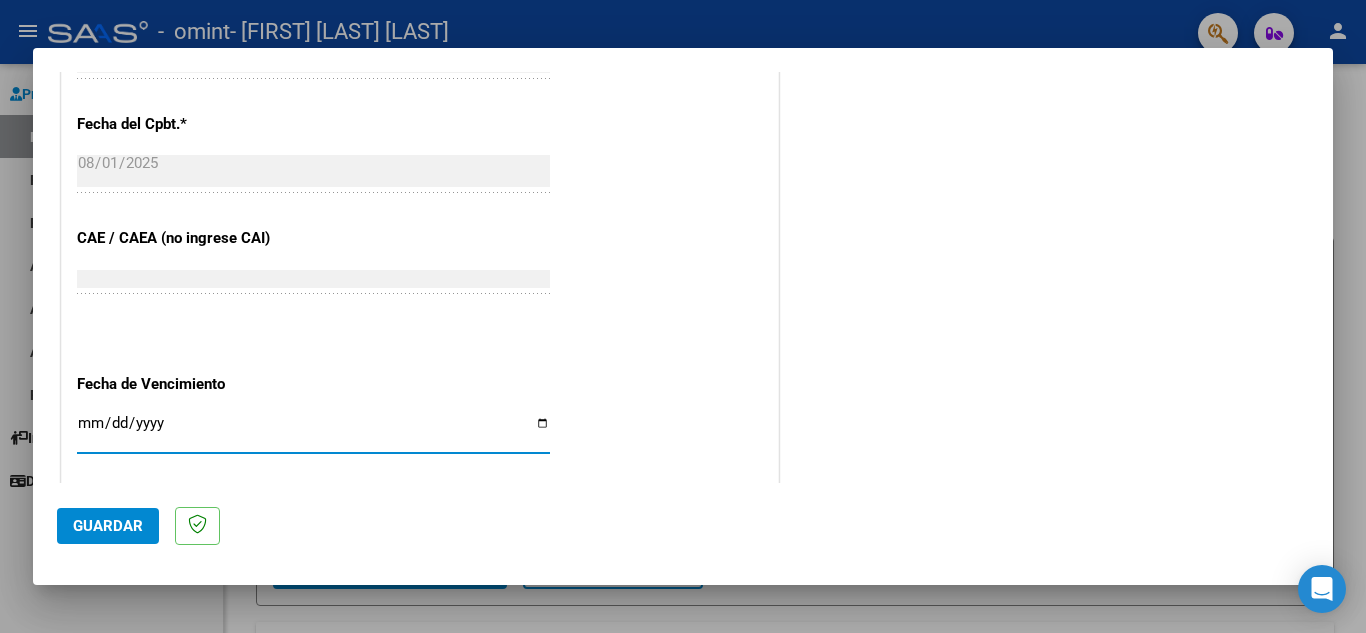 click on "Ingresar la fecha" at bounding box center [313, 431] 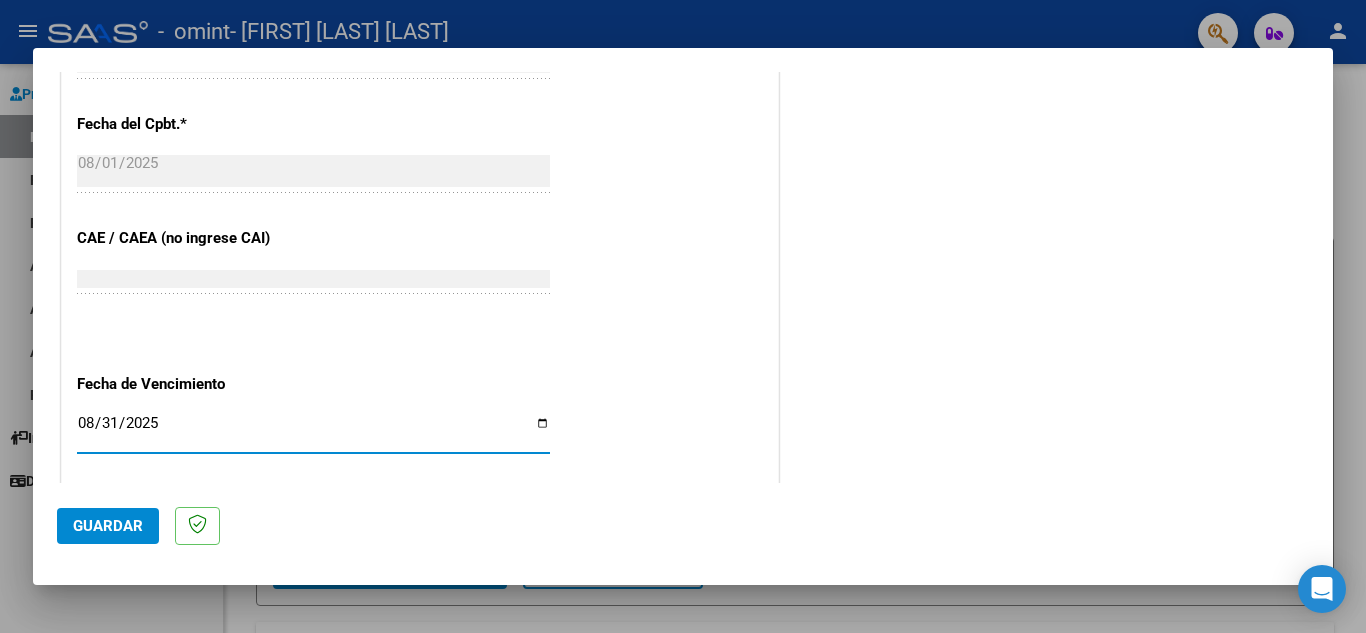 type on "2025-08-31" 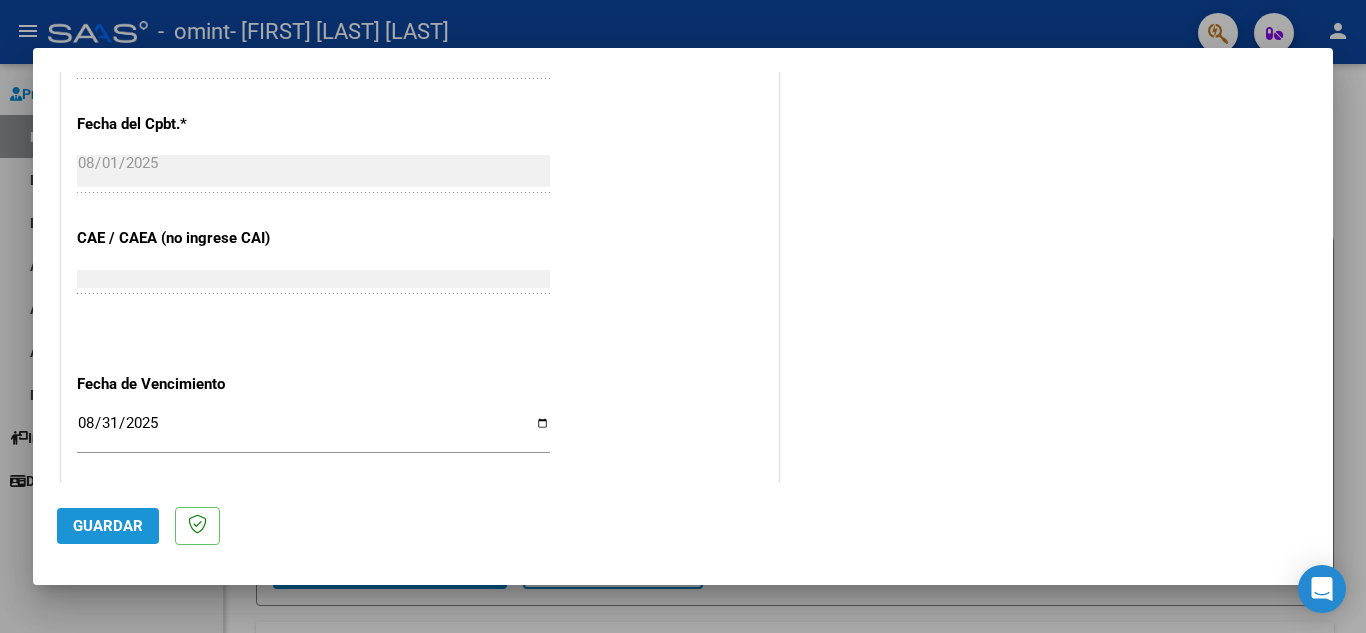click on "Guardar" 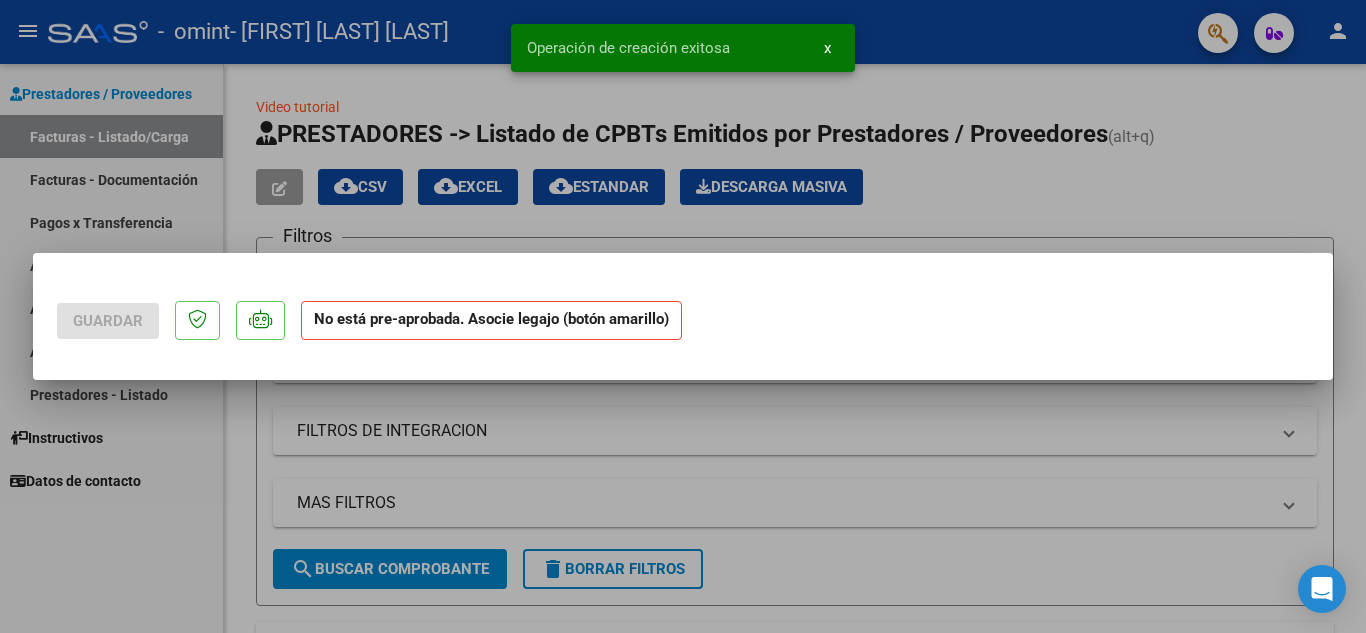 scroll, scrollTop: 0, scrollLeft: 0, axis: both 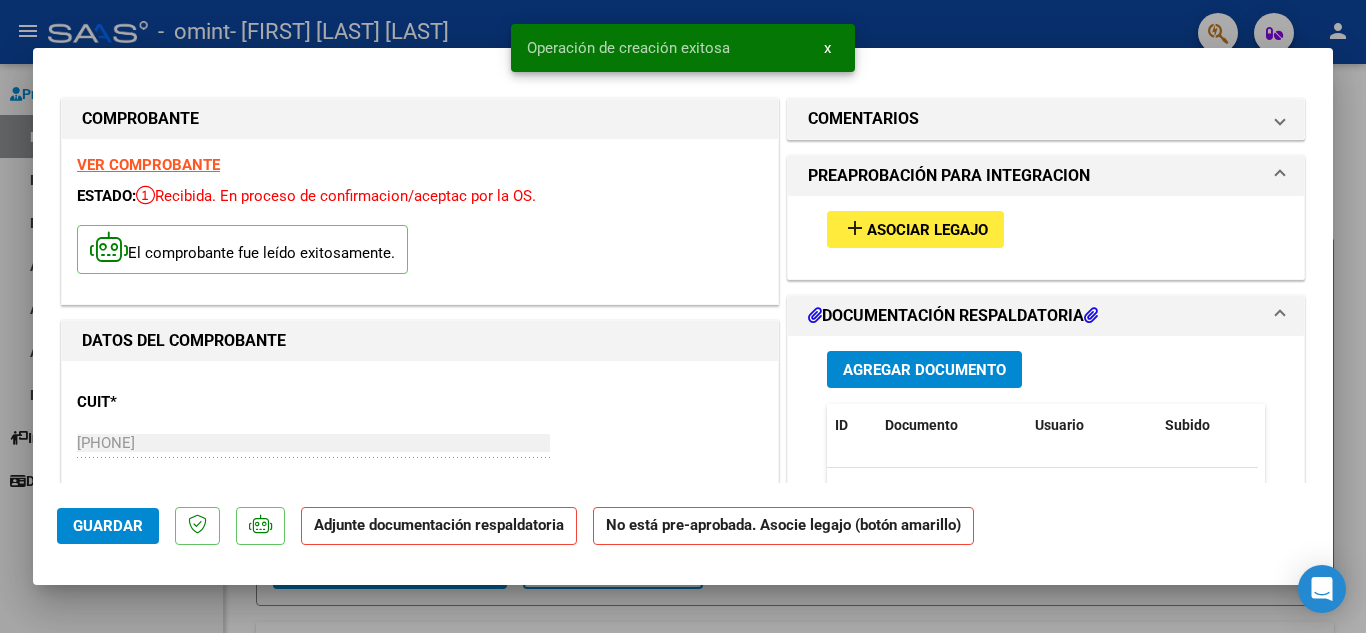 click on "Asociar Legajo" at bounding box center (927, 230) 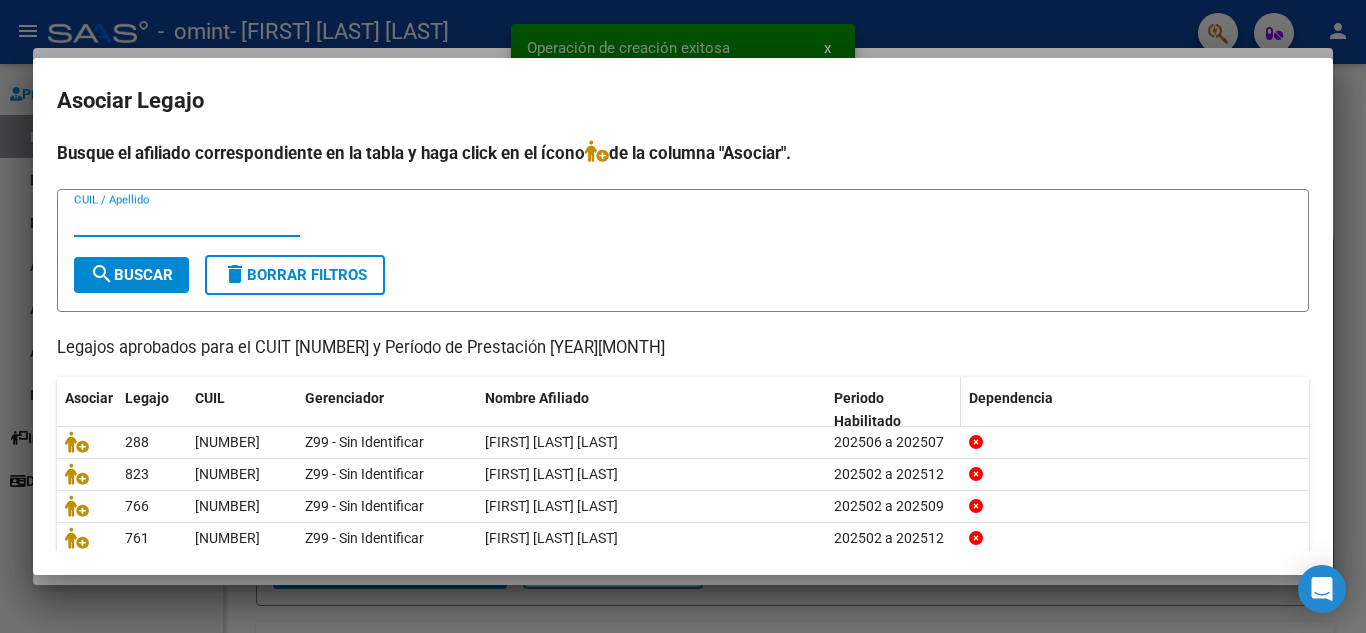 scroll, scrollTop: 115, scrollLeft: 0, axis: vertical 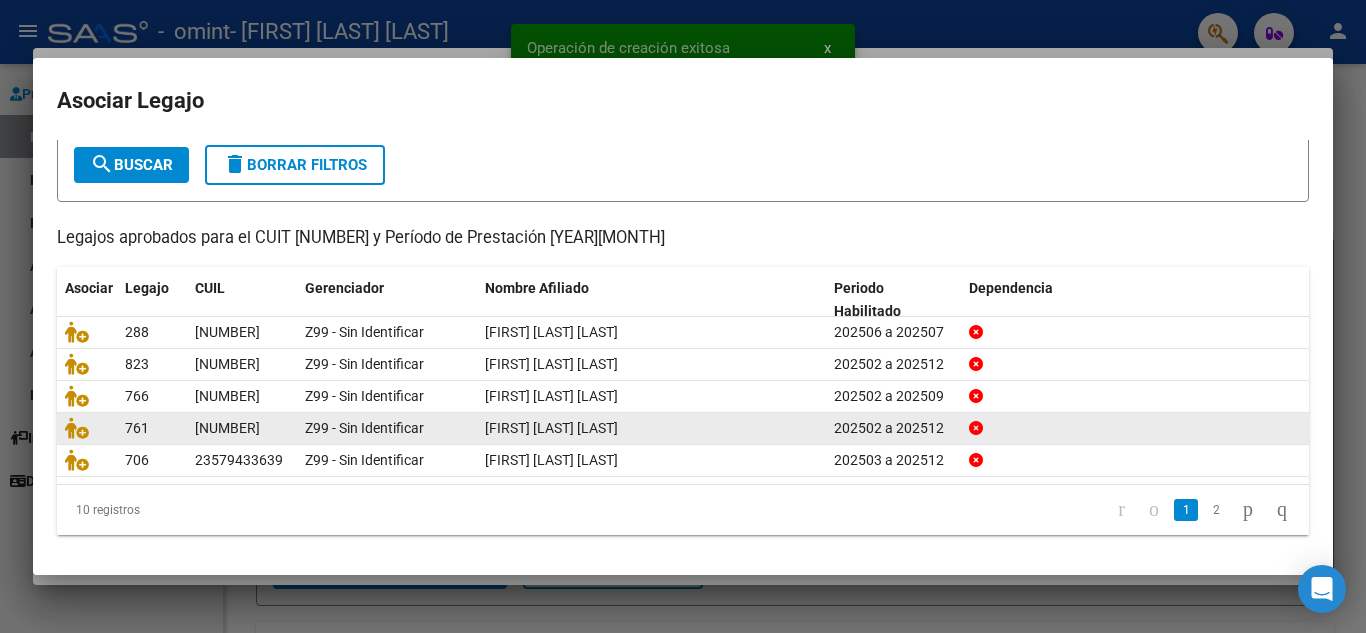 click on "2" 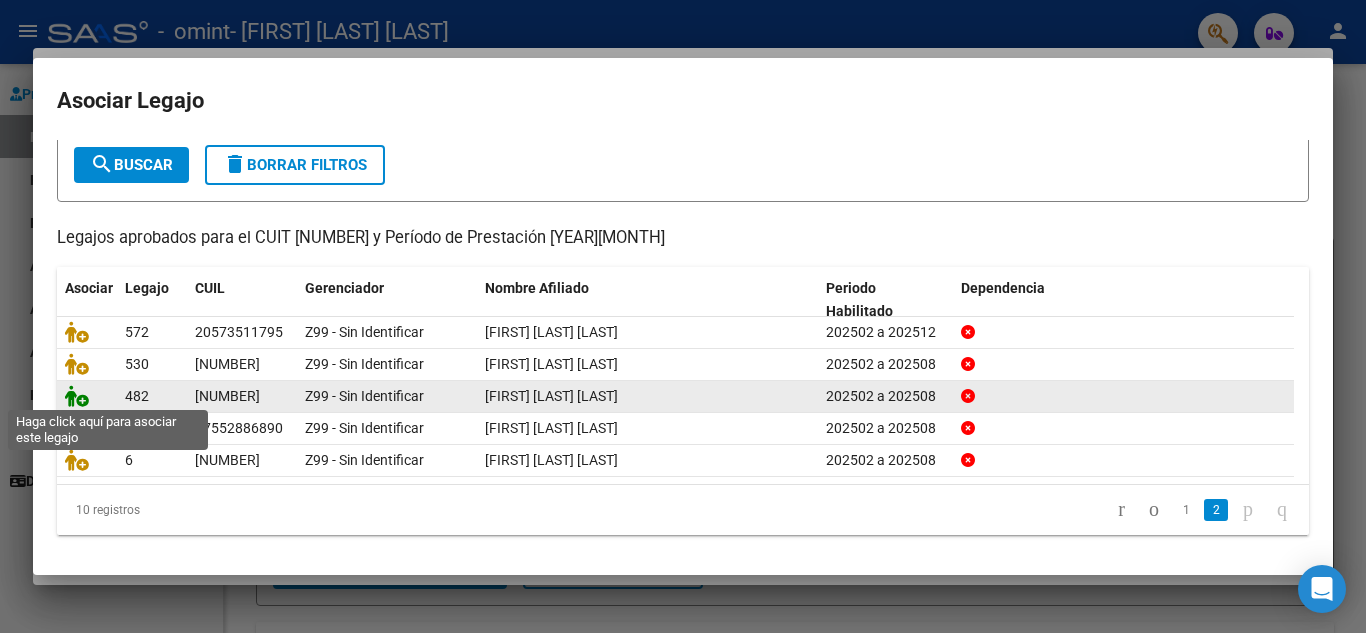 click 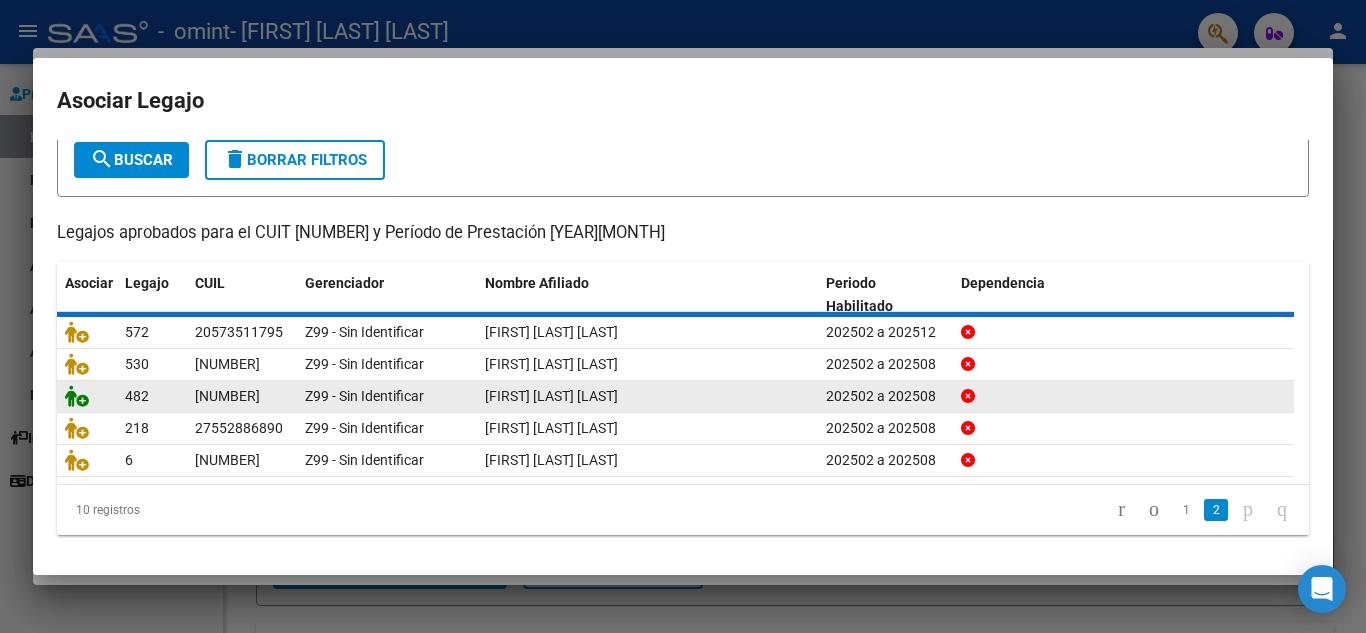 scroll, scrollTop: 128, scrollLeft: 0, axis: vertical 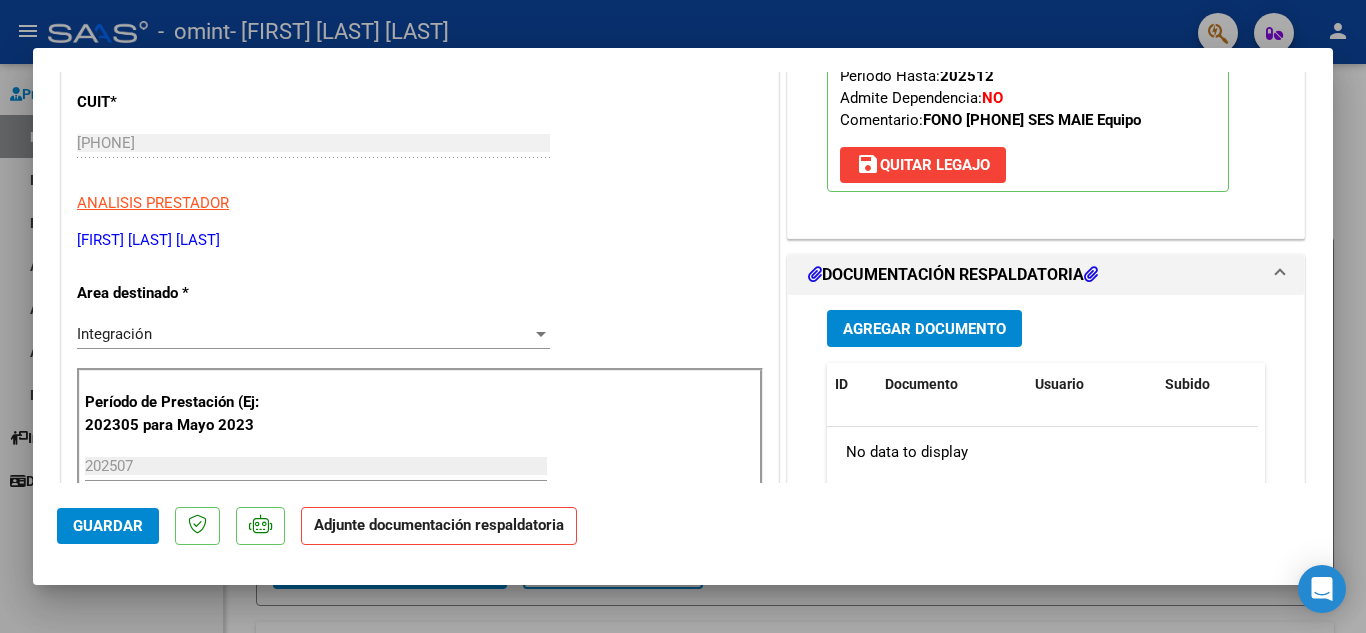 click on "Agregar Documento" at bounding box center [924, 329] 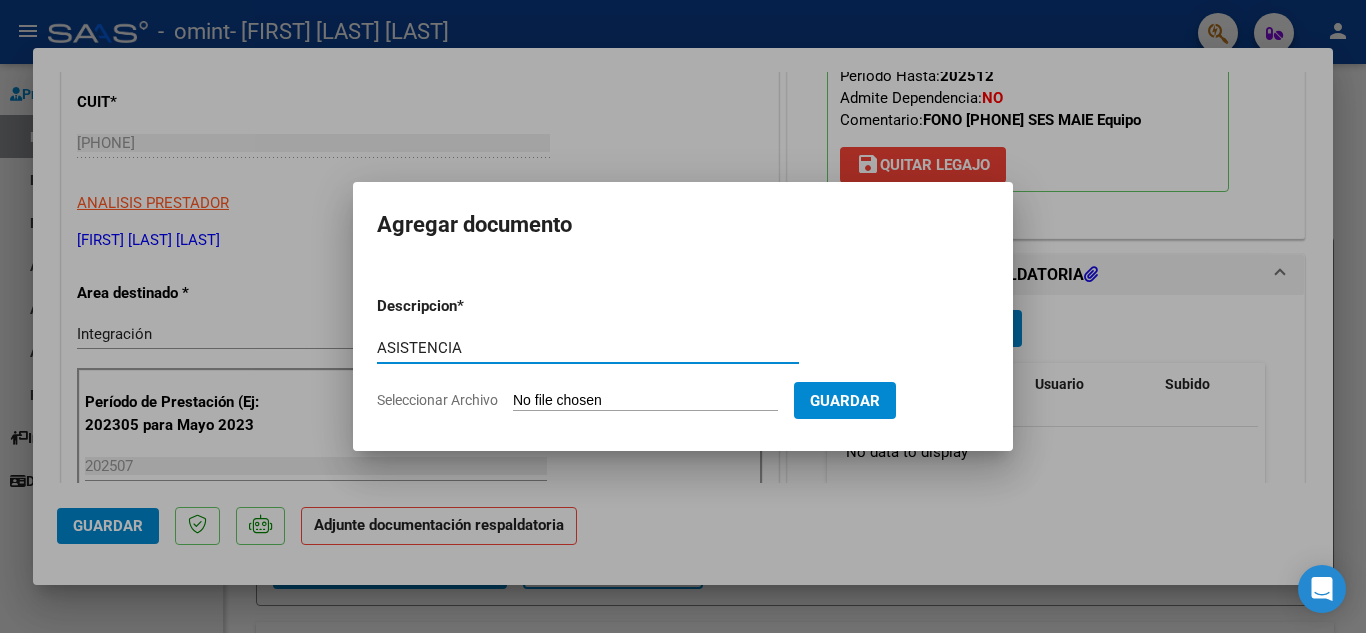 type on "ASISTENCIA" 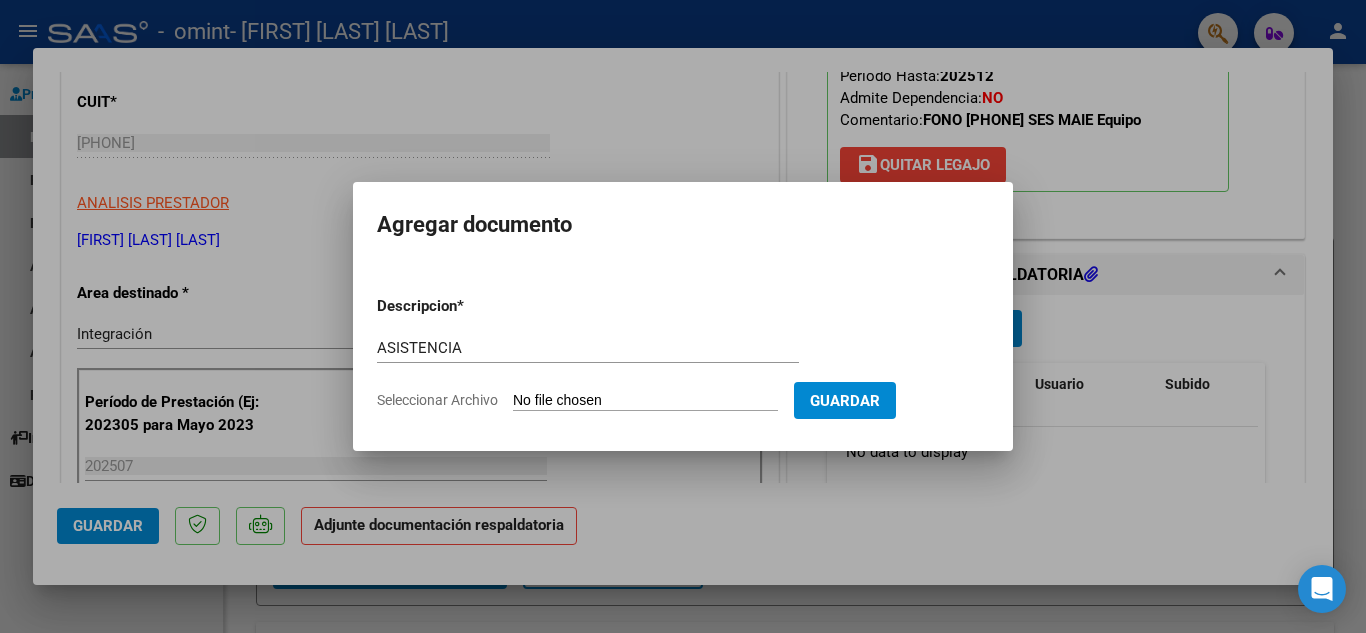 click on "Seleccionar Archivo" at bounding box center [645, 401] 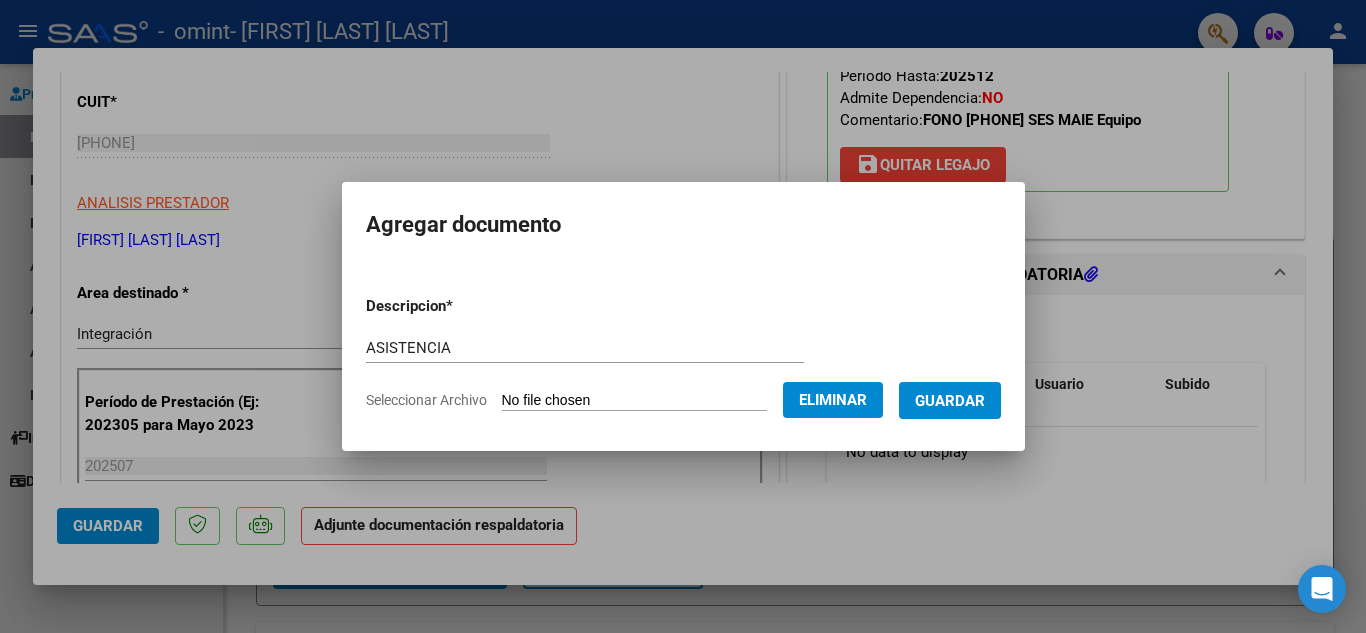 click on "Guardar" at bounding box center [950, 400] 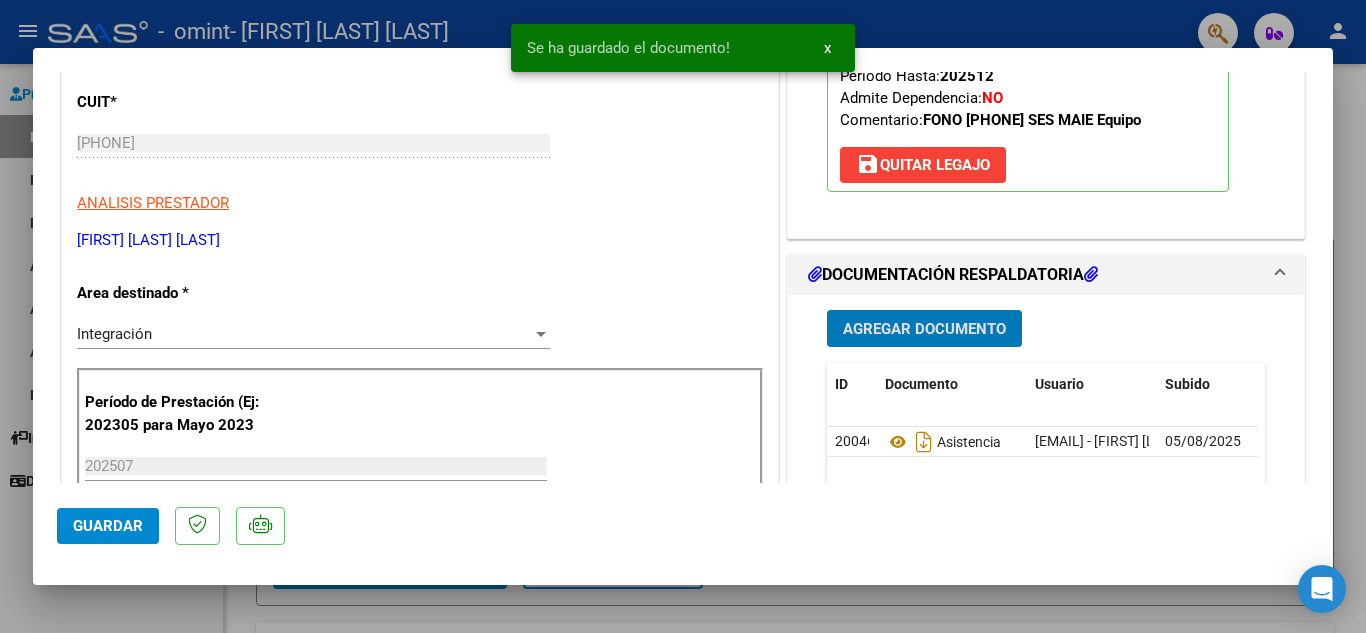 click on "Guardar" 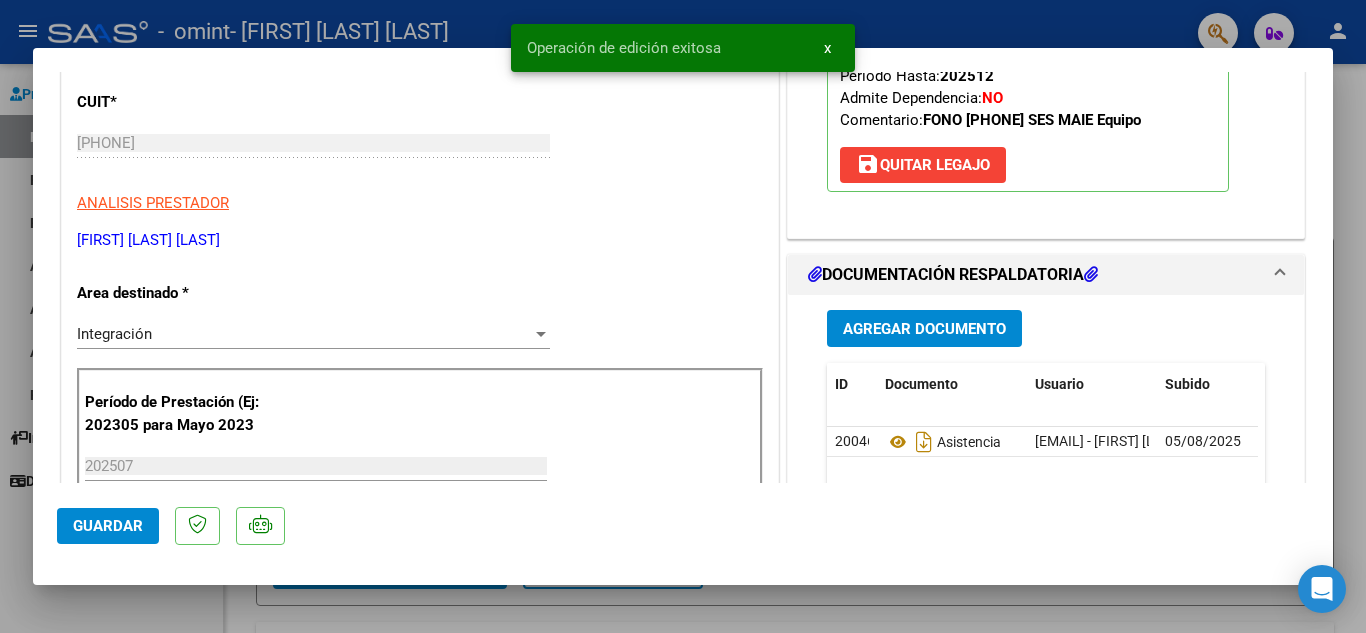 click on "x" at bounding box center (827, 48) 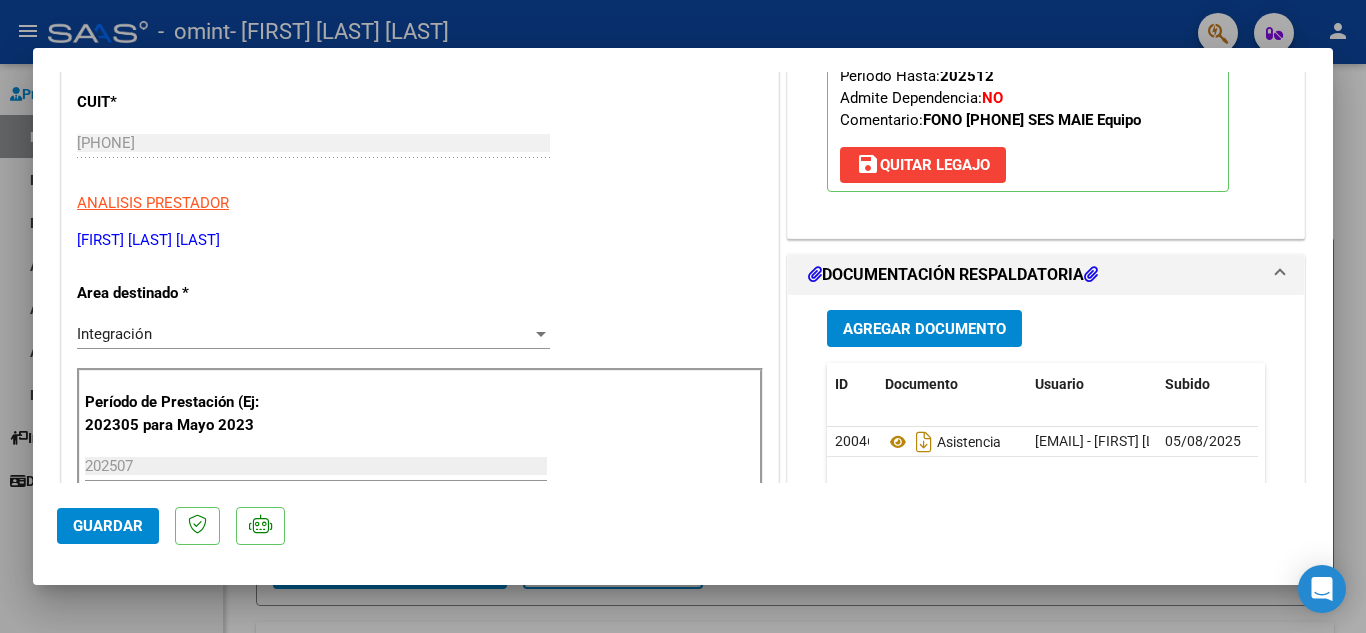 click at bounding box center (683, 316) 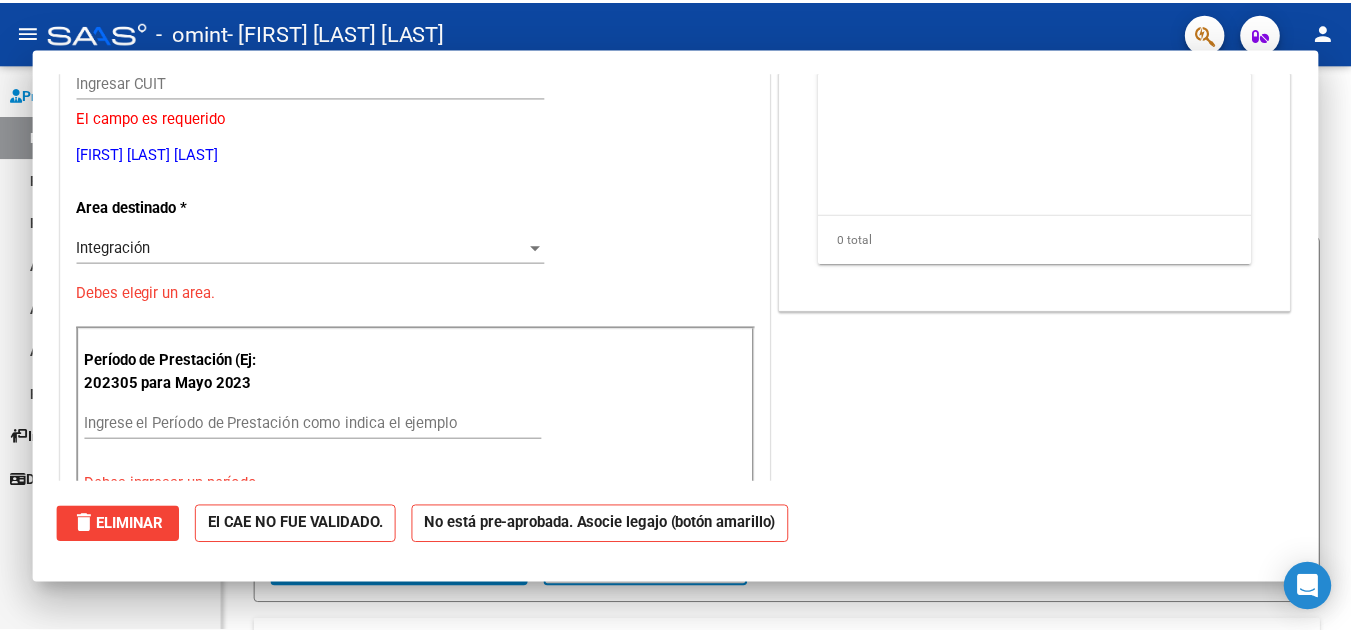 scroll, scrollTop: 0, scrollLeft: 0, axis: both 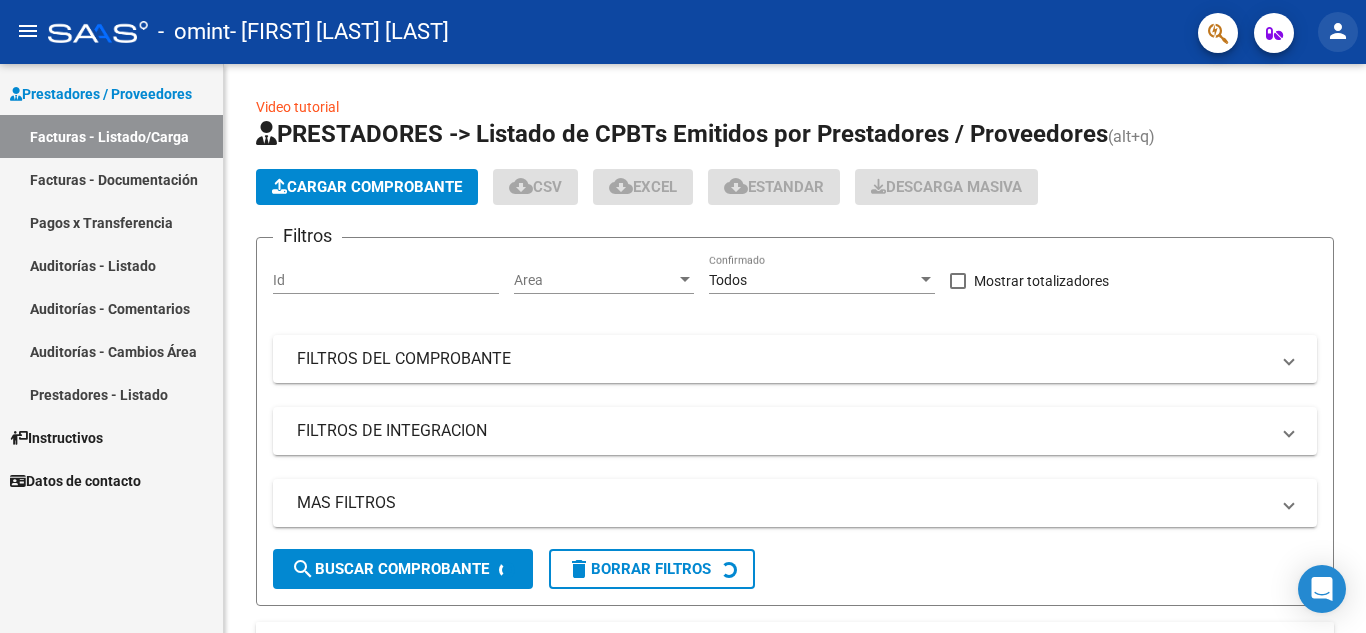 click on "person" 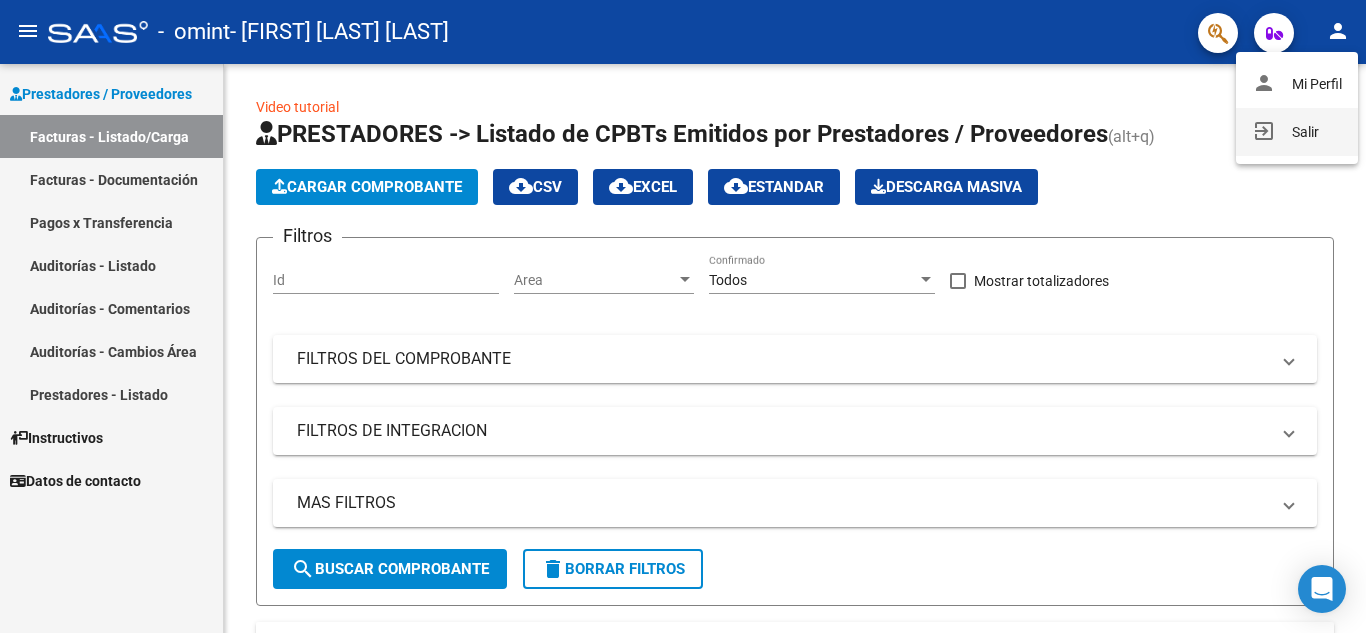 click on "exit_to_app  Salir" at bounding box center (1297, 132) 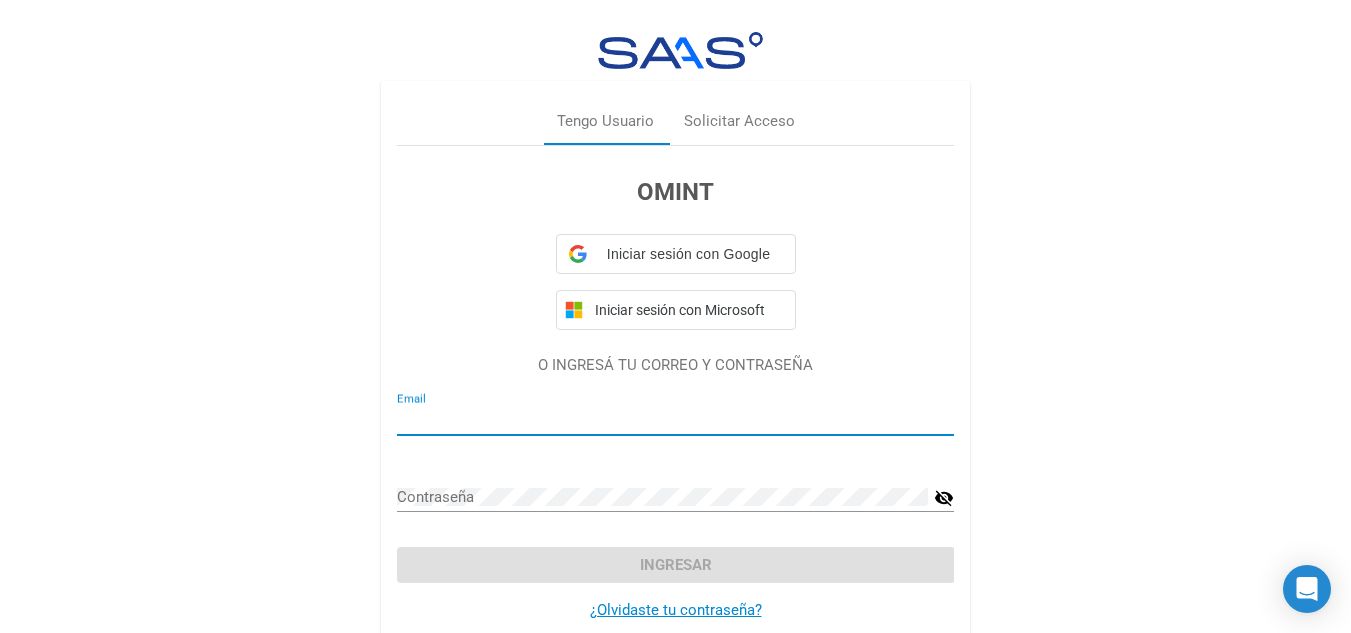 type on "[EMAIL] - [FIRST] [LAST] [LAST]" 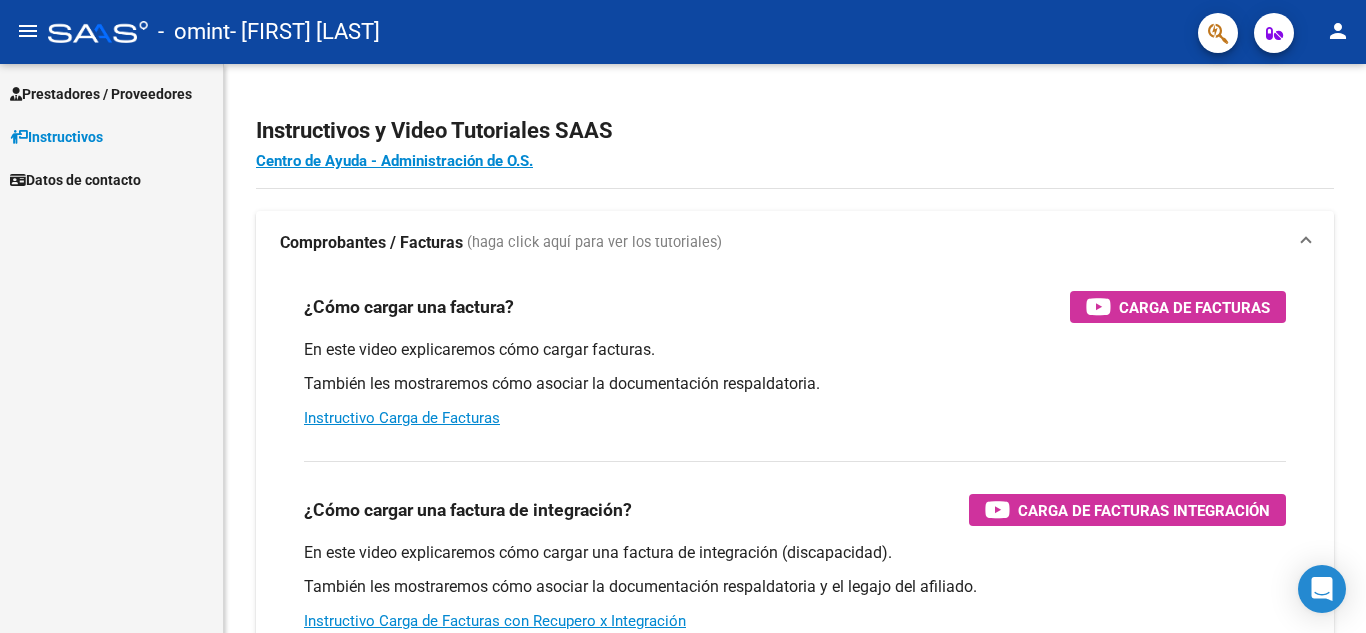 scroll, scrollTop: 0, scrollLeft: 0, axis: both 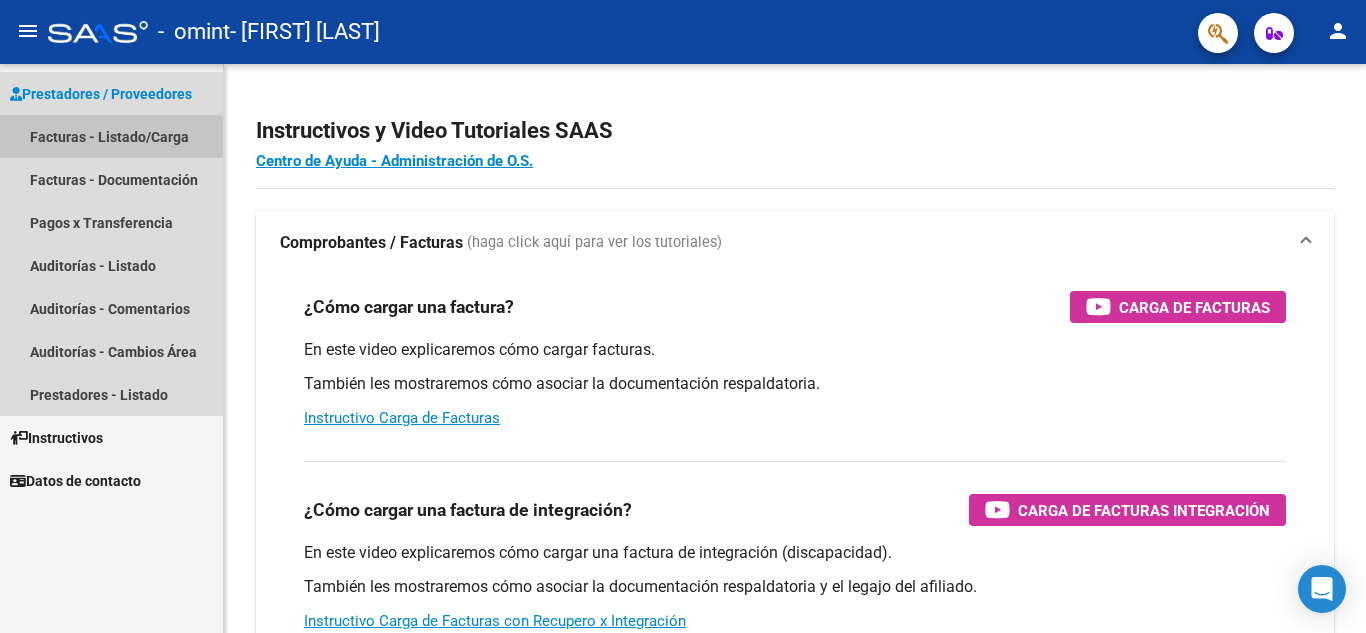click on "Facturas - Listado/Carga" at bounding box center [111, 136] 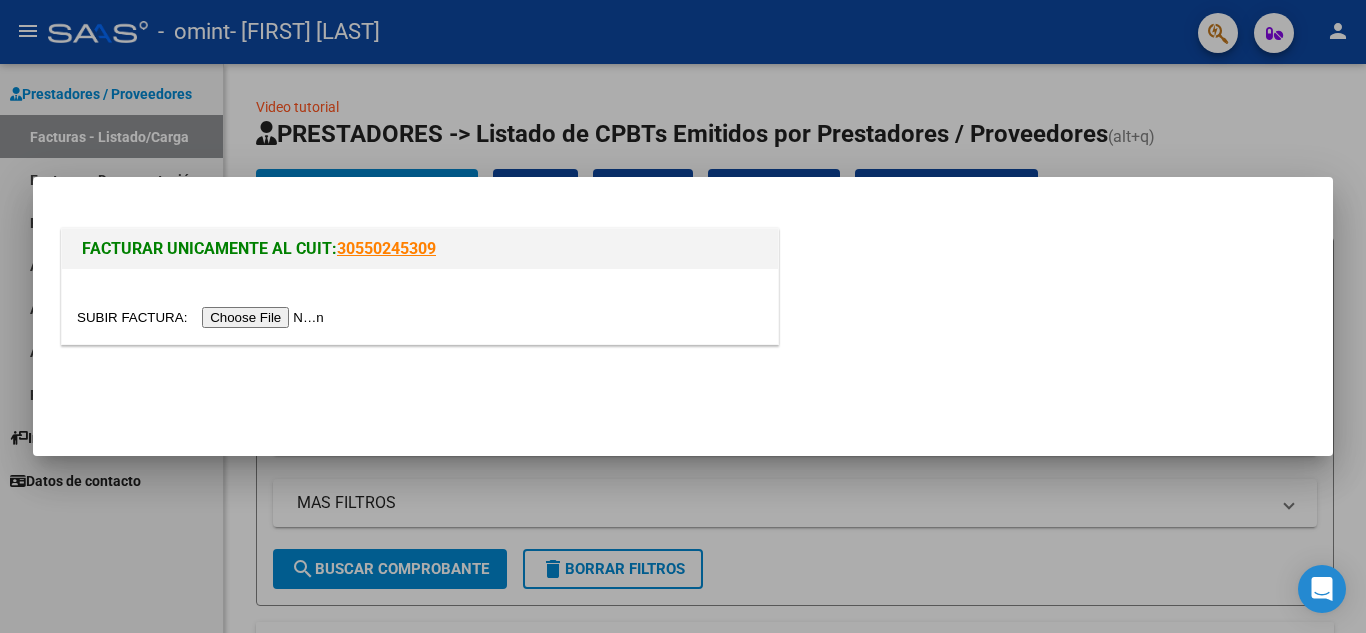 click at bounding box center [203, 317] 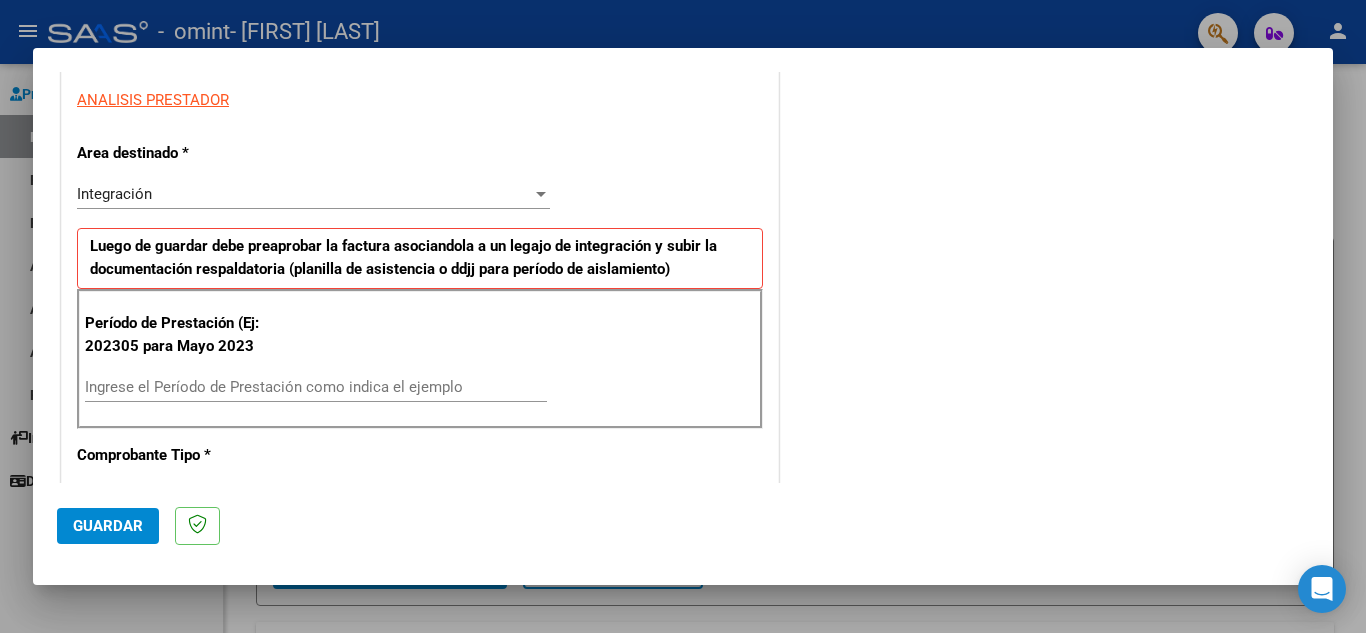 scroll, scrollTop: 500, scrollLeft: 0, axis: vertical 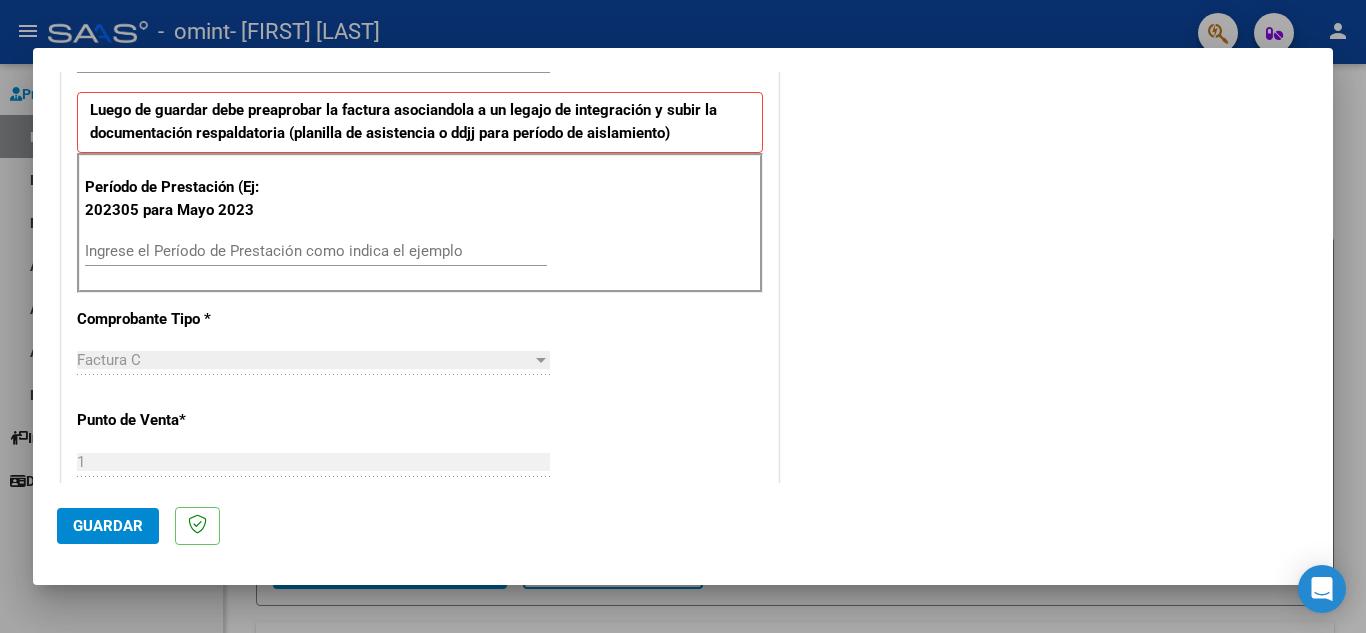 click on "Ingrese el Período de Prestación como indica el ejemplo" at bounding box center [316, 251] 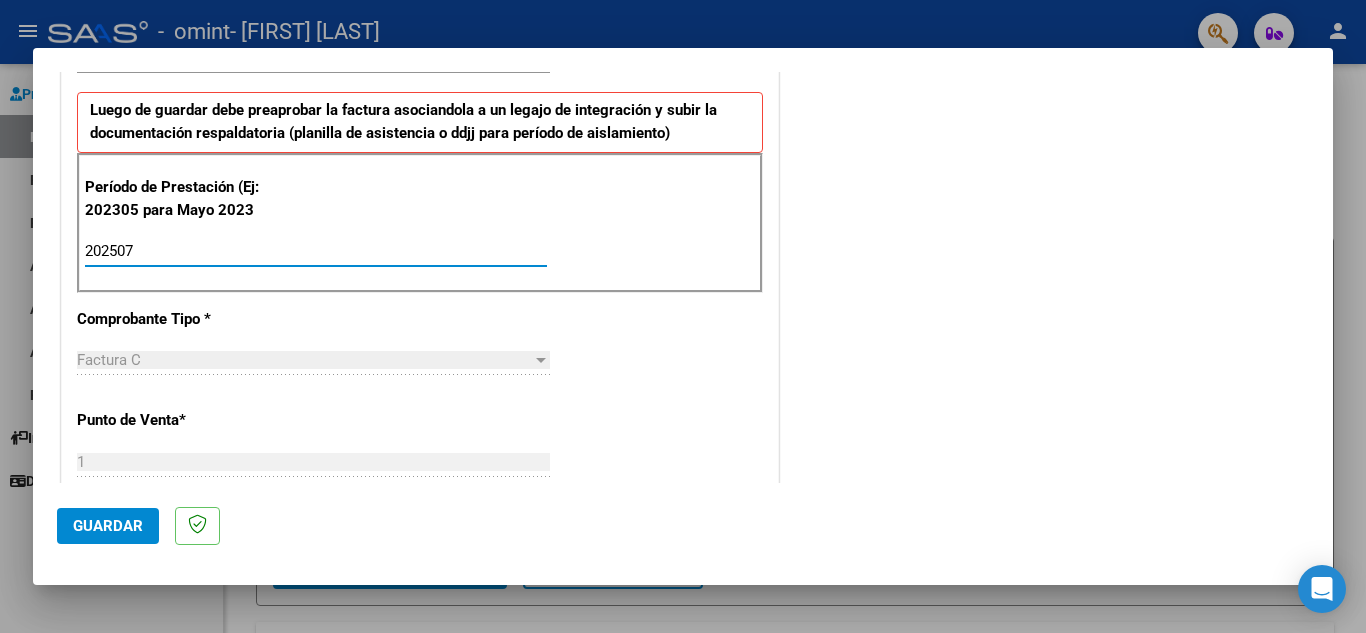 type on "202507" 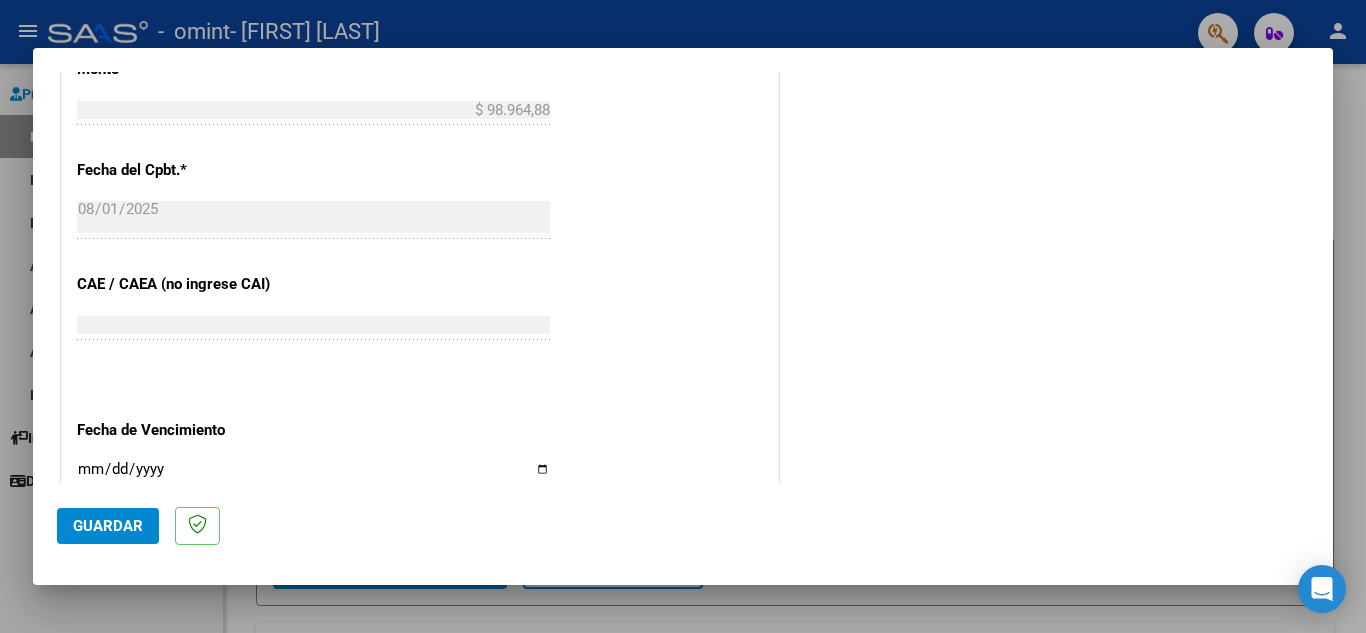 scroll, scrollTop: 1200, scrollLeft: 0, axis: vertical 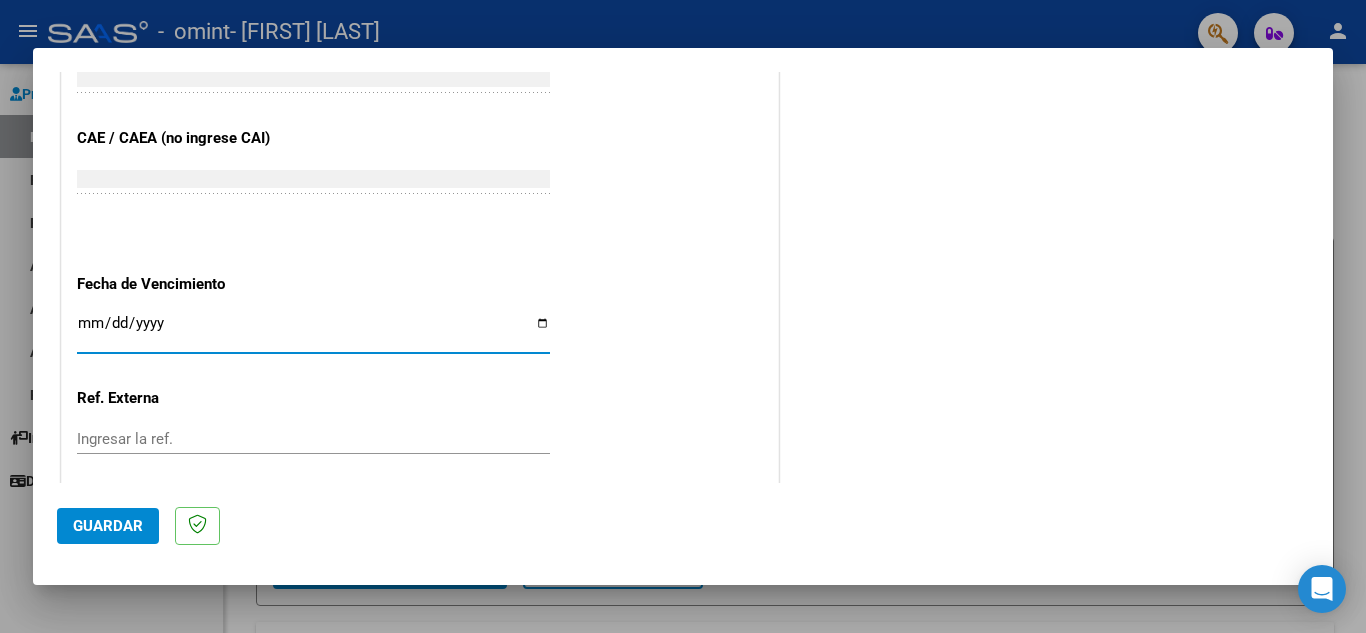click on "Ingresar la fecha" at bounding box center (313, 331) 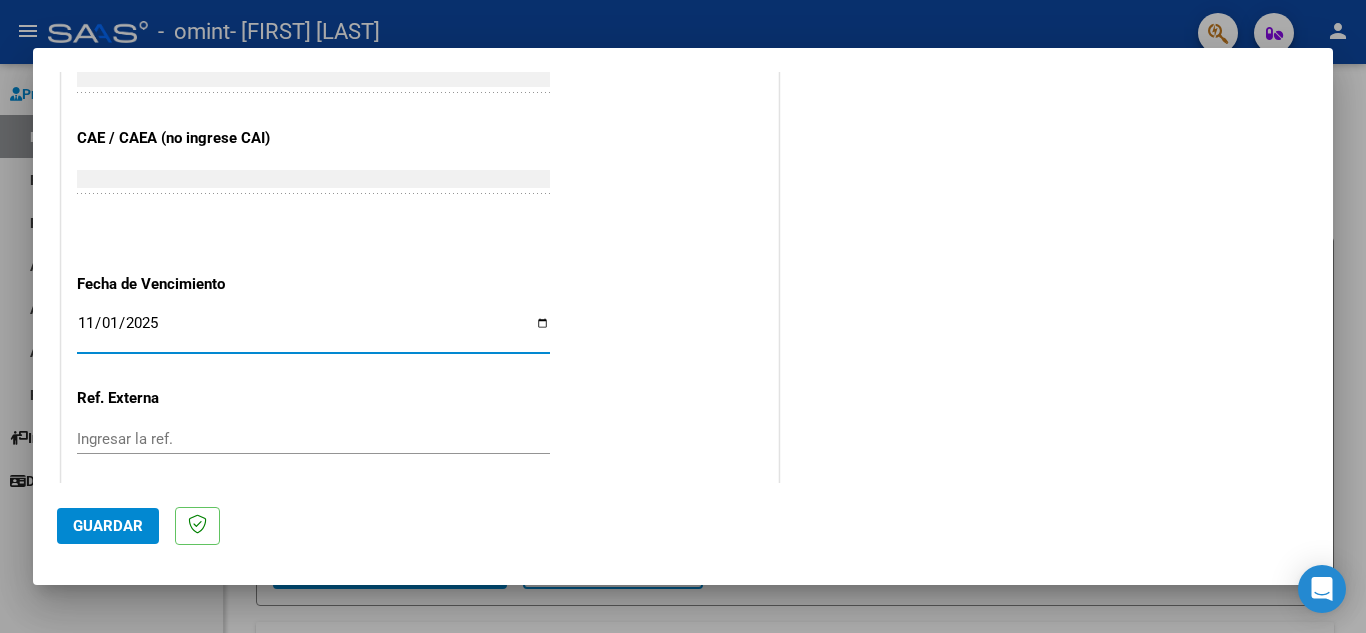 type on "2025-11-01" 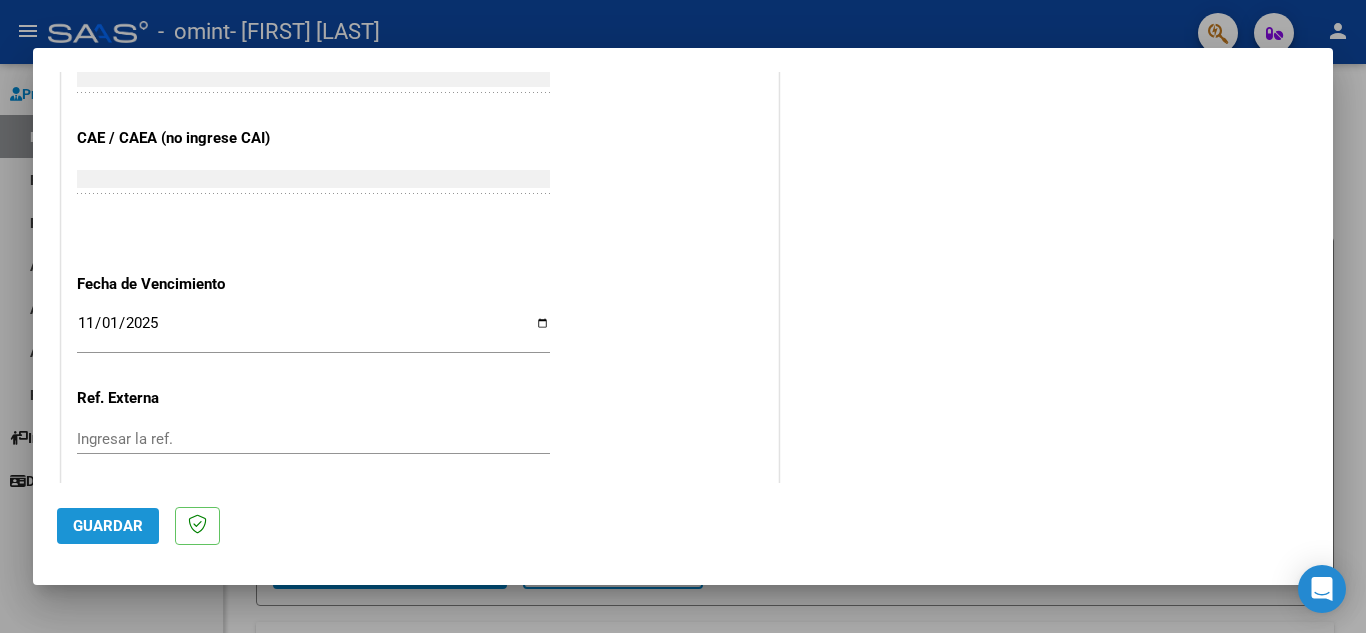 click on "Guardar" 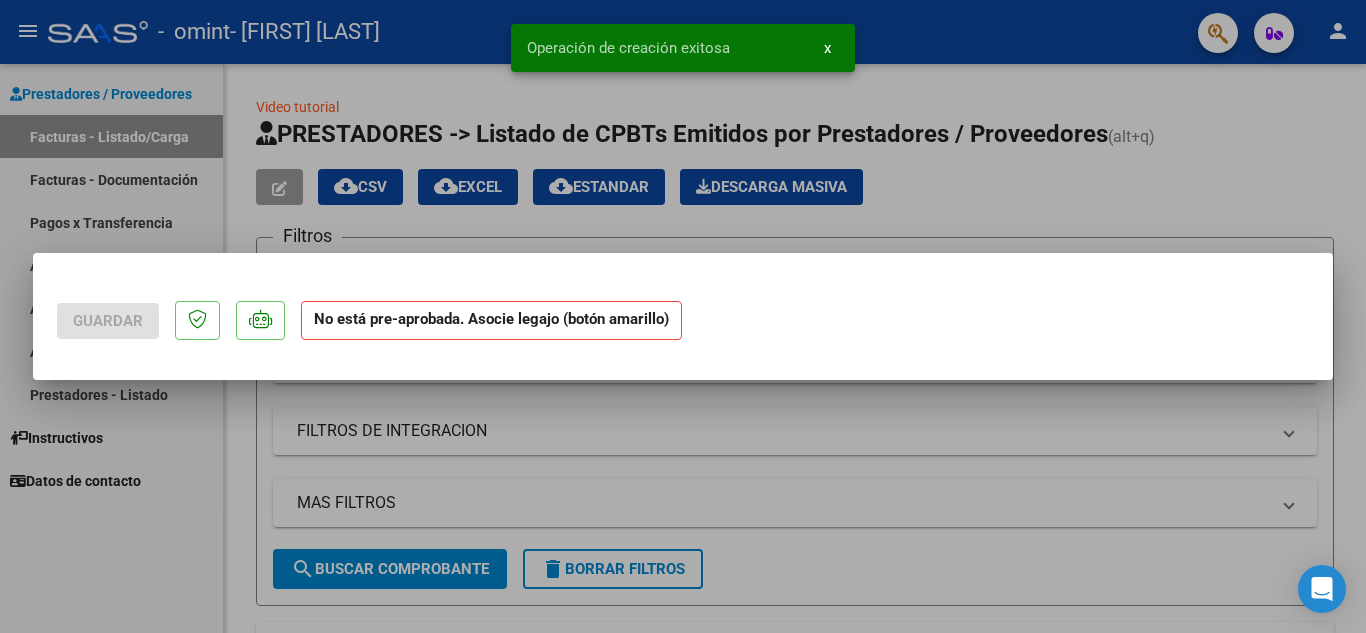 scroll, scrollTop: 0, scrollLeft: 0, axis: both 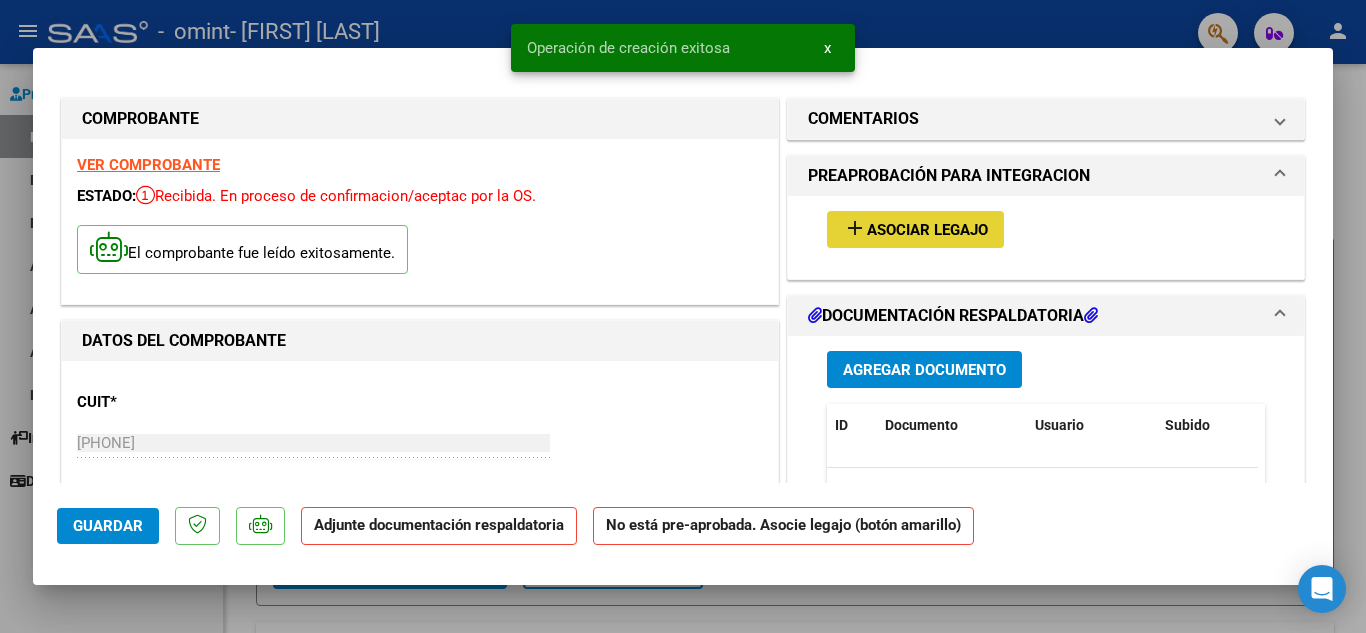 click on "Asociar Legajo" at bounding box center [927, 230] 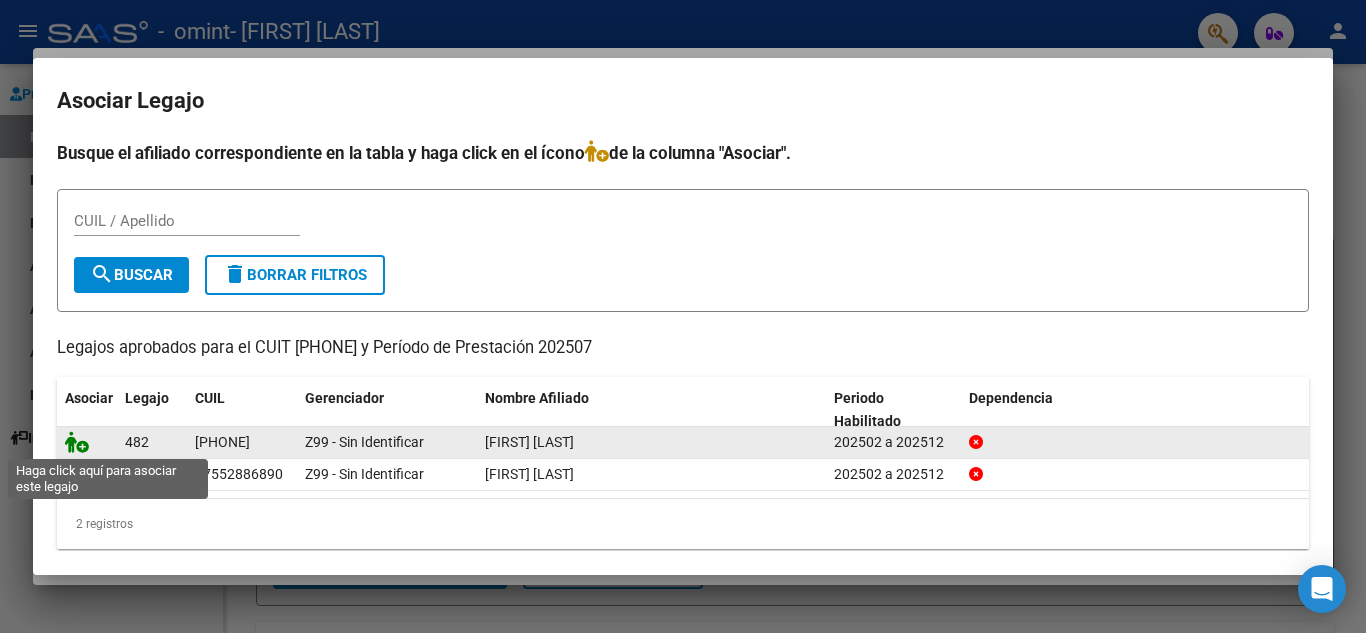 click 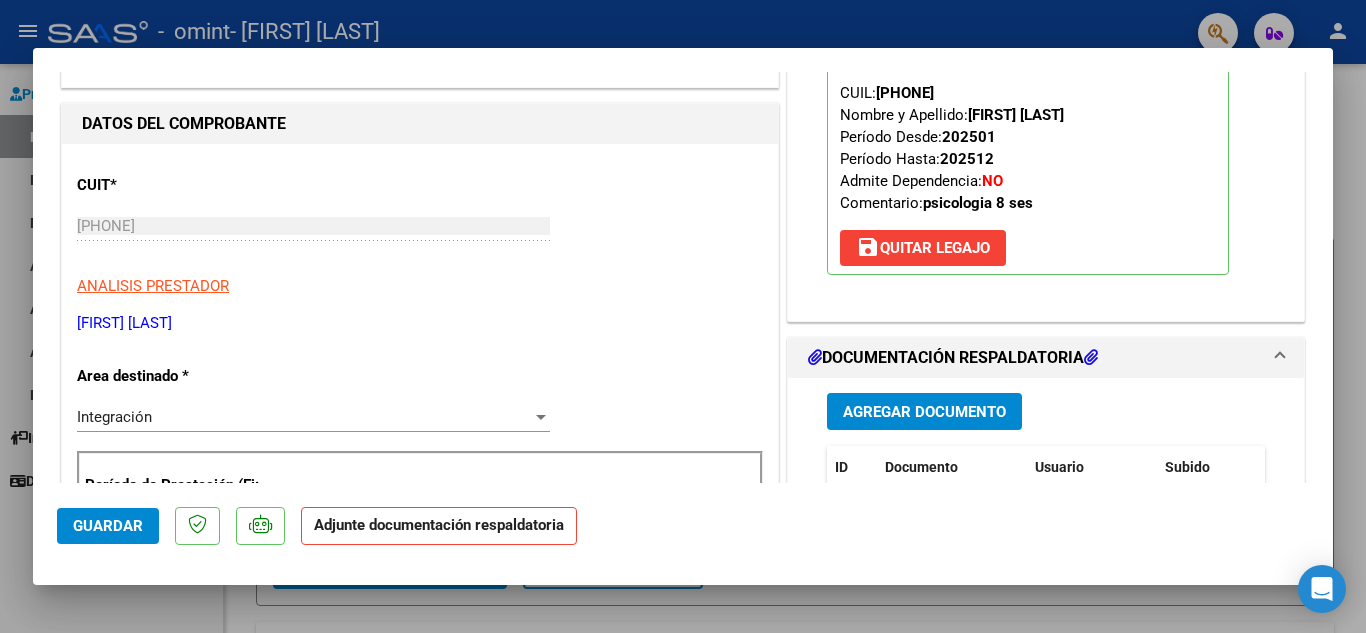 scroll, scrollTop: 400, scrollLeft: 0, axis: vertical 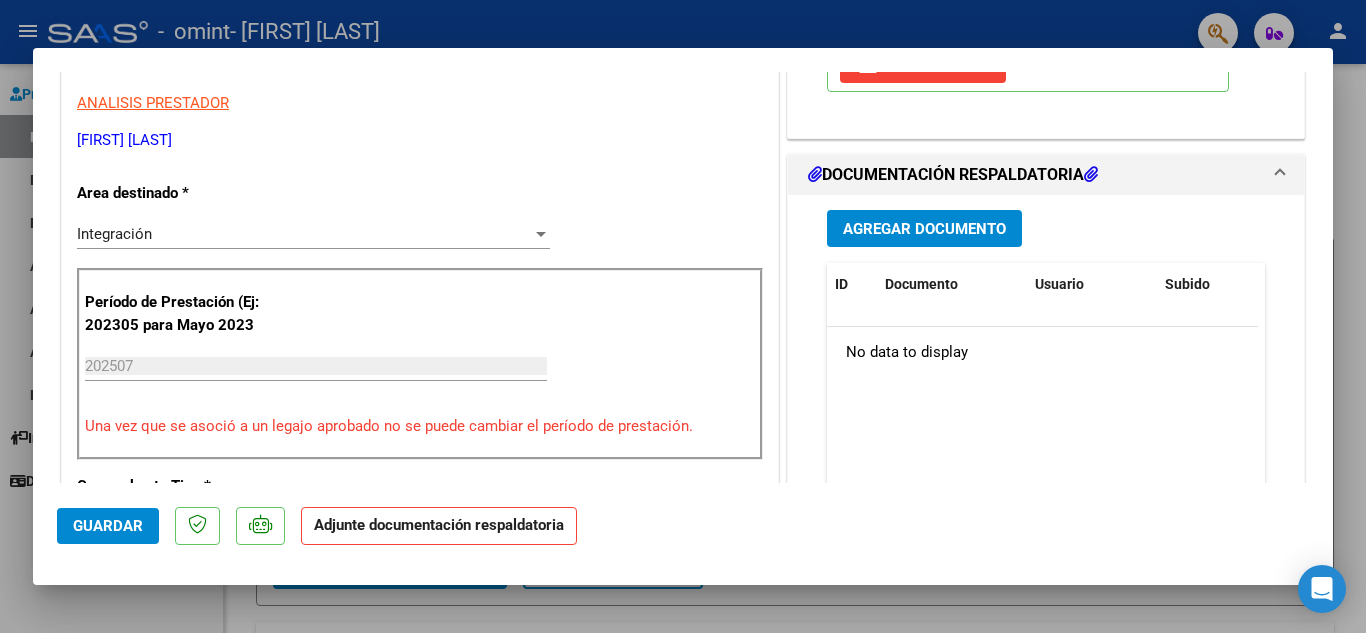 click on "Agregar Documento" at bounding box center (924, 229) 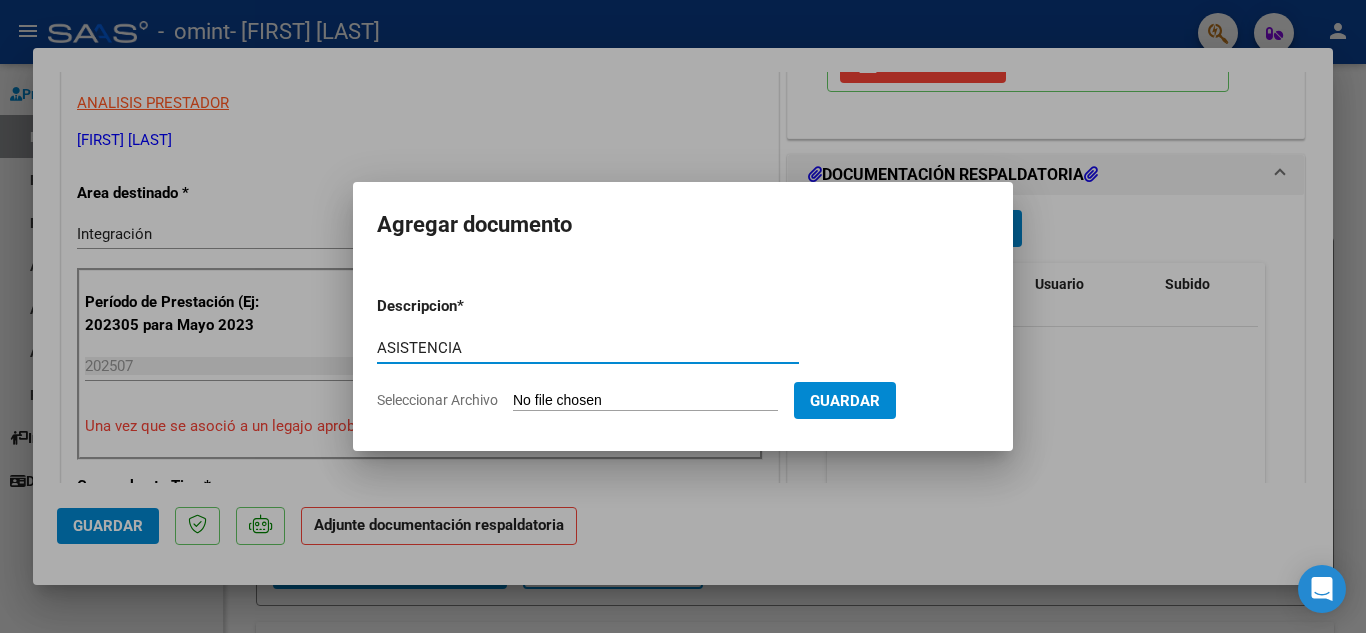 type on "ASISTENCIA" 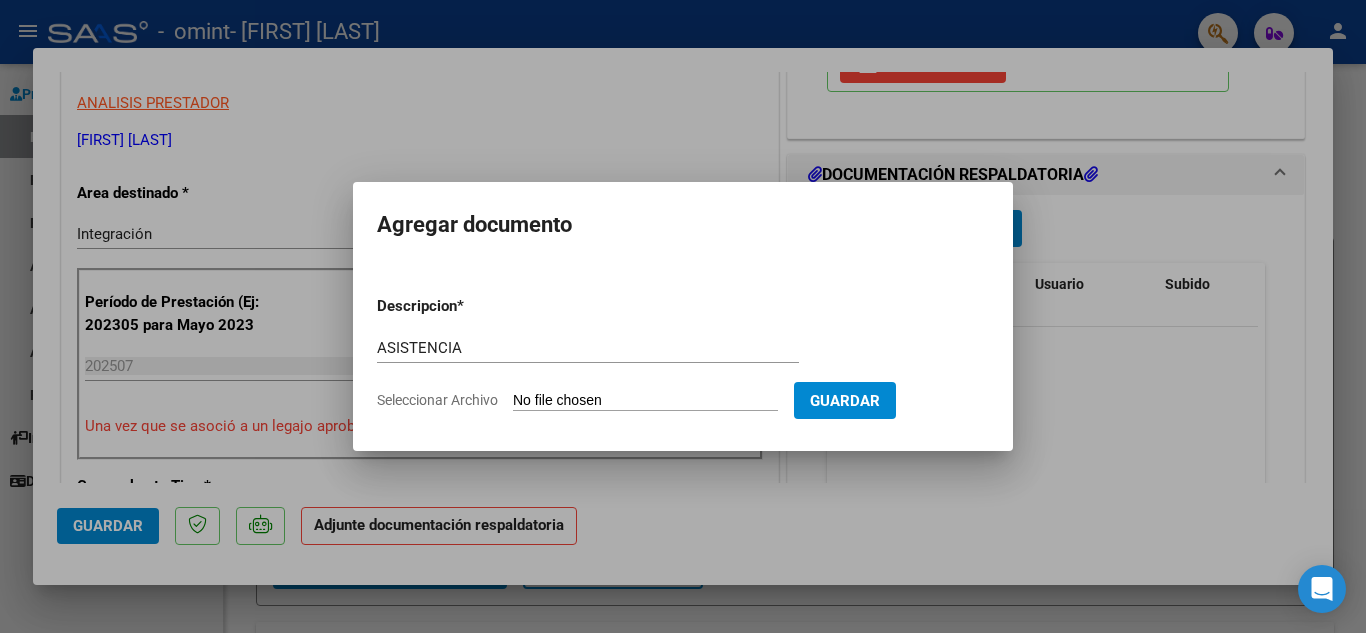 type on "C:\fakepath\asistencia Quevedo psico (6).pdf" 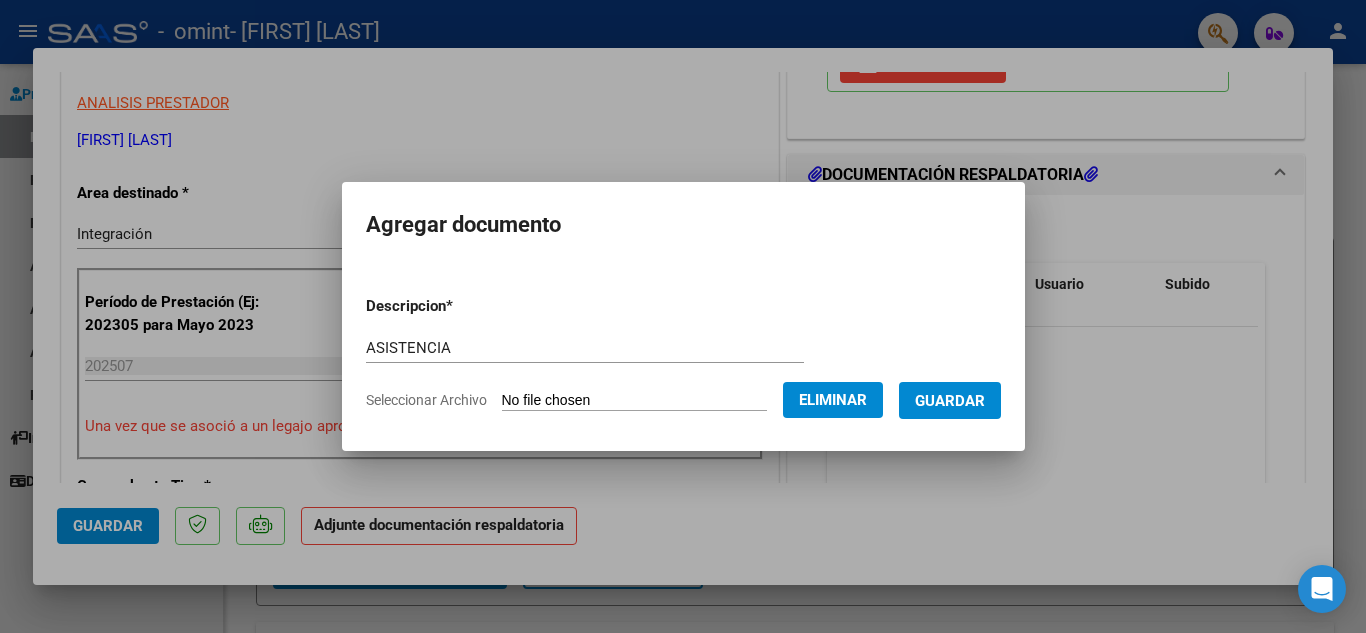 click on "Guardar" at bounding box center [950, 401] 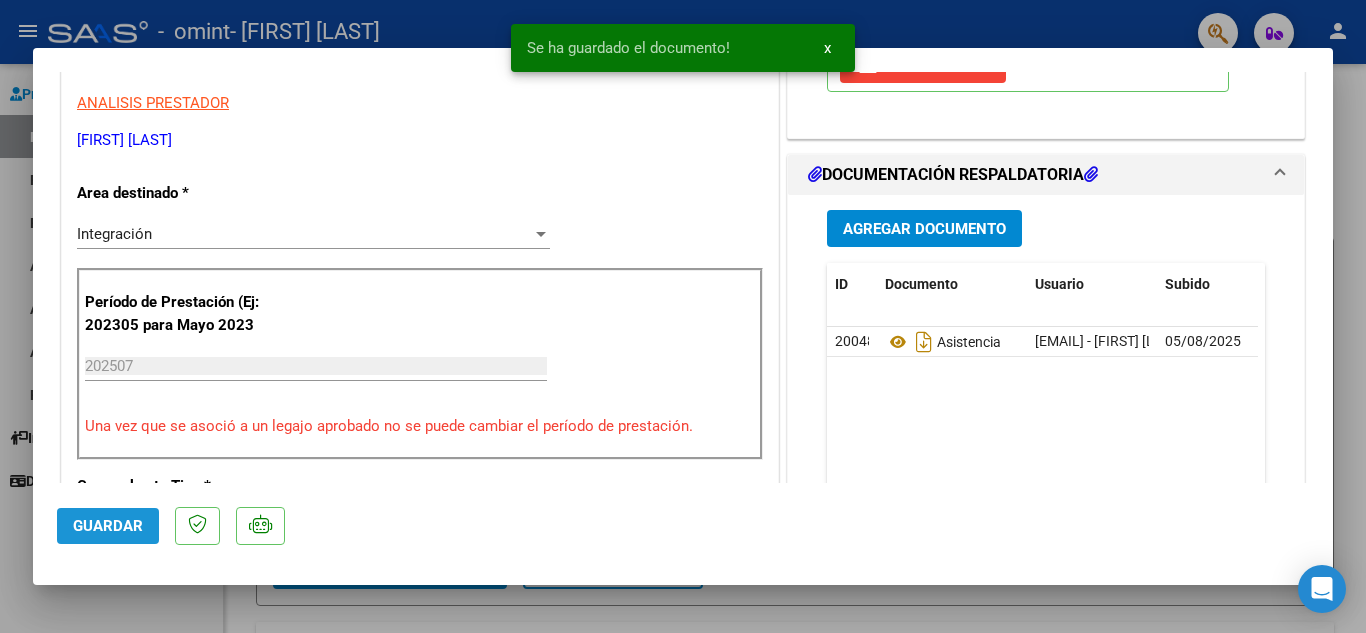 click on "Guardar" 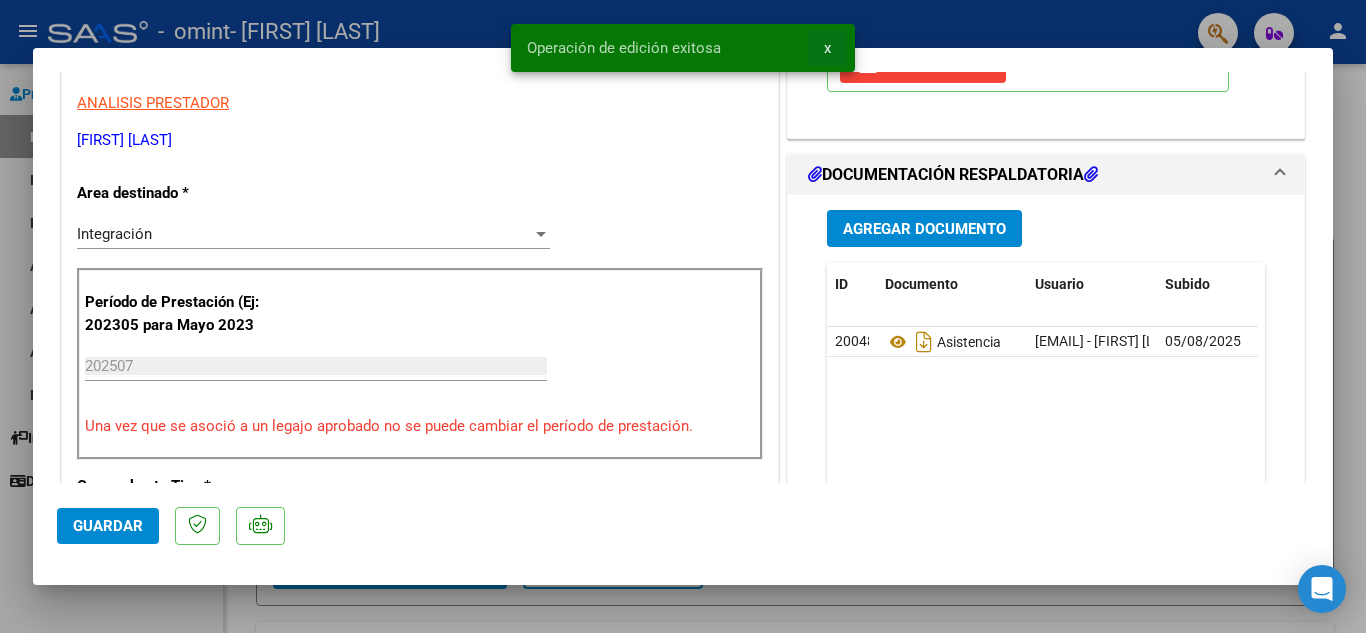 click on "x" at bounding box center [827, 48] 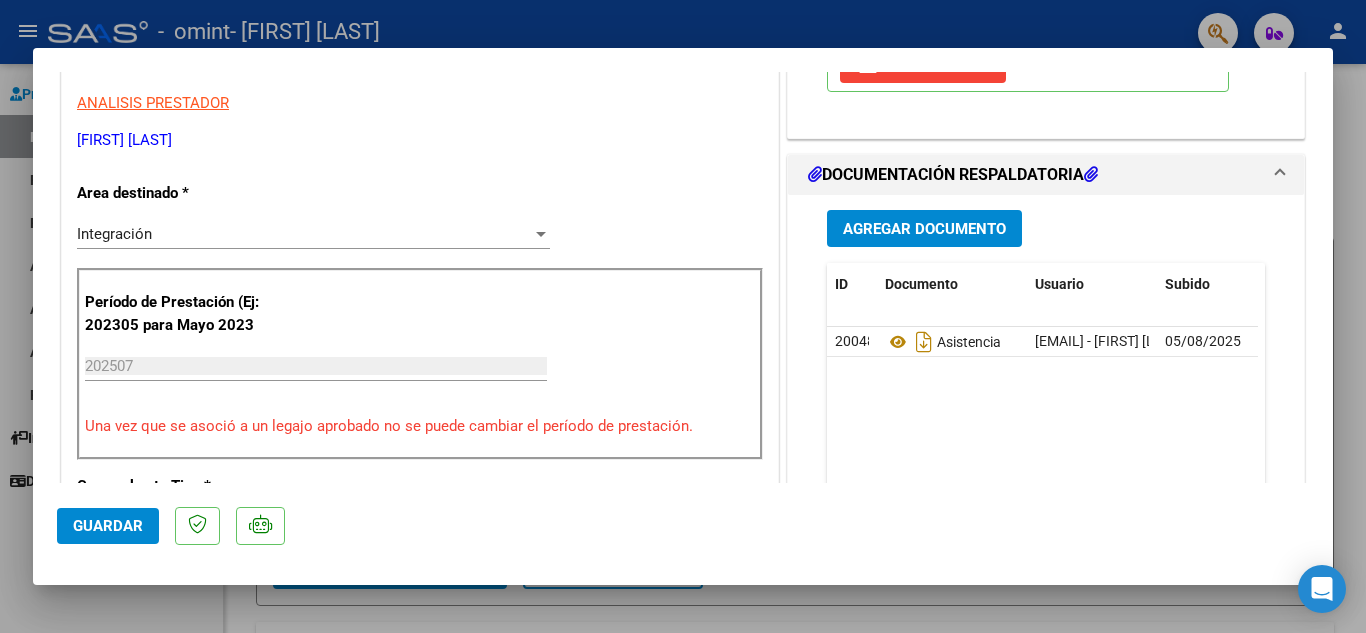 click at bounding box center (683, 316) 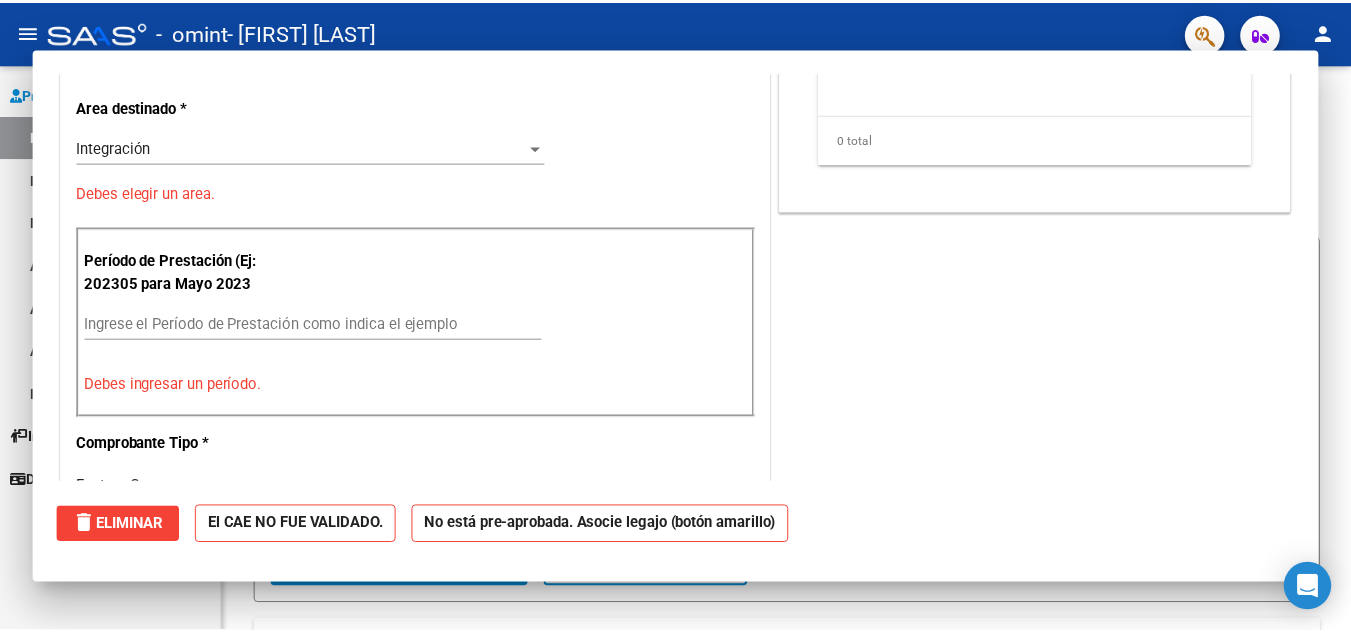 scroll, scrollTop: 0, scrollLeft: 0, axis: both 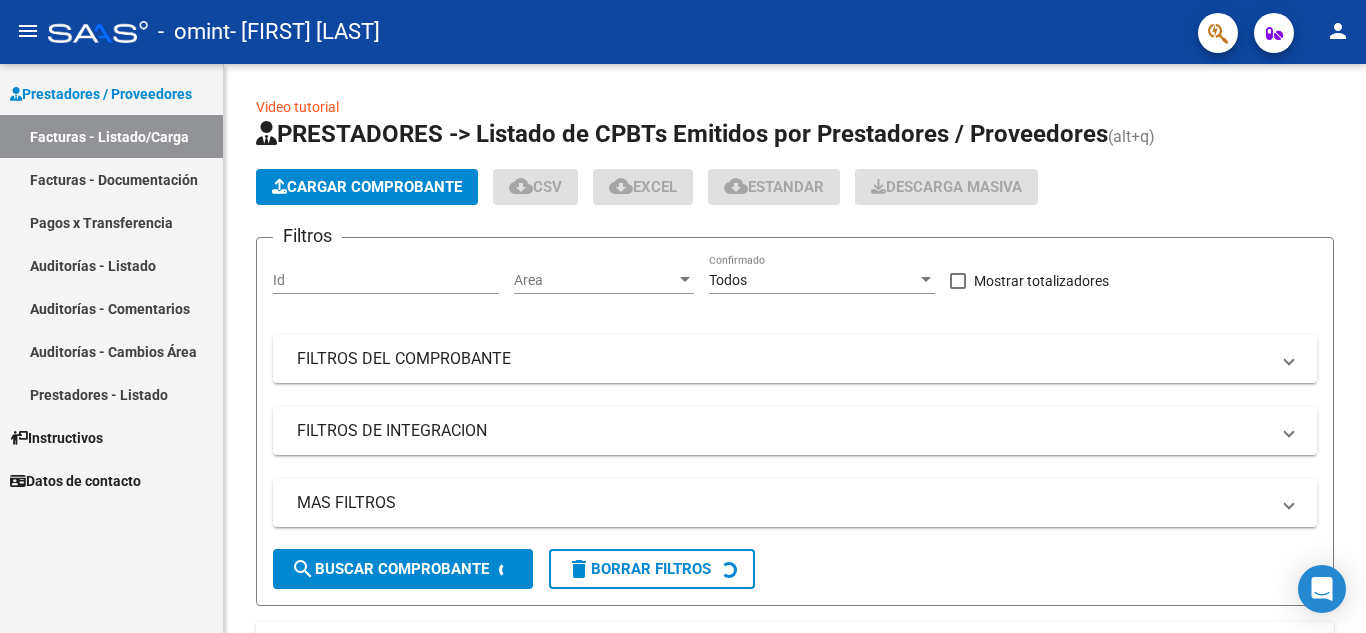 click on "person" 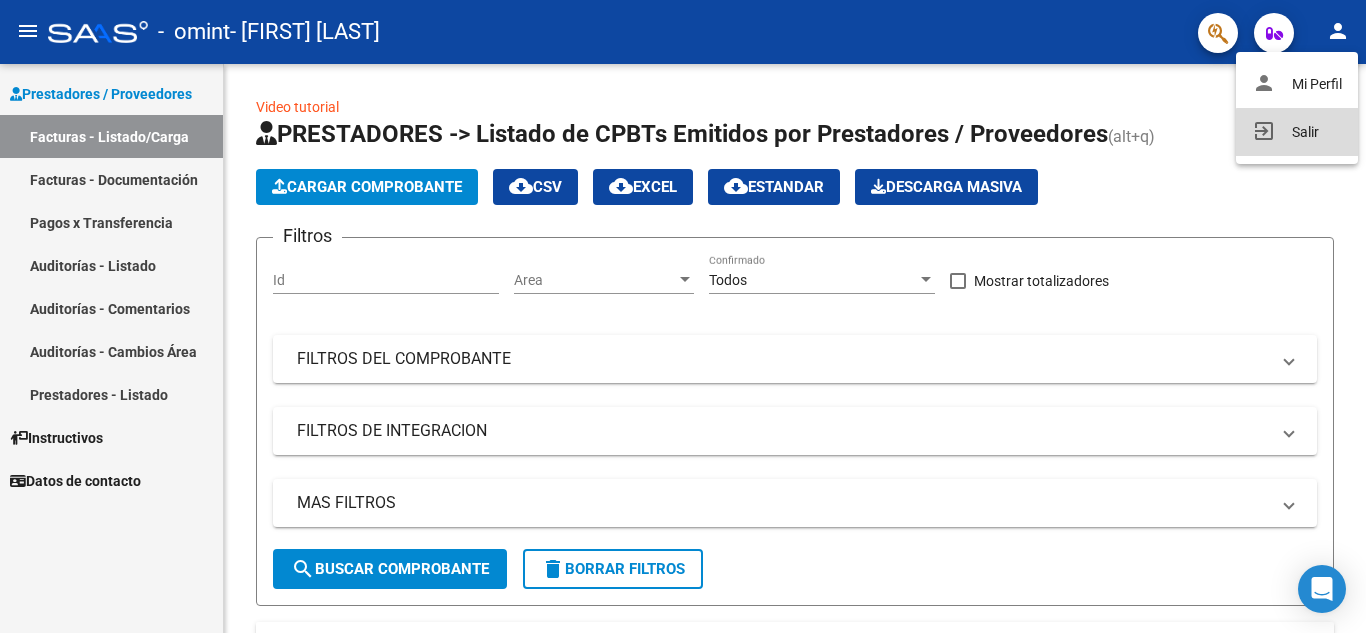 click on "exit_to_app  Salir" at bounding box center (1297, 132) 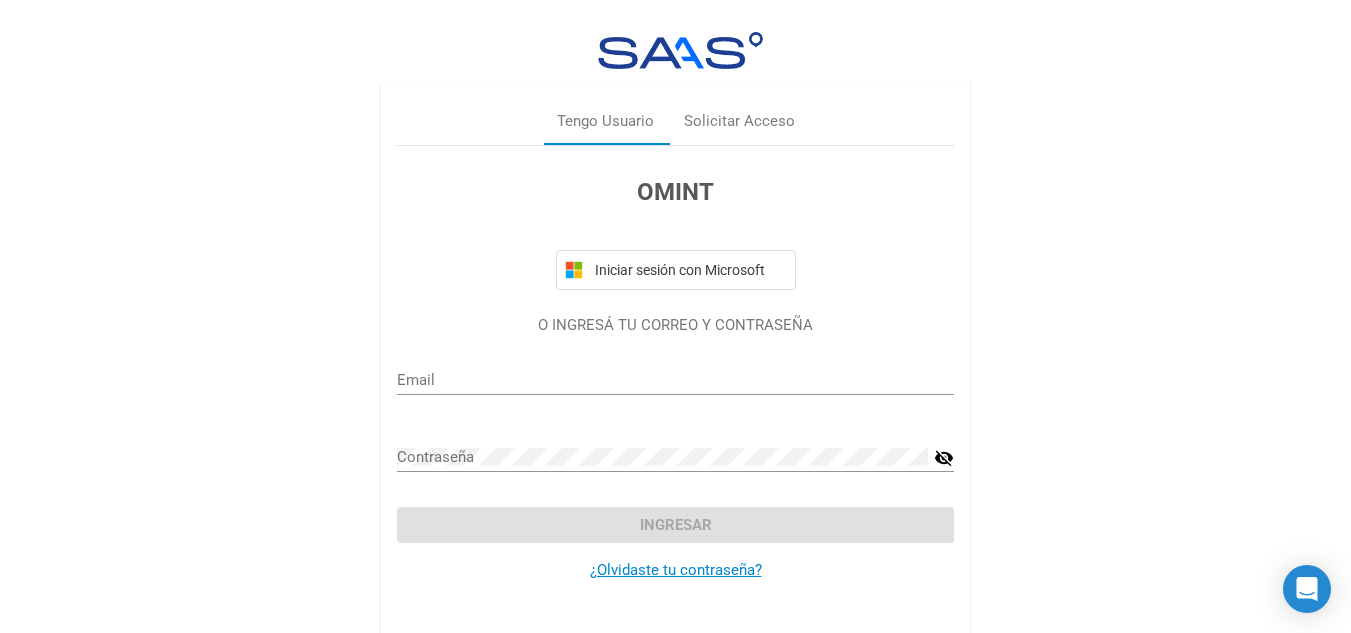 type on "arnodoirina@gmail.com" 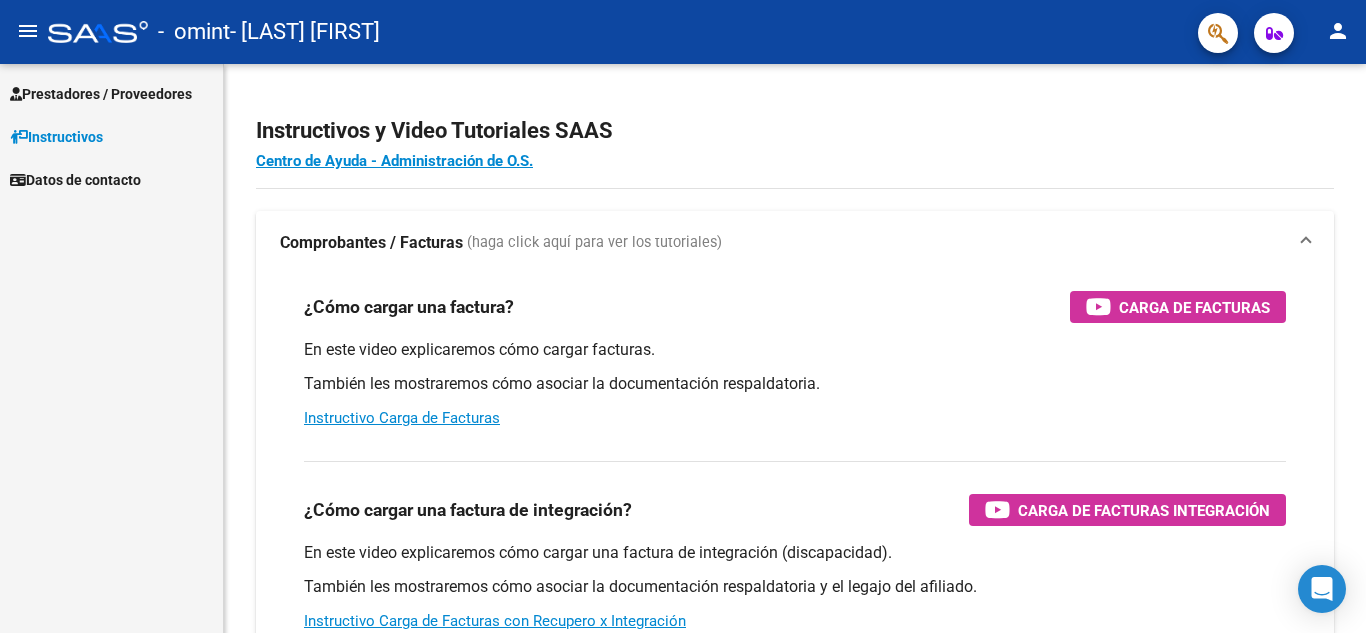 scroll, scrollTop: 0, scrollLeft: 0, axis: both 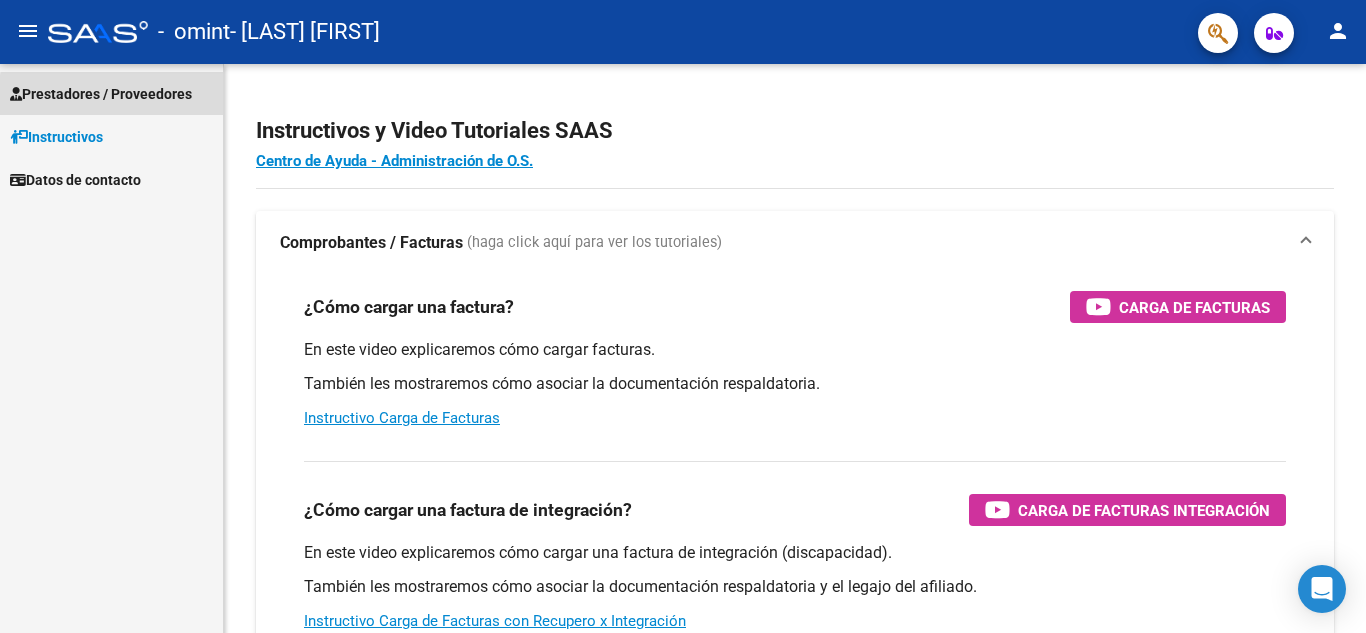 click on "Prestadores / Proveedores" at bounding box center (101, 94) 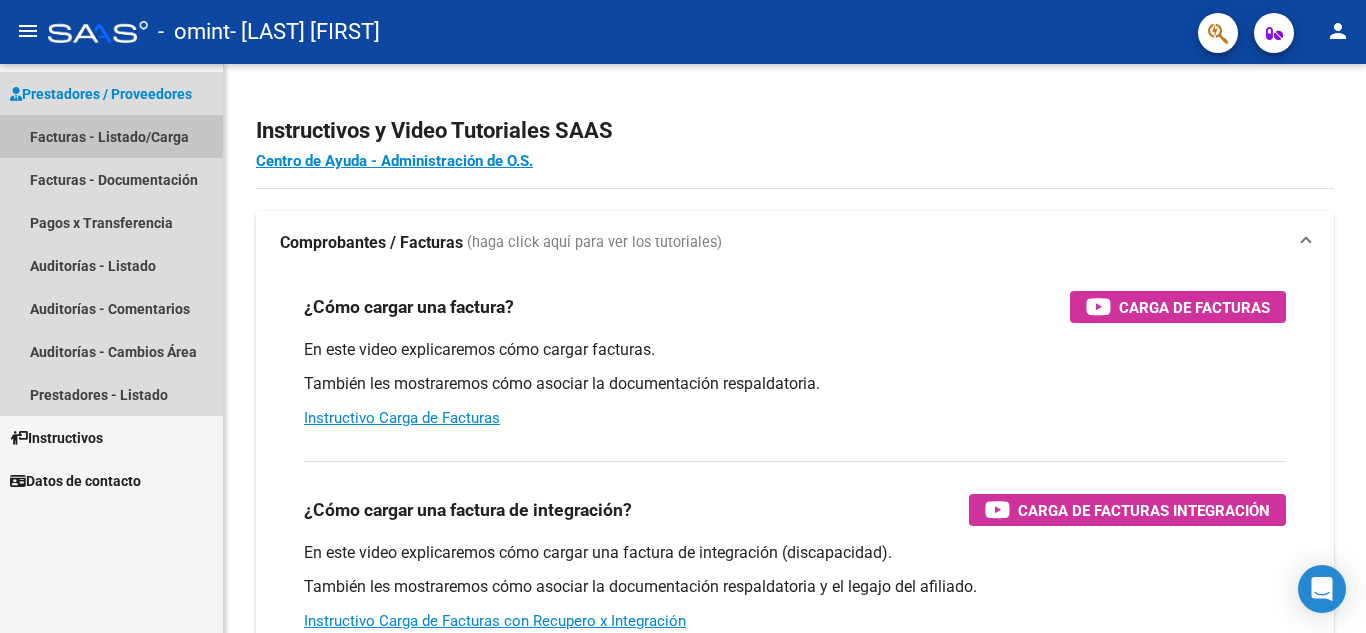 click on "Facturas - Listado/Carga" at bounding box center (111, 136) 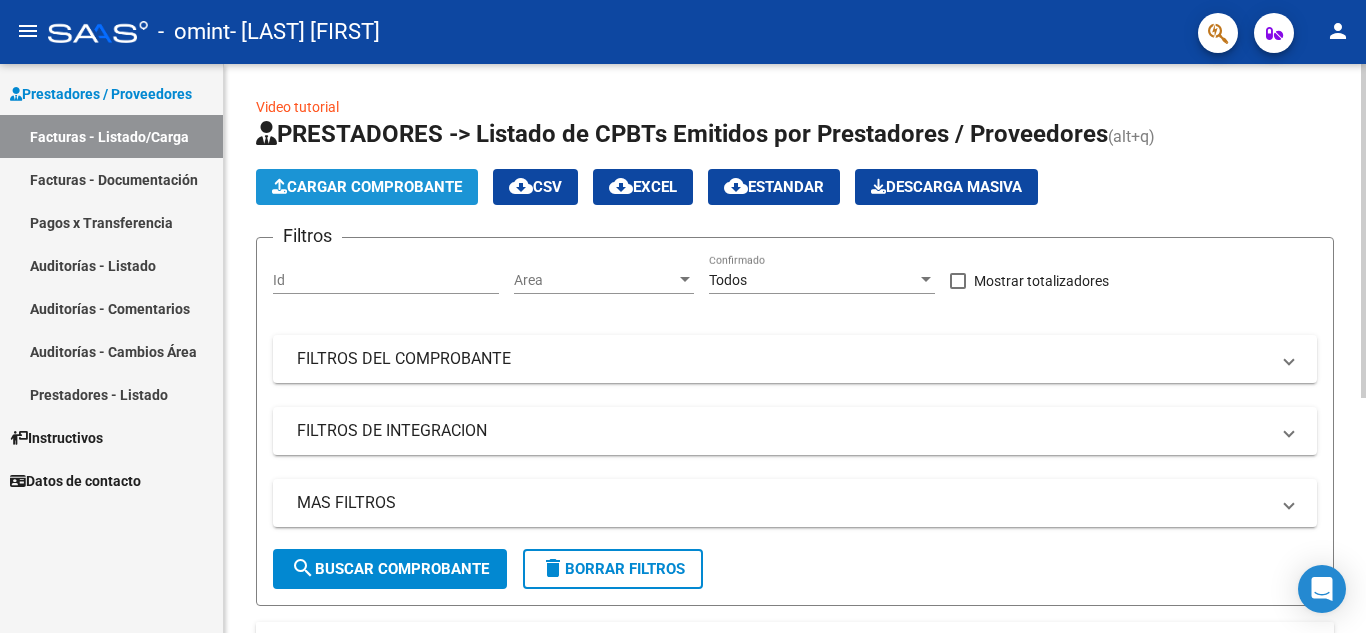 click on "Cargar Comprobante" 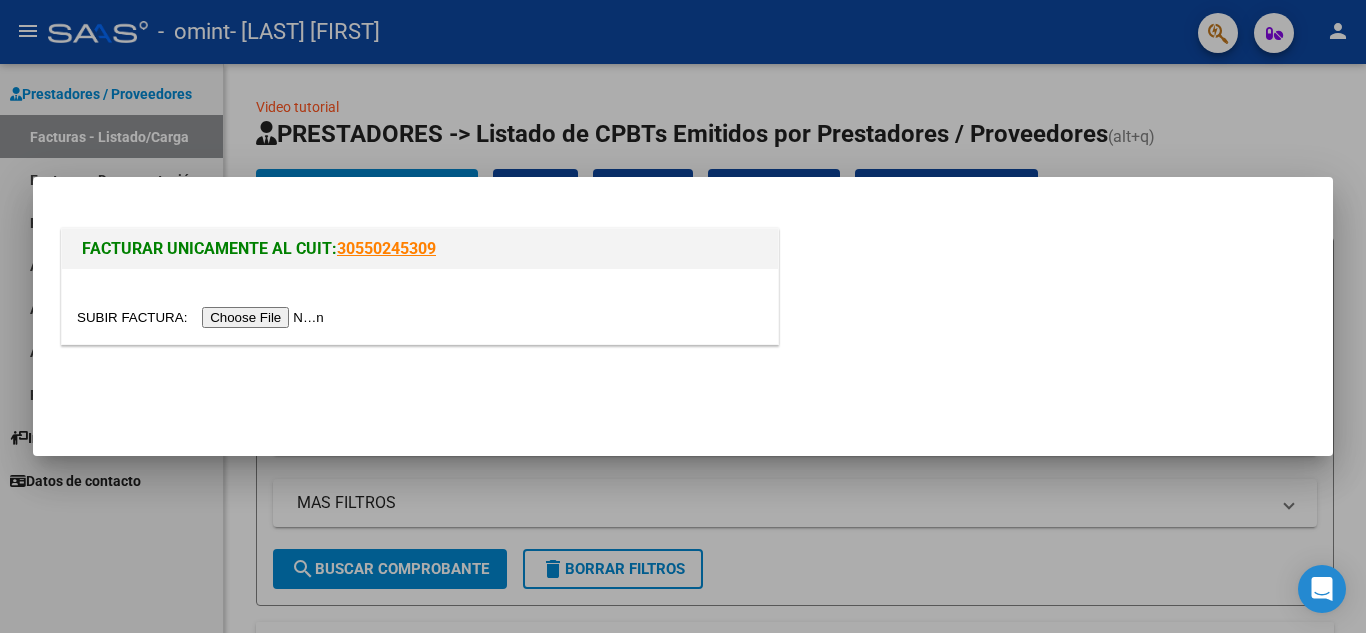 click at bounding box center [203, 317] 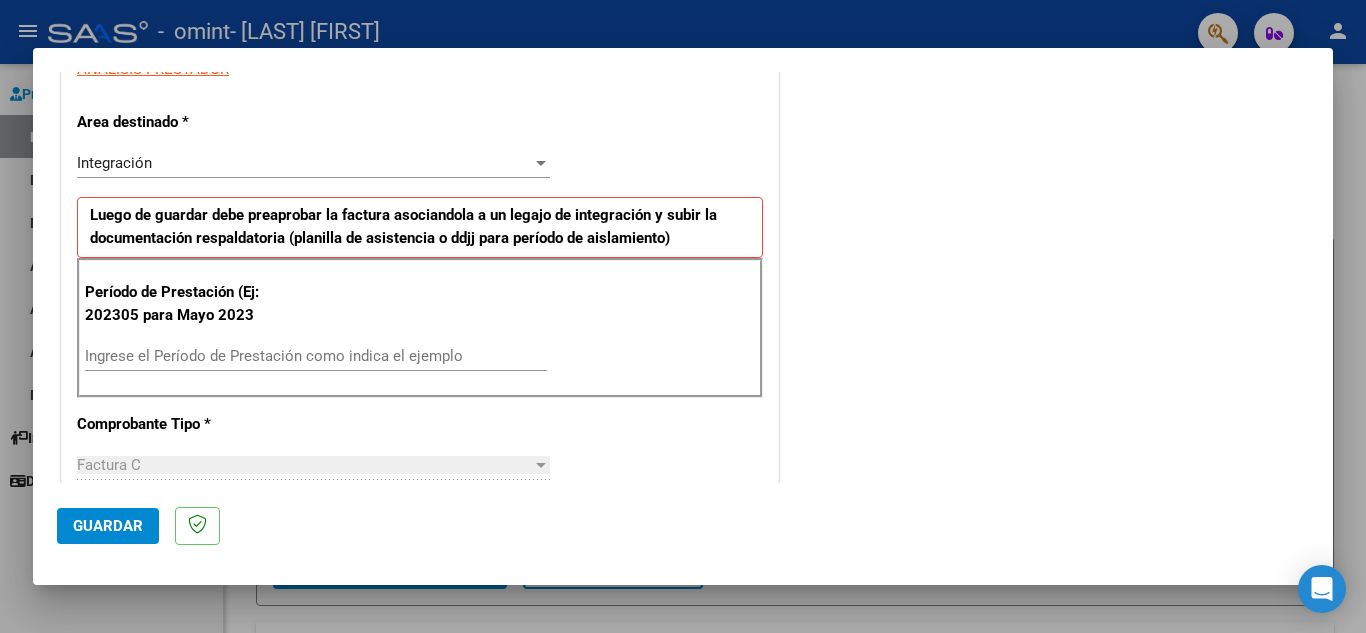 scroll, scrollTop: 400, scrollLeft: 0, axis: vertical 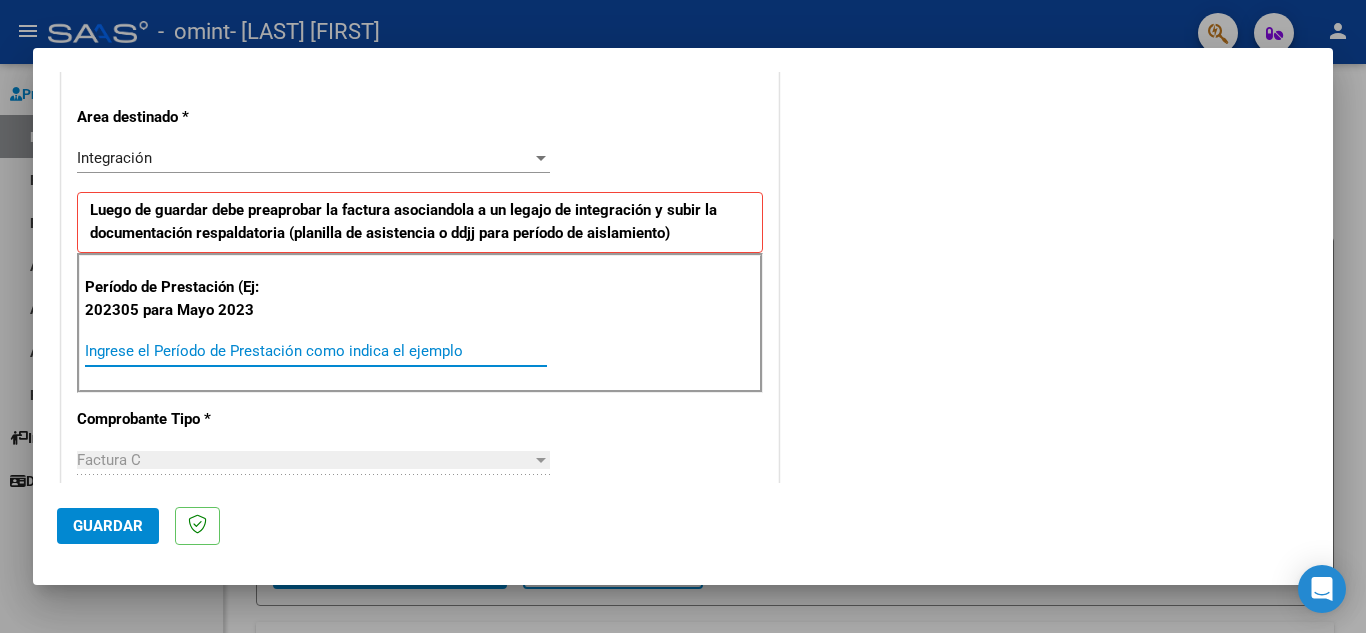 click on "Ingrese el Período de Prestación como indica el ejemplo" at bounding box center [316, 351] 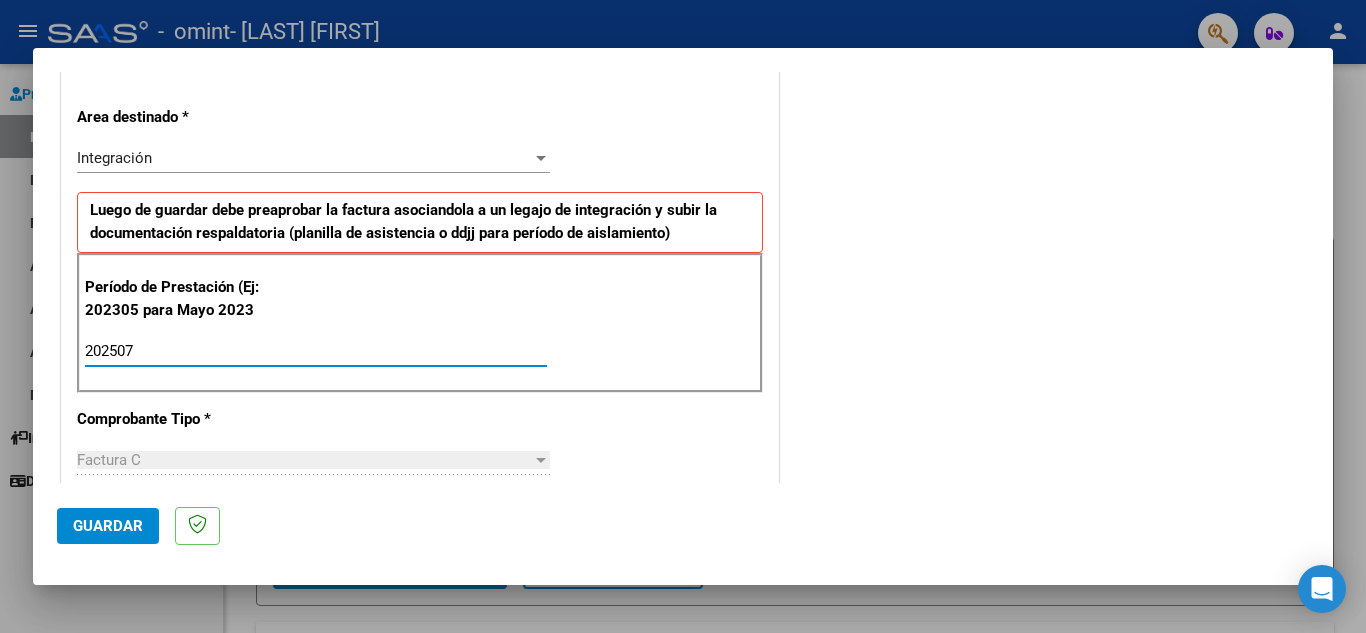 type on "202507" 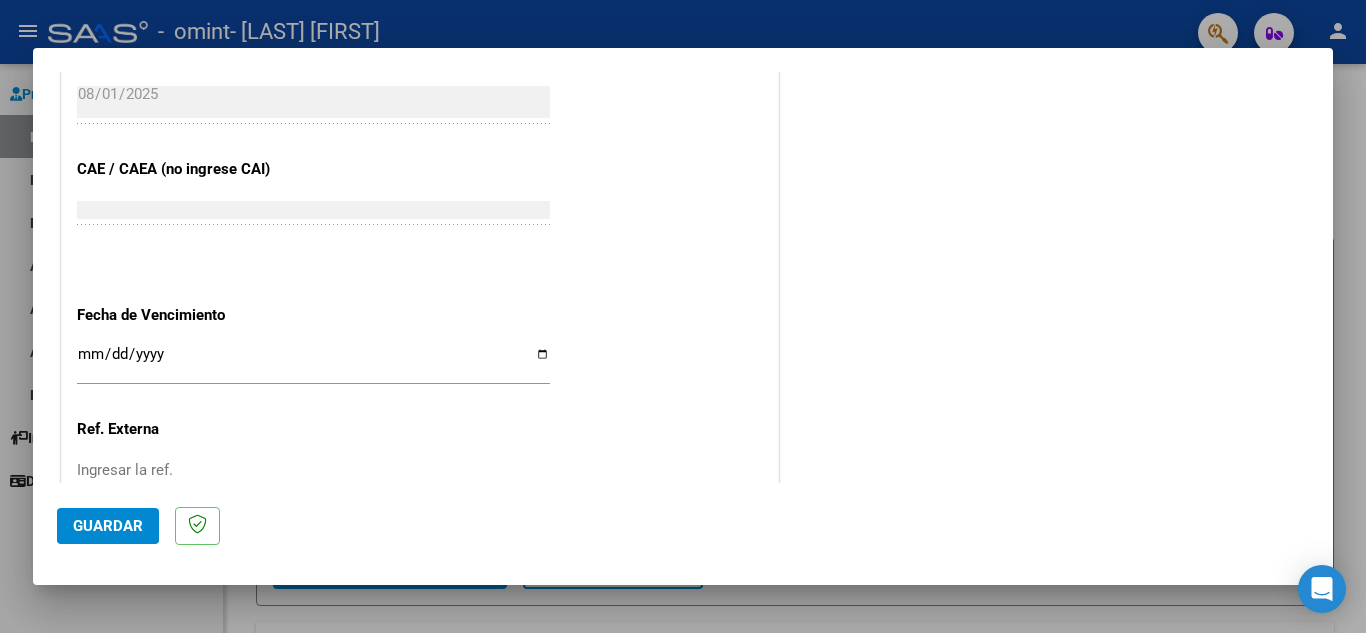 scroll, scrollTop: 1200, scrollLeft: 0, axis: vertical 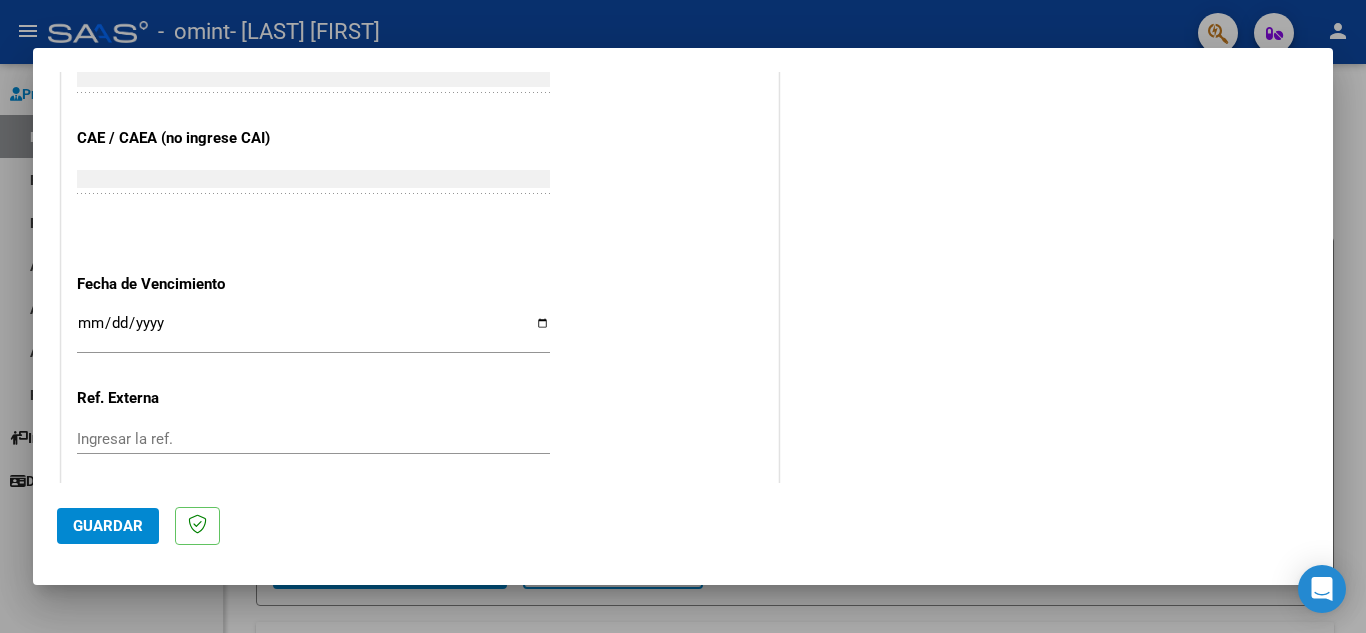 click on "Ingresar la fecha" at bounding box center (313, 331) 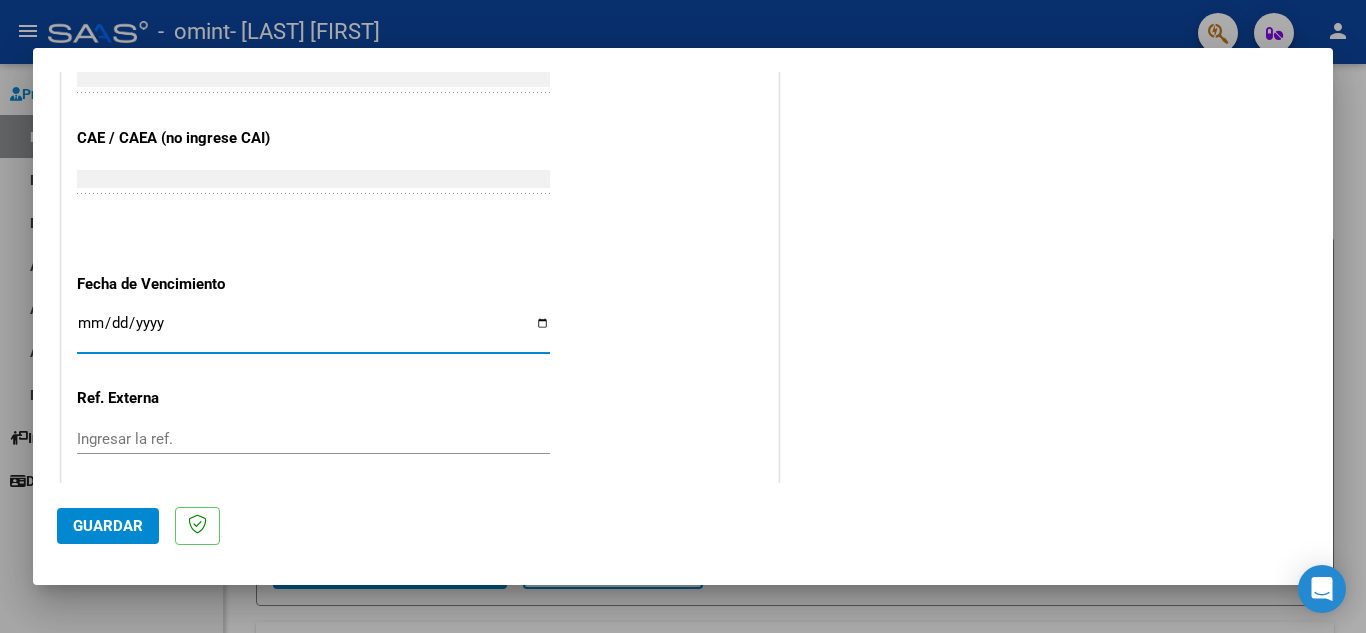 type on "2025-08-29" 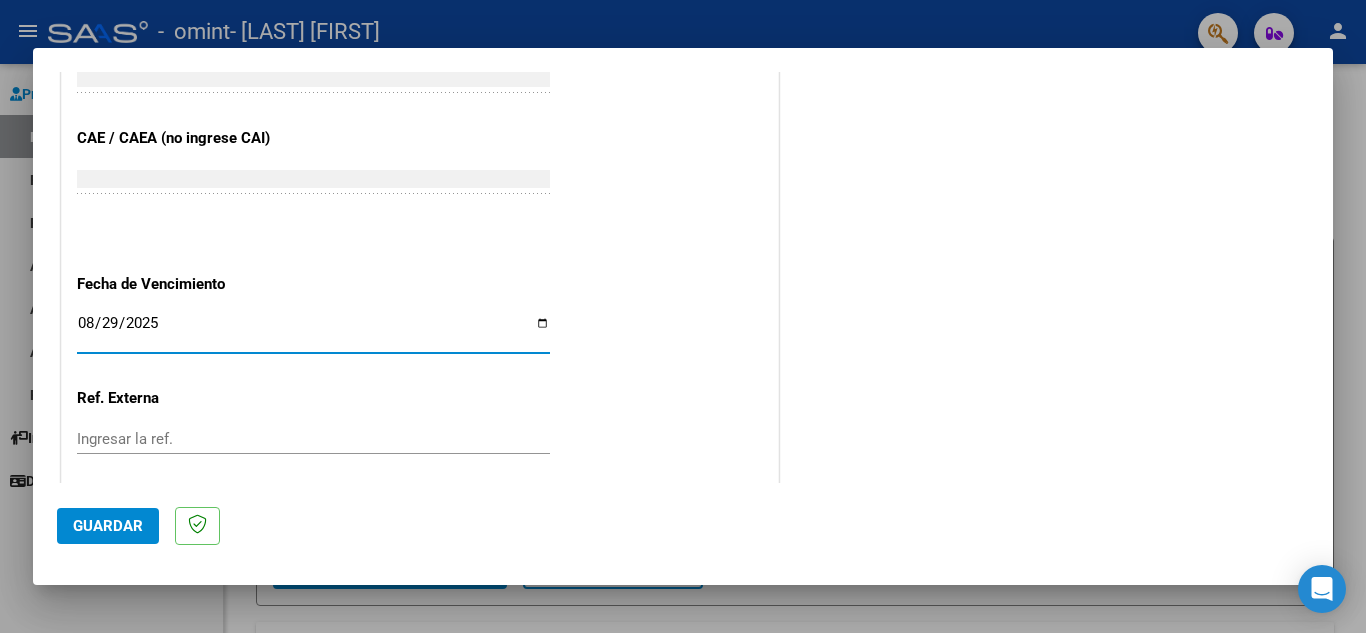 click on "Guardar" 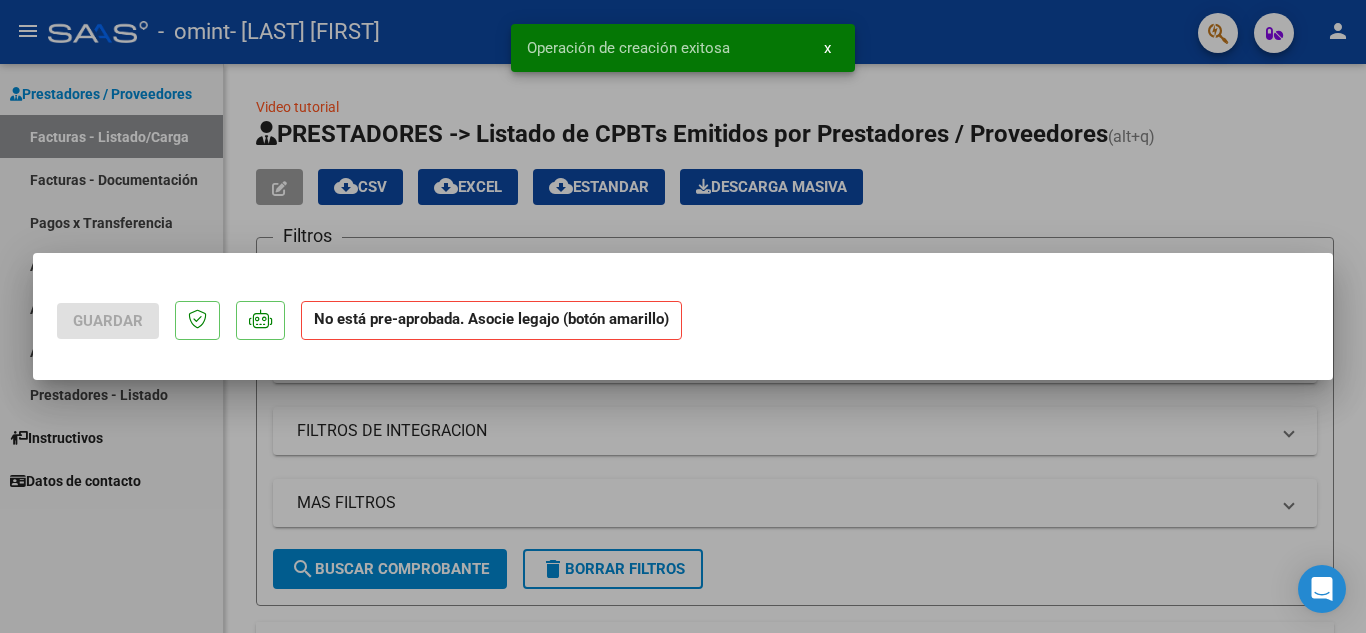 scroll, scrollTop: 0, scrollLeft: 0, axis: both 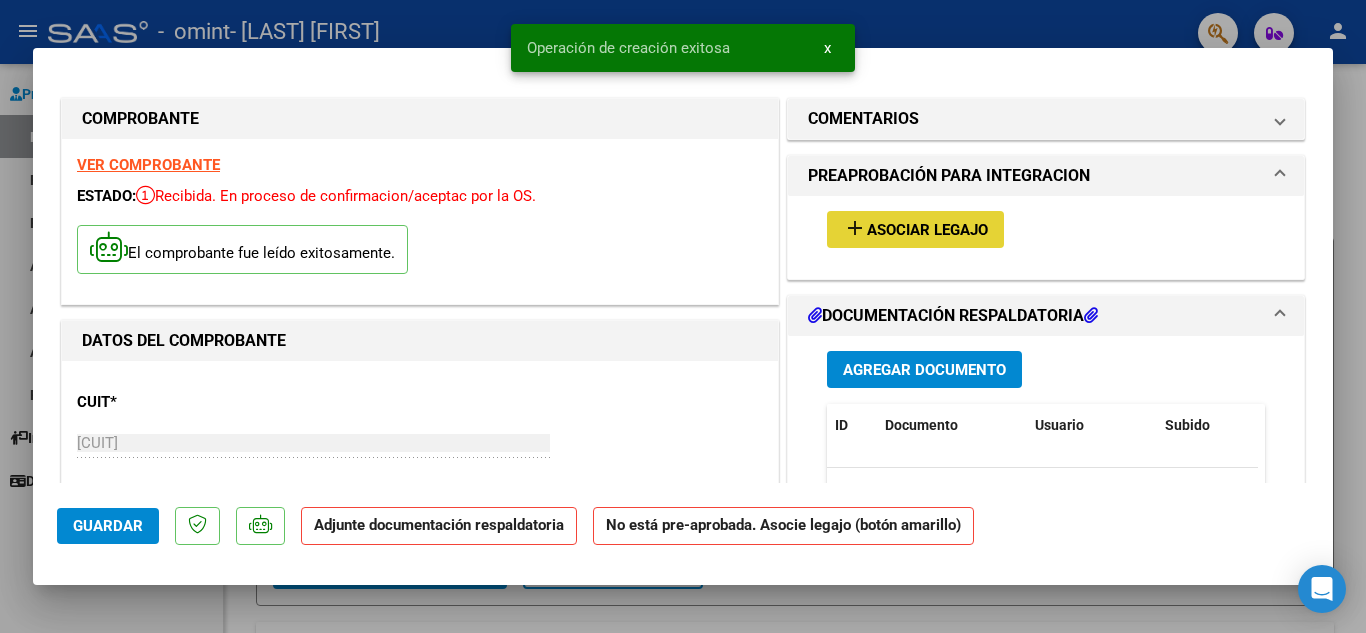 click on "add" at bounding box center (855, 228) 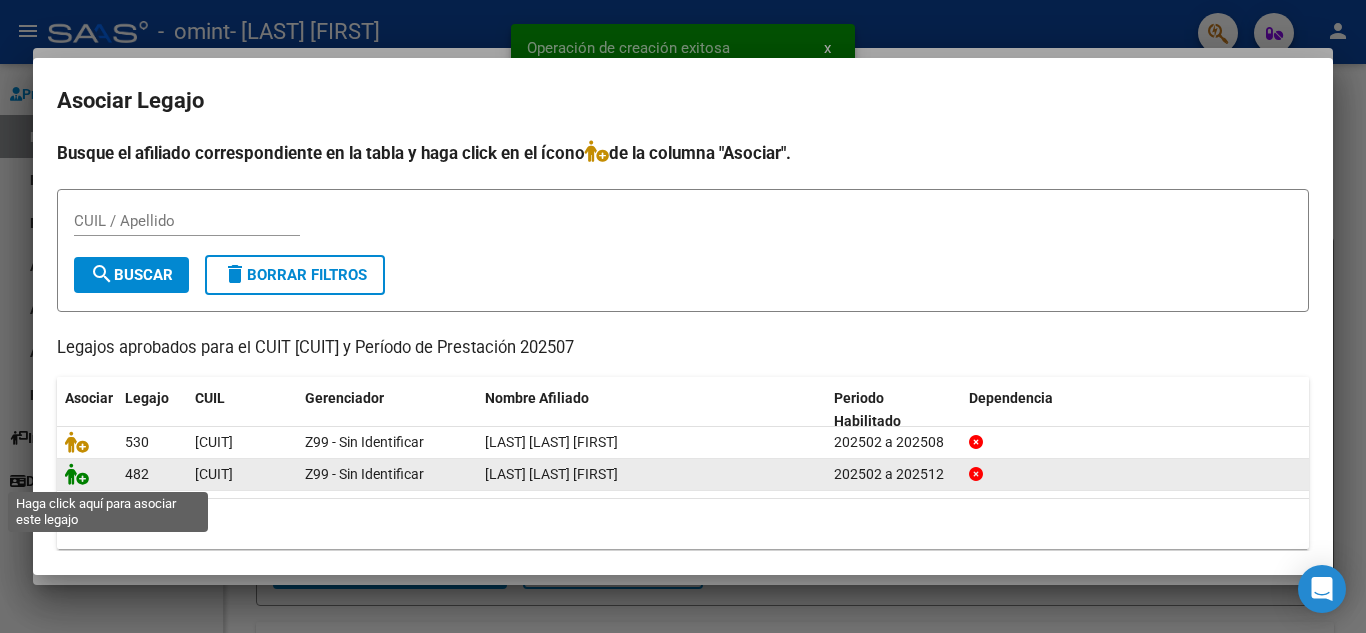 click 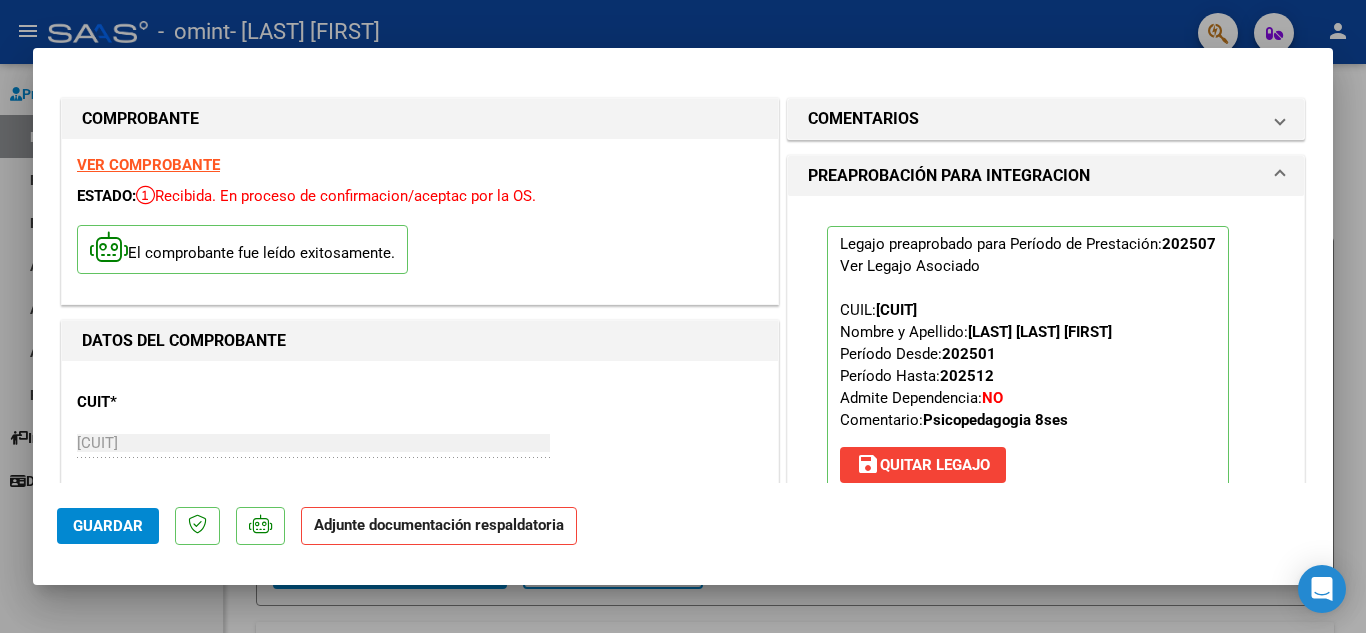 scroll, scrollTop: 400, scrollLeft: 0, axis: vertical 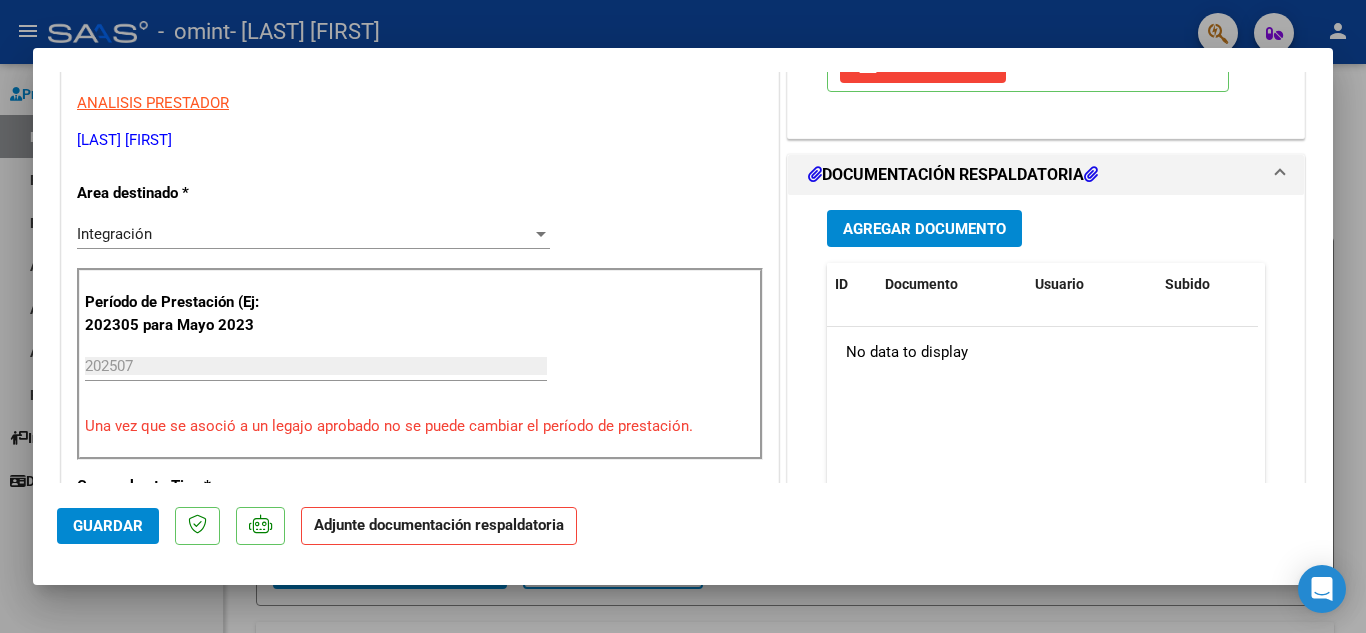 click on "Agregar Documento" at bounding box center (924, 229) 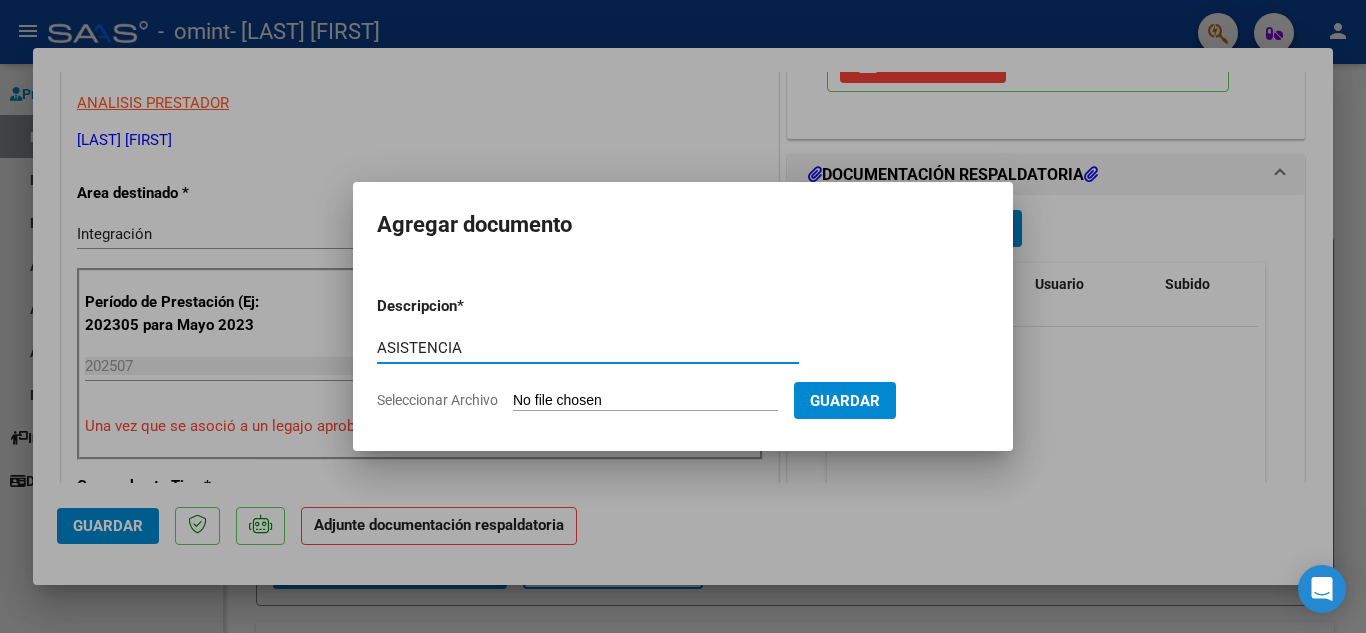 type on "ASISTENCIA" 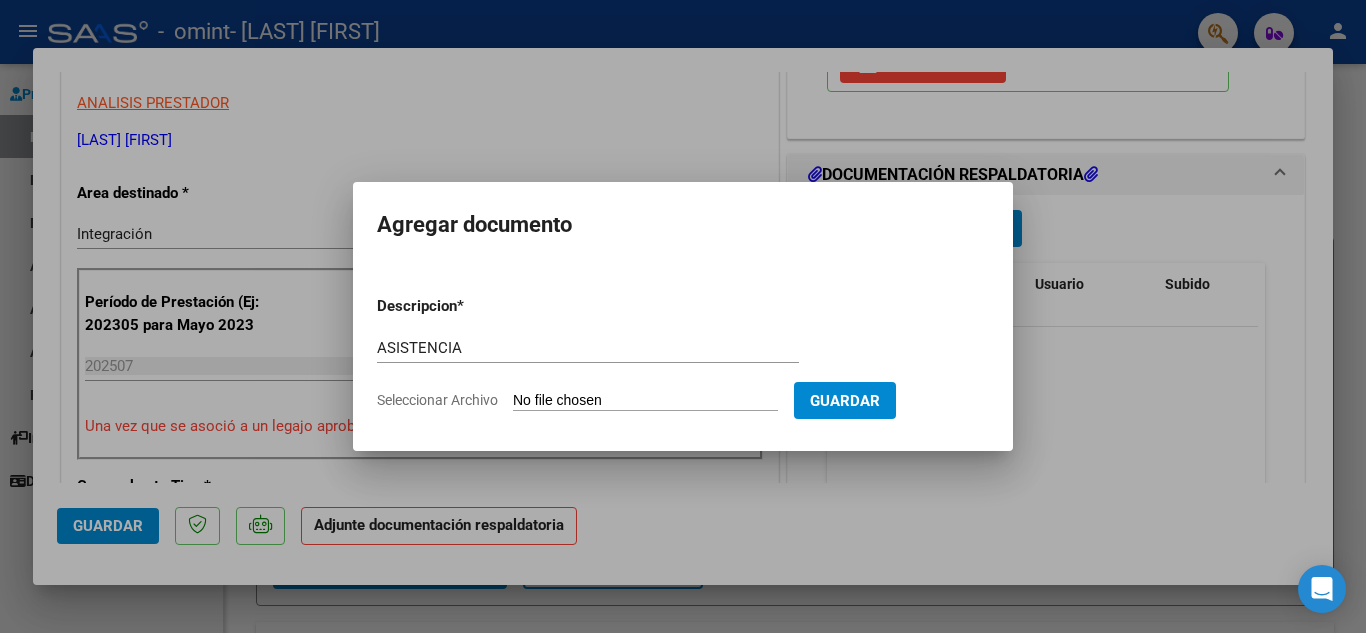 type on "C:\fakepath\asistencia Quevedo psp (6).pdf" 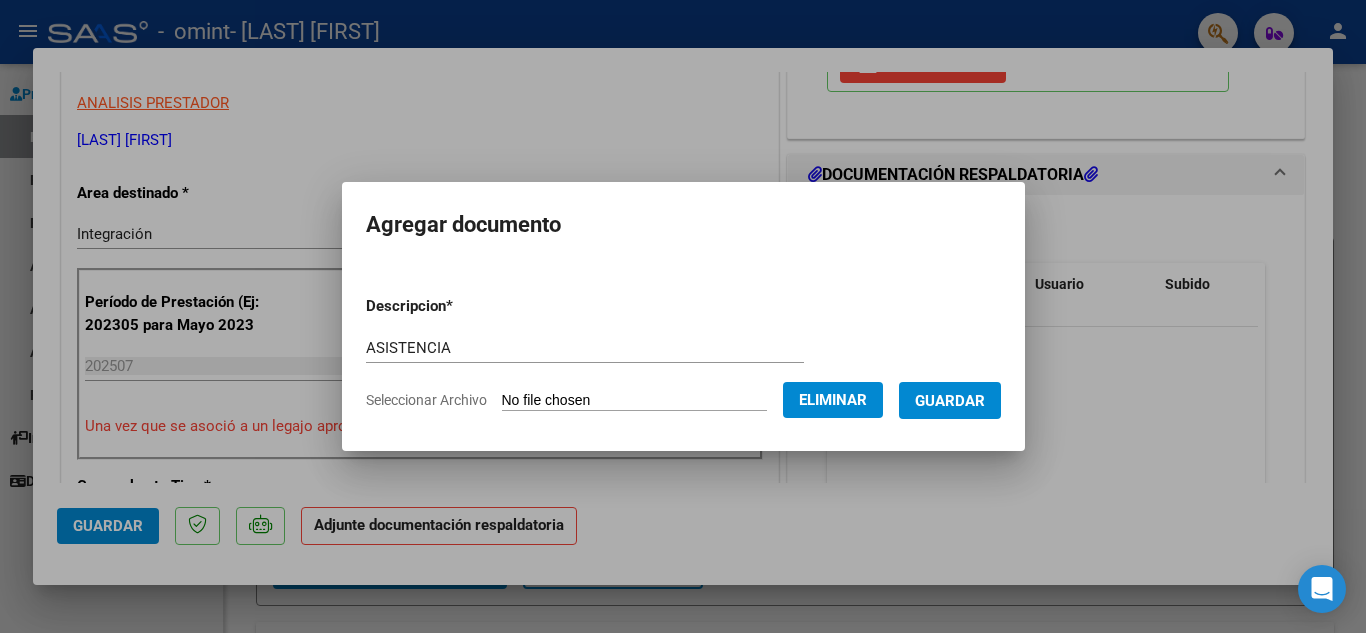 click on "Guardar" at bounding box center (950, 401) 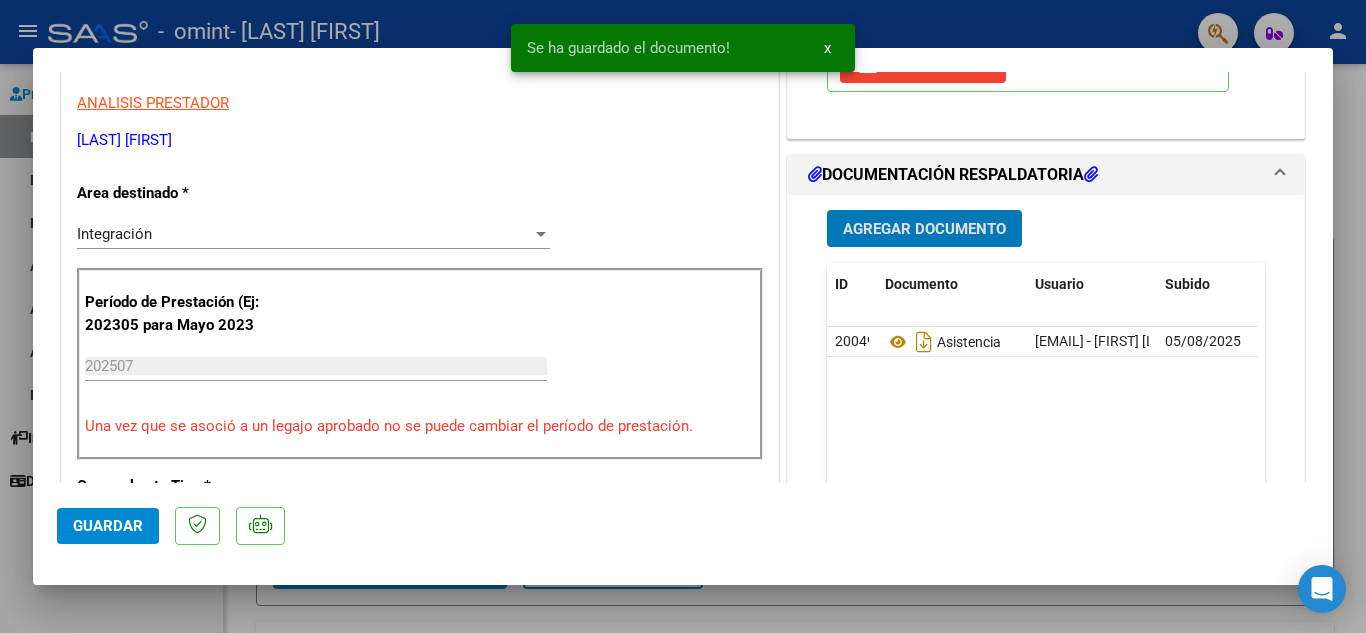 click on "Guardar" 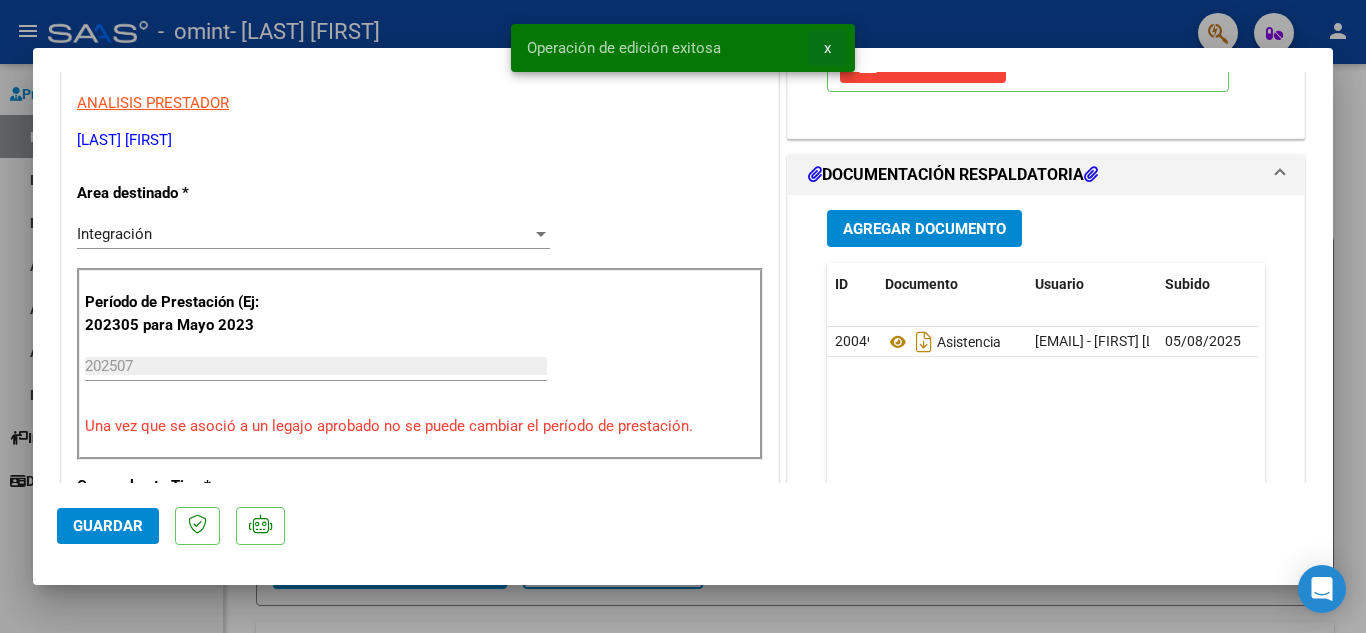 click on "x" at bounding box center [827, 48] 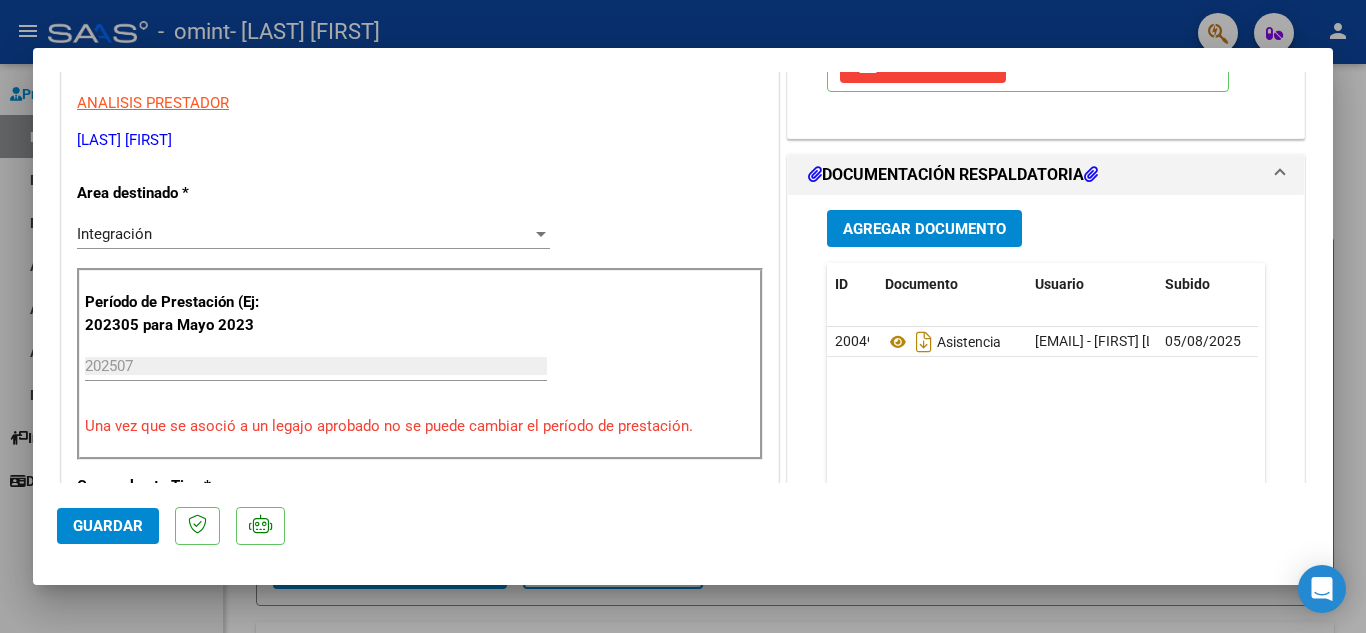 click at bounding box center [683, 316] 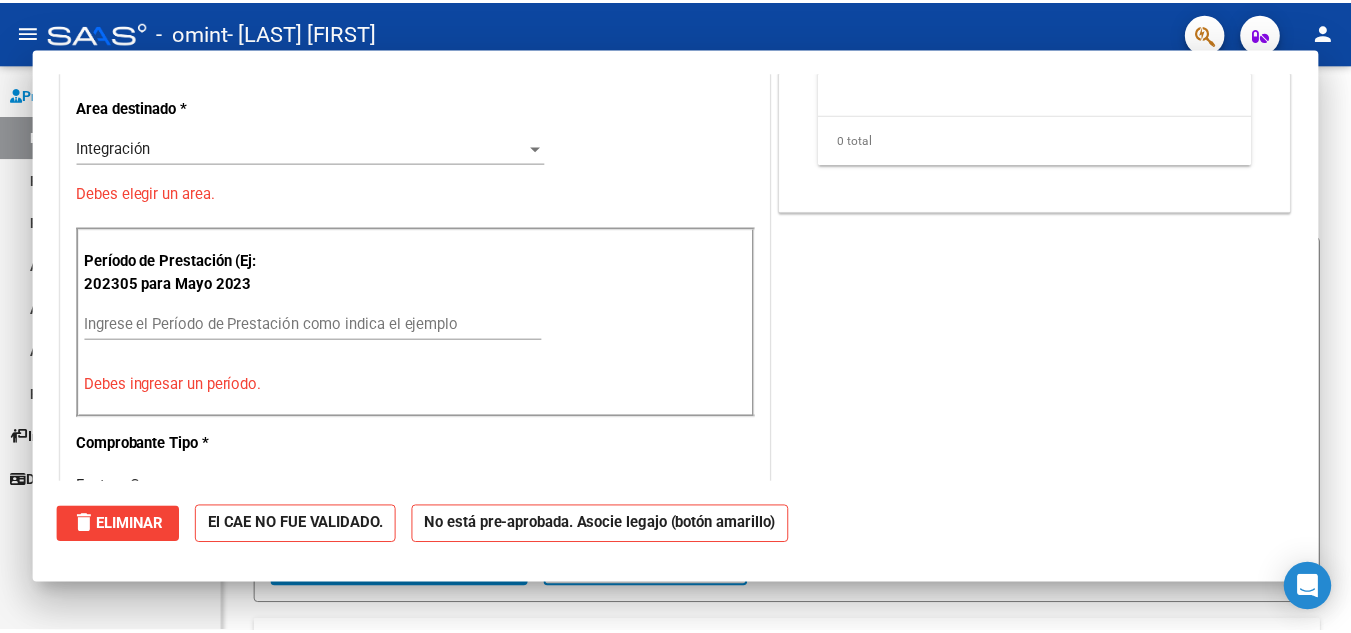 scroll, scrollTop: 0, scrollLeft: 0, axis: both 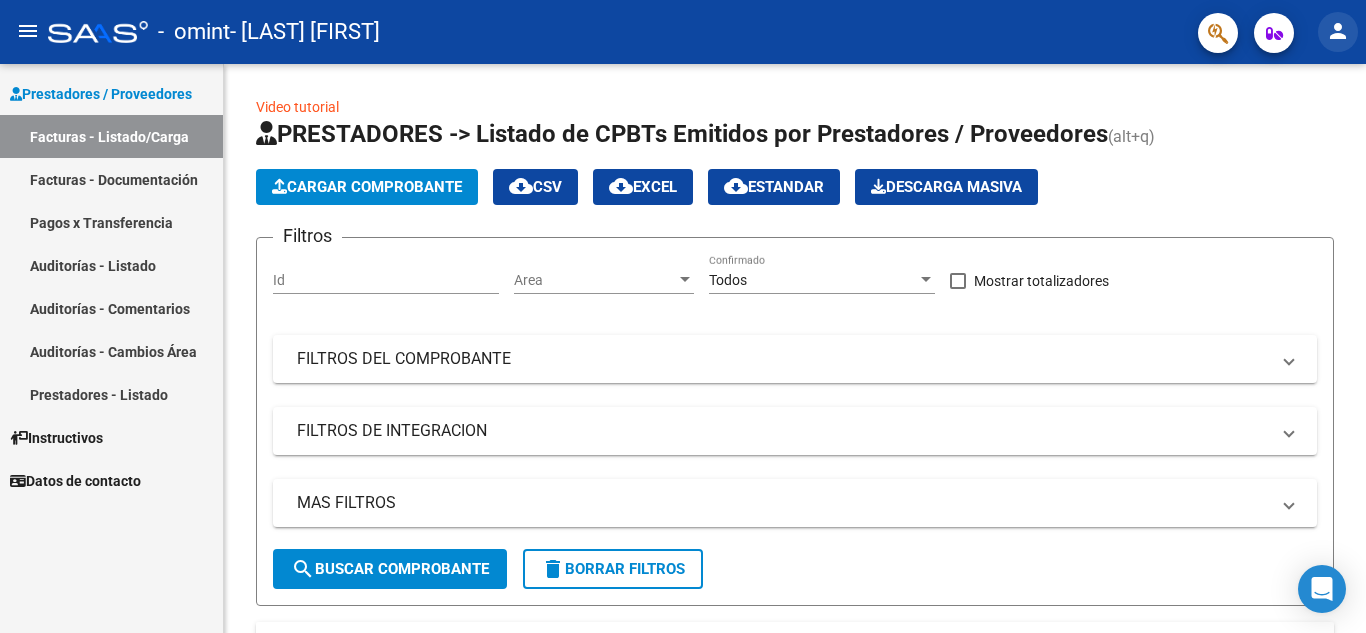 click on "person" 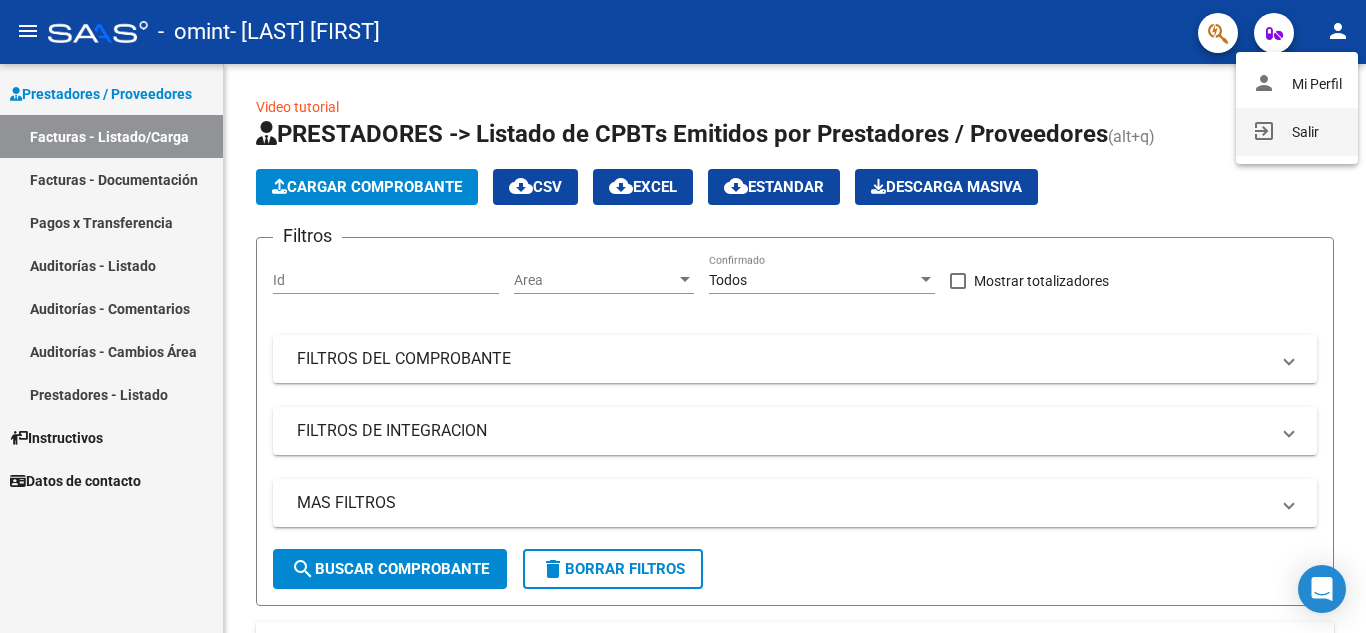 click on "exit_to_app  Salir" at bounding box center [1297, 132] 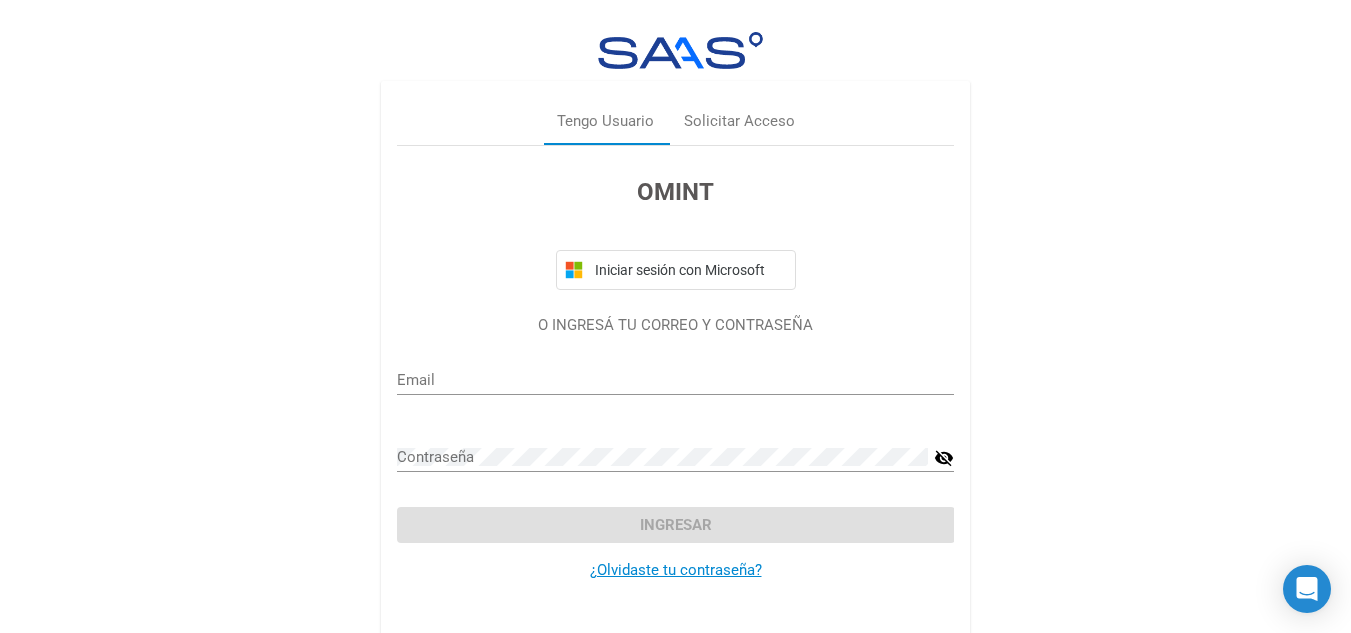 type on "anahi_511@hotmail.com" 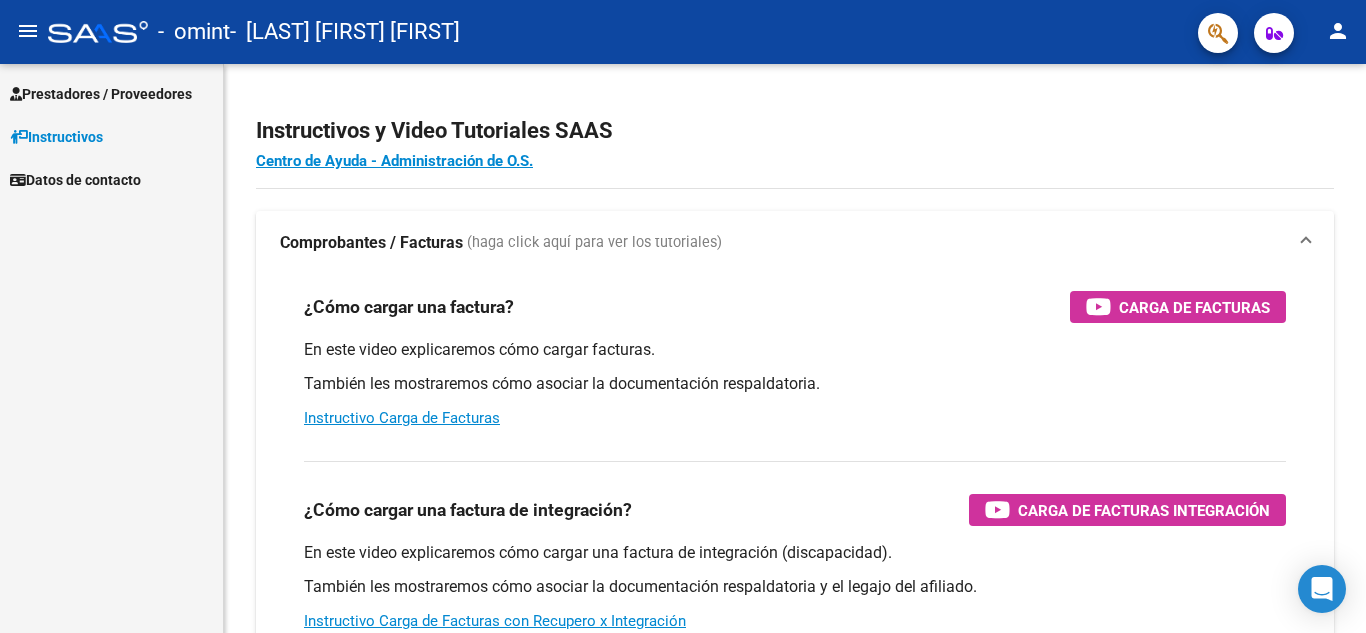 scroll, scrollTop: 0, scrollLeft: 0, axis: both 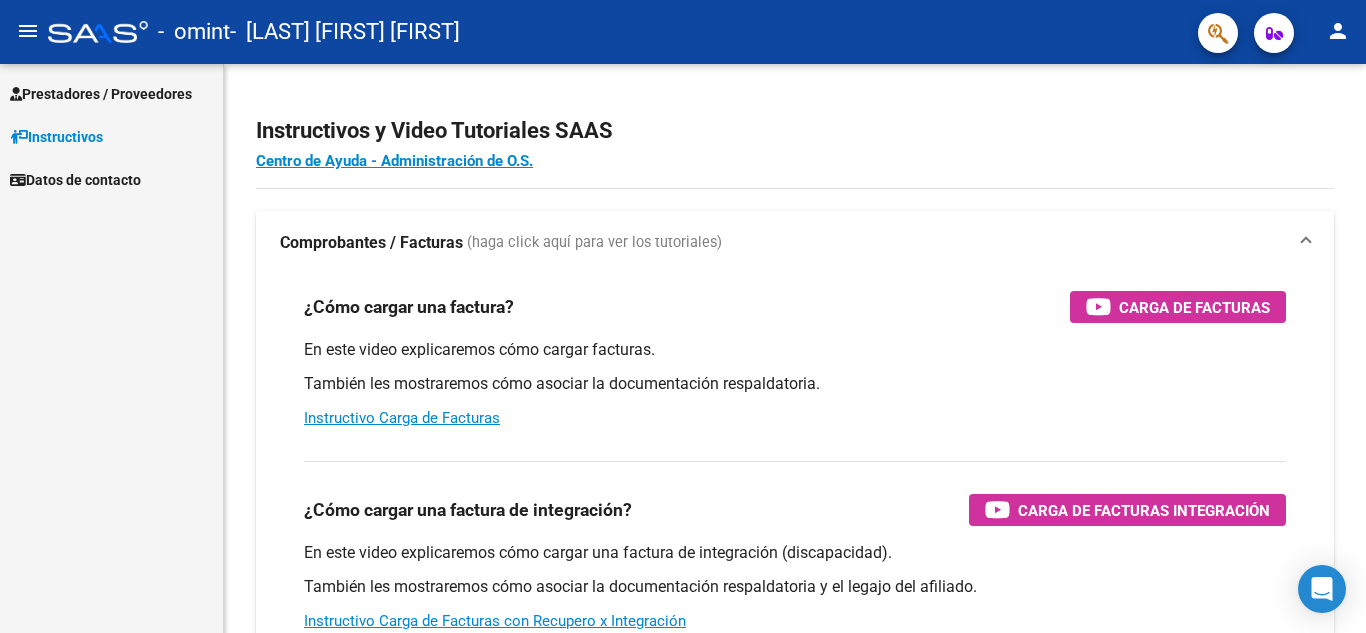 click on "Prestadores / Proveedores" at bounding box center [101, 94] 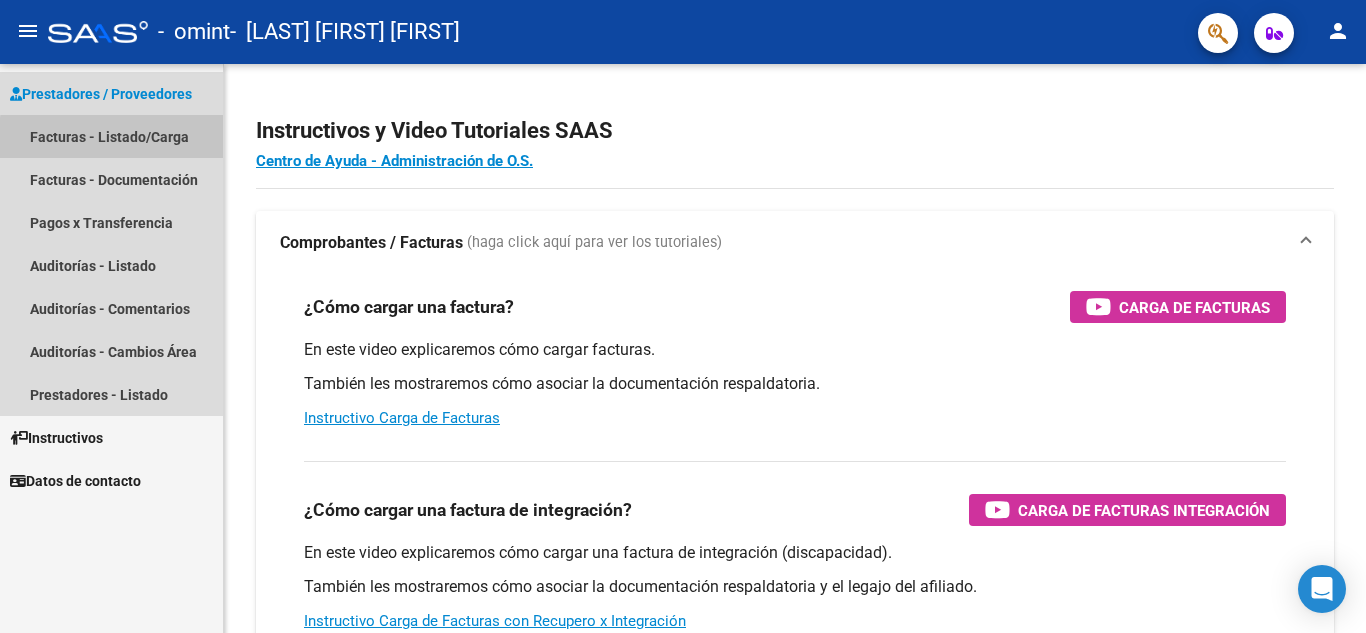 click on "Facturas - Listado/Carga" at bounding box center [111, 136] 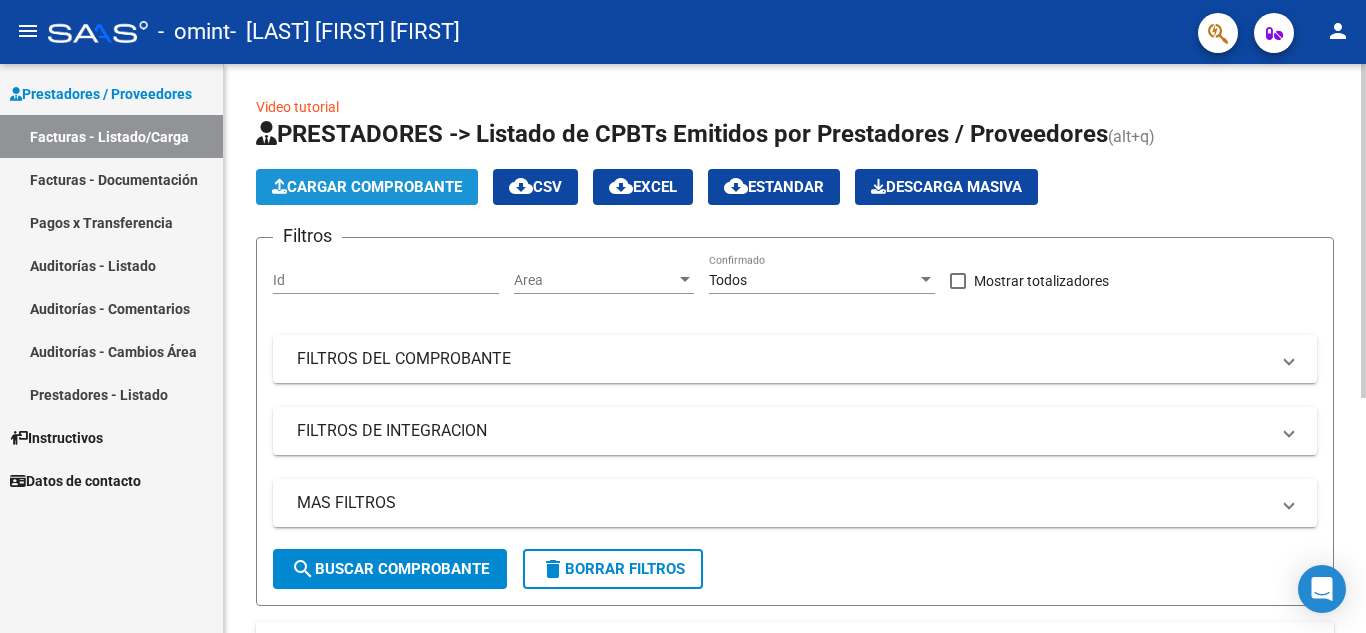 click on "Cargar Comprobante" 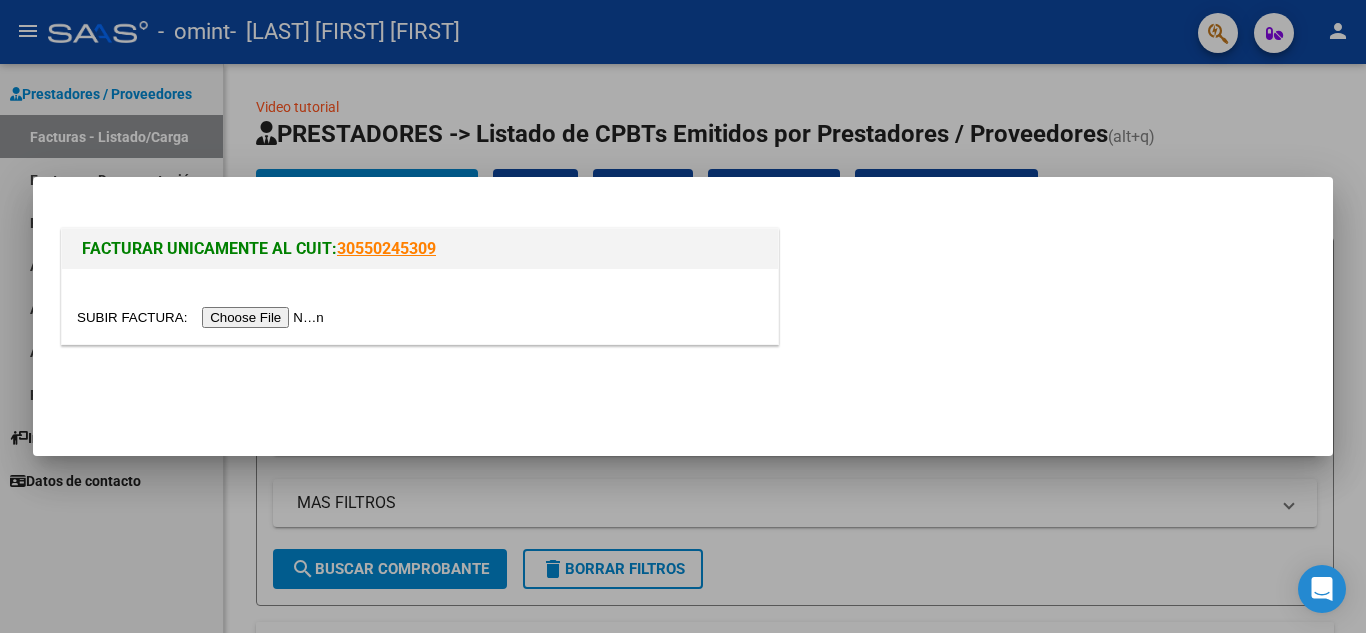 click at bounding box center (203, 317) 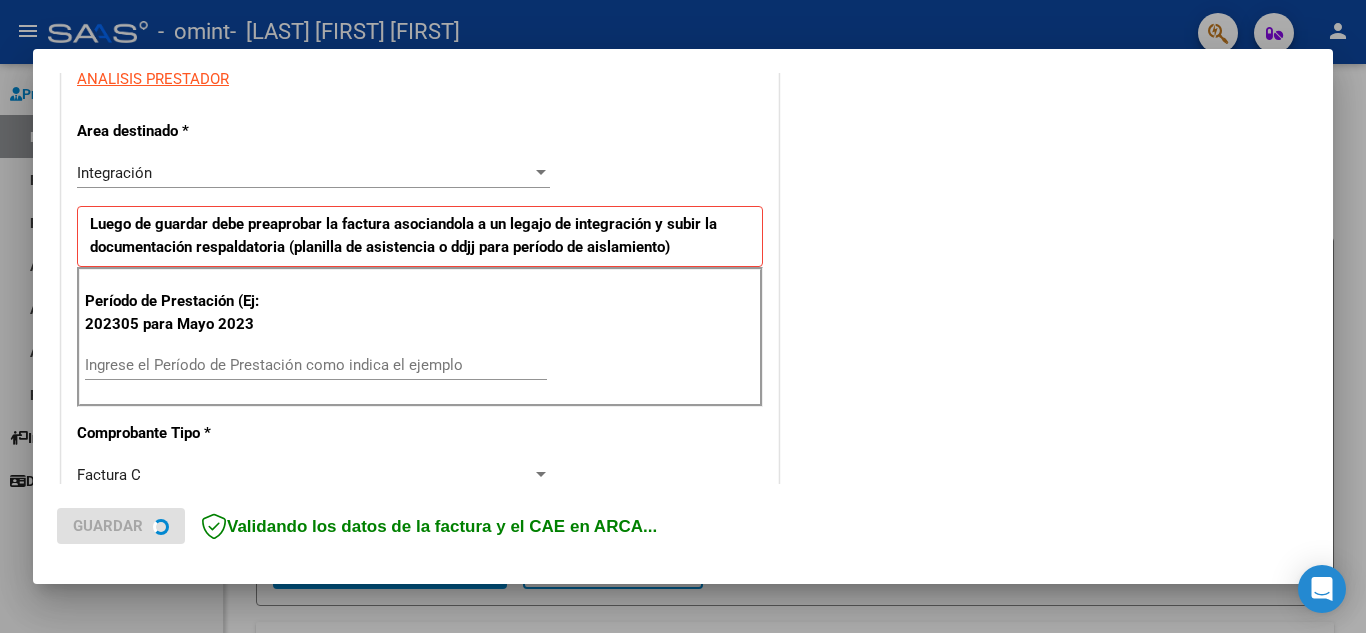 scroll, scrollTop: 400, scrollLeft: 0, axis: vertical 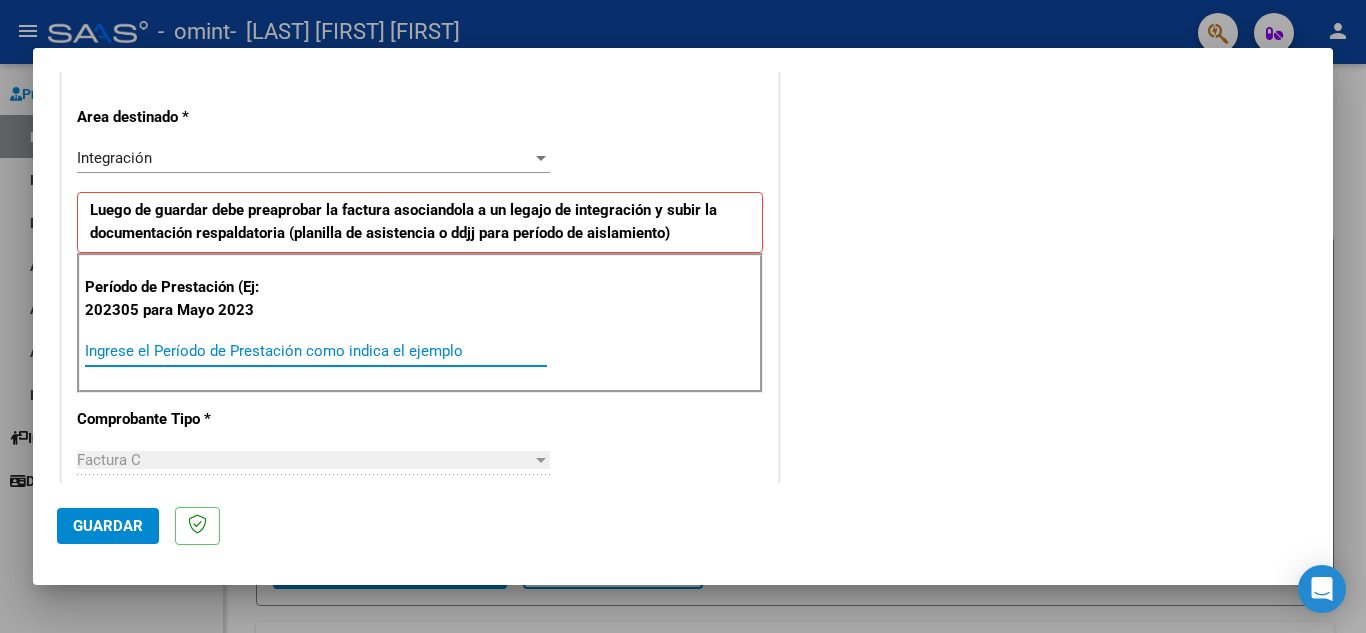 click on "Ingrese el Período de Prestación como indica el ejemplo" at bounding box center (316, 351) 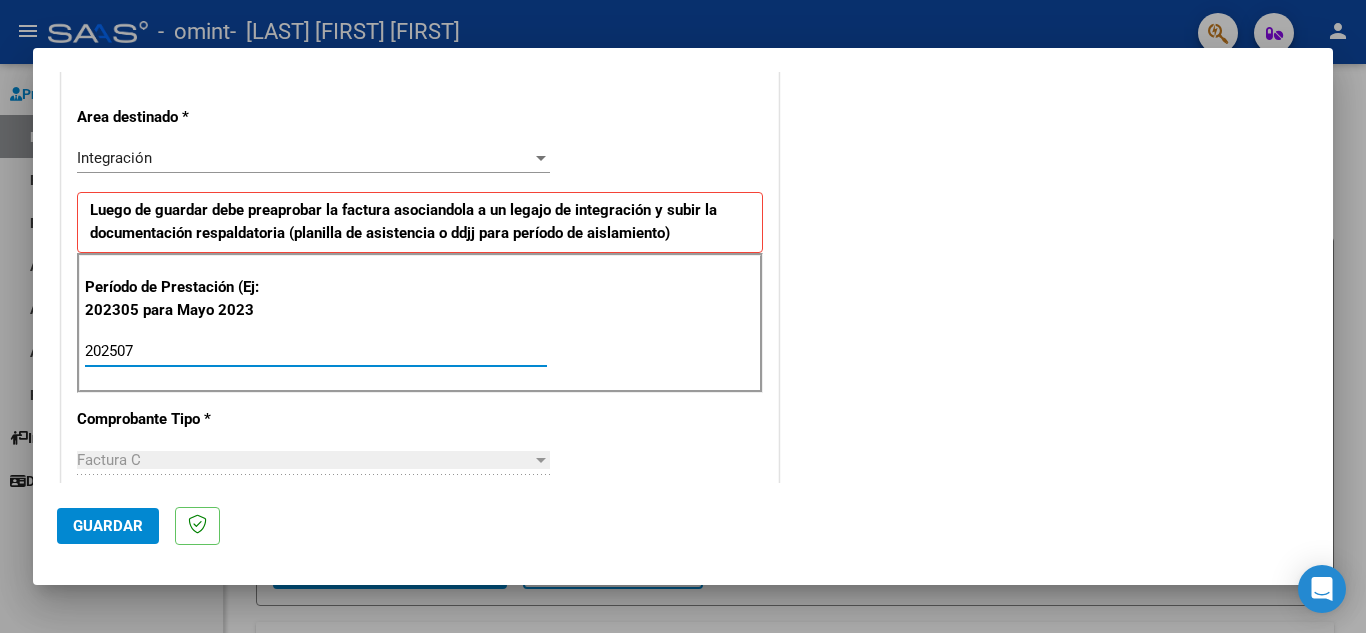 type on "202507" 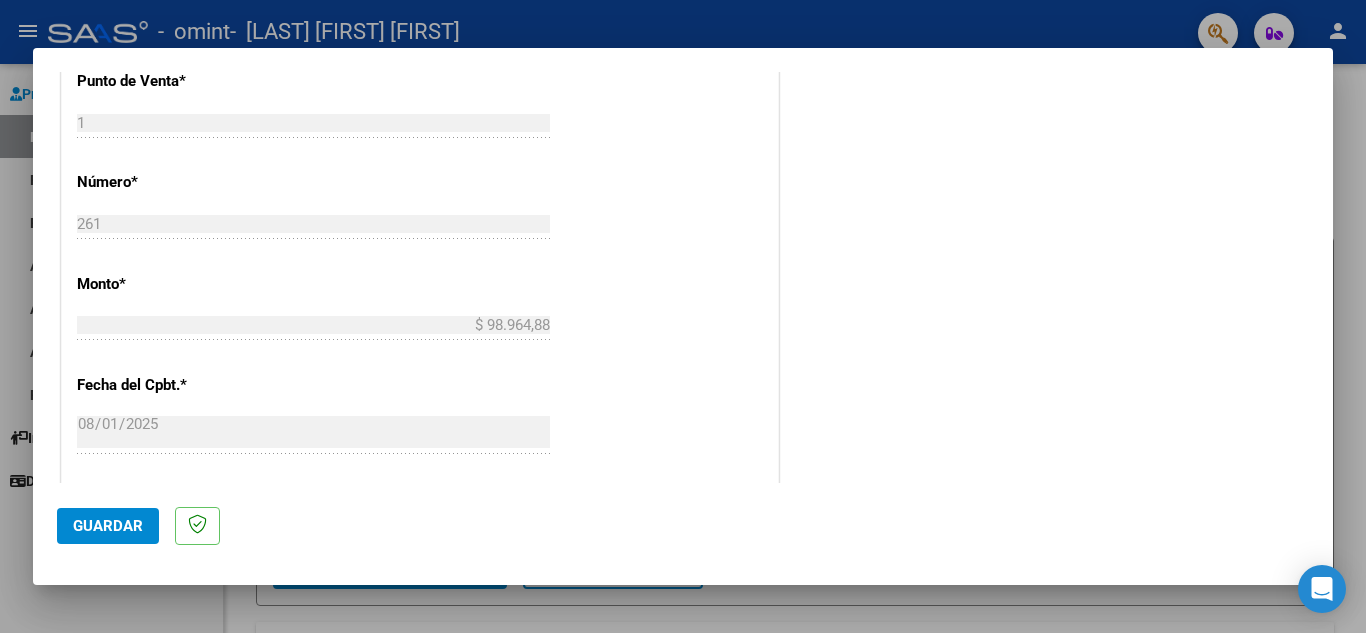 scroll, scrollTop: 1200, scrollLeft: 0, axis: vertical 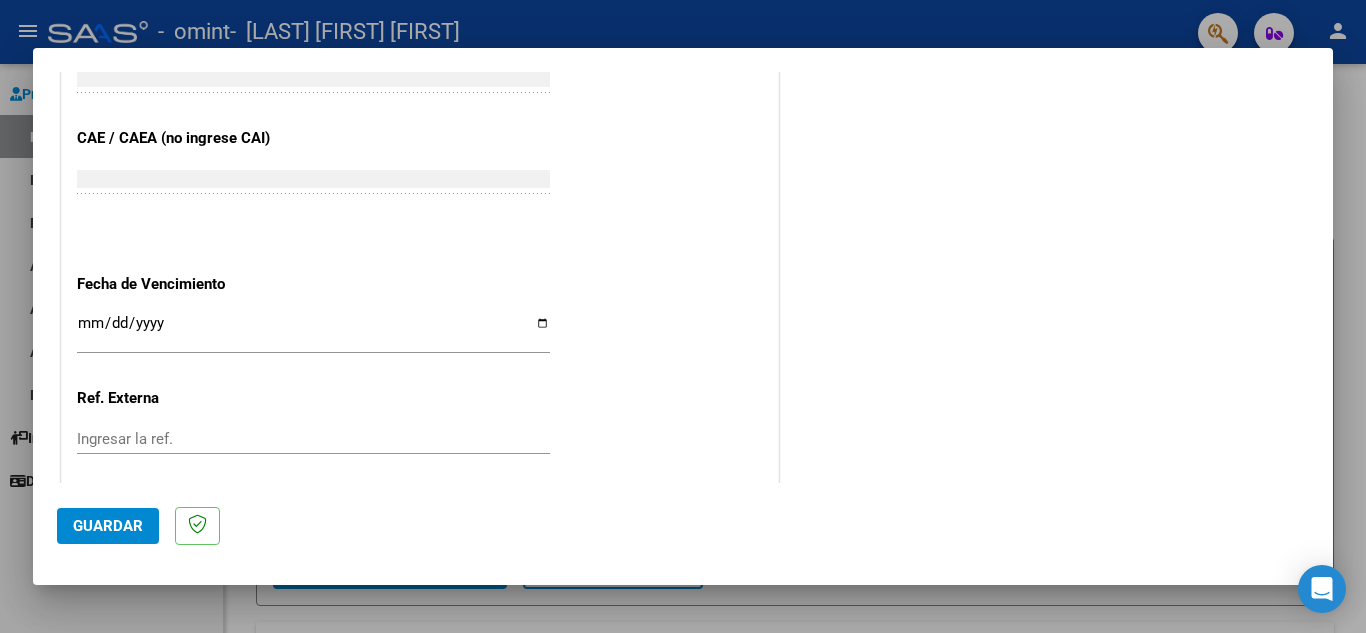 click on "Ingresar la fecha" at bounding box center (313, 331) 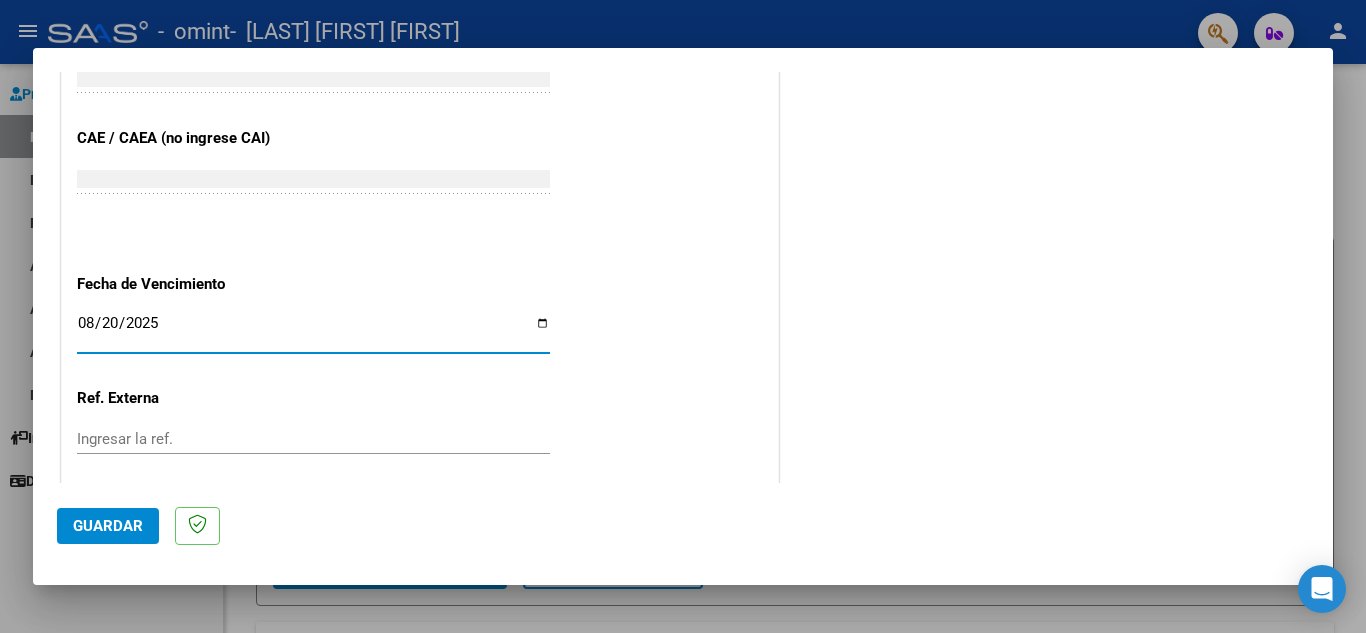 type on "2025-08-20" 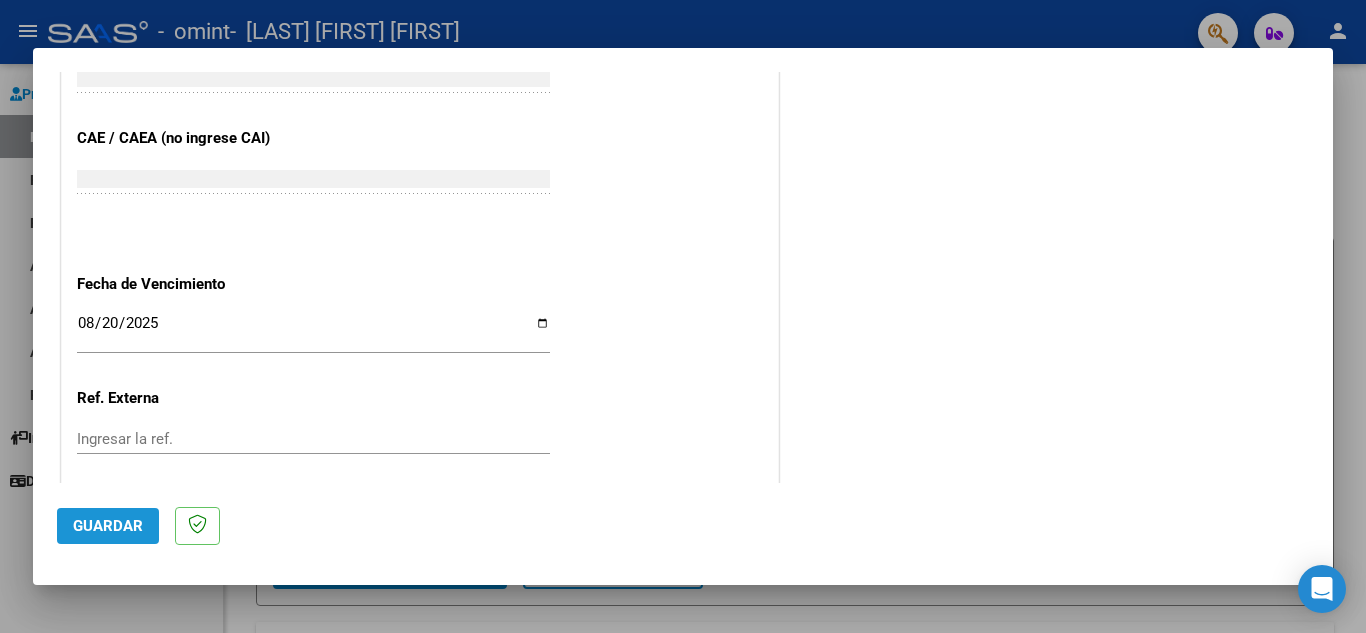 click on "Guardar" 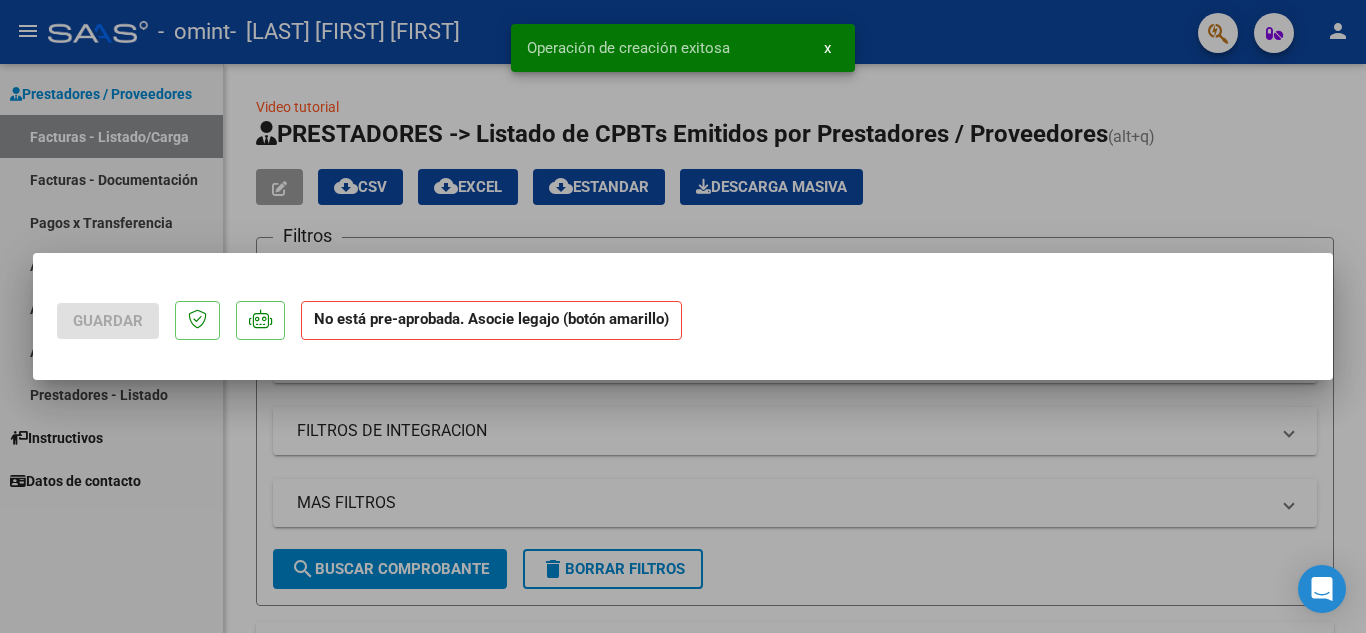 scroll, scrollTop: 0, scrollLeft: 0, axis: both 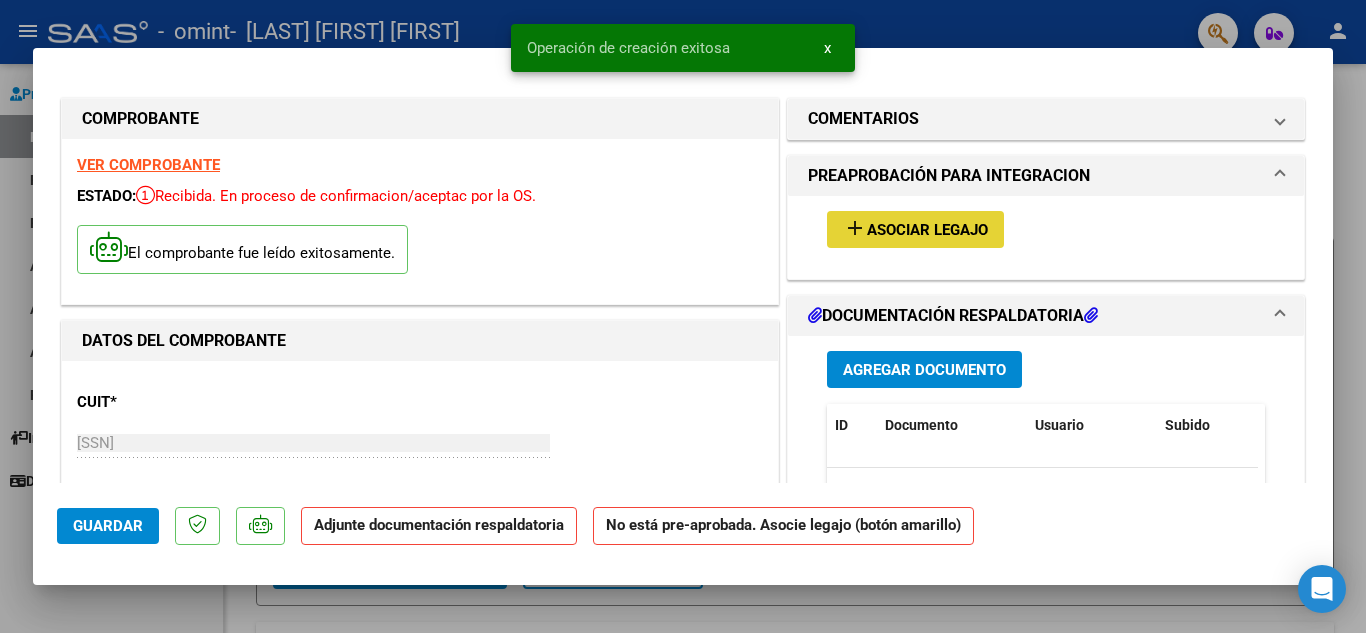 click on "Asociar Legajo" at bounding box center (927, 230) 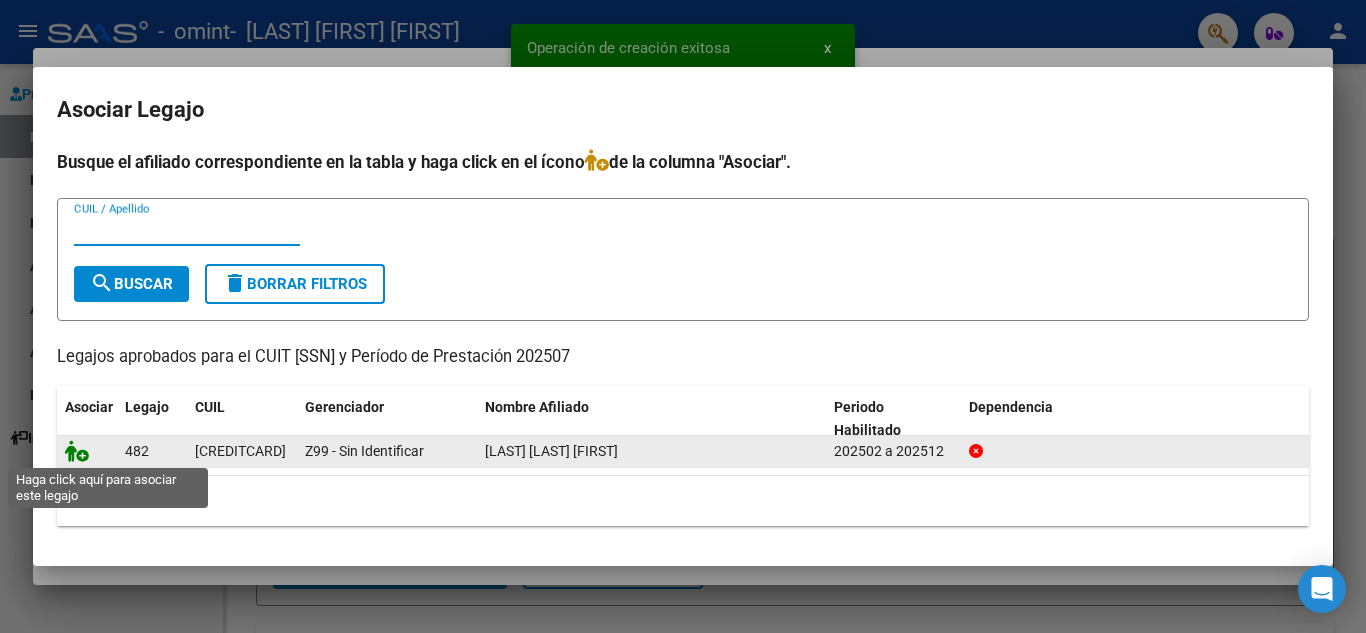 click 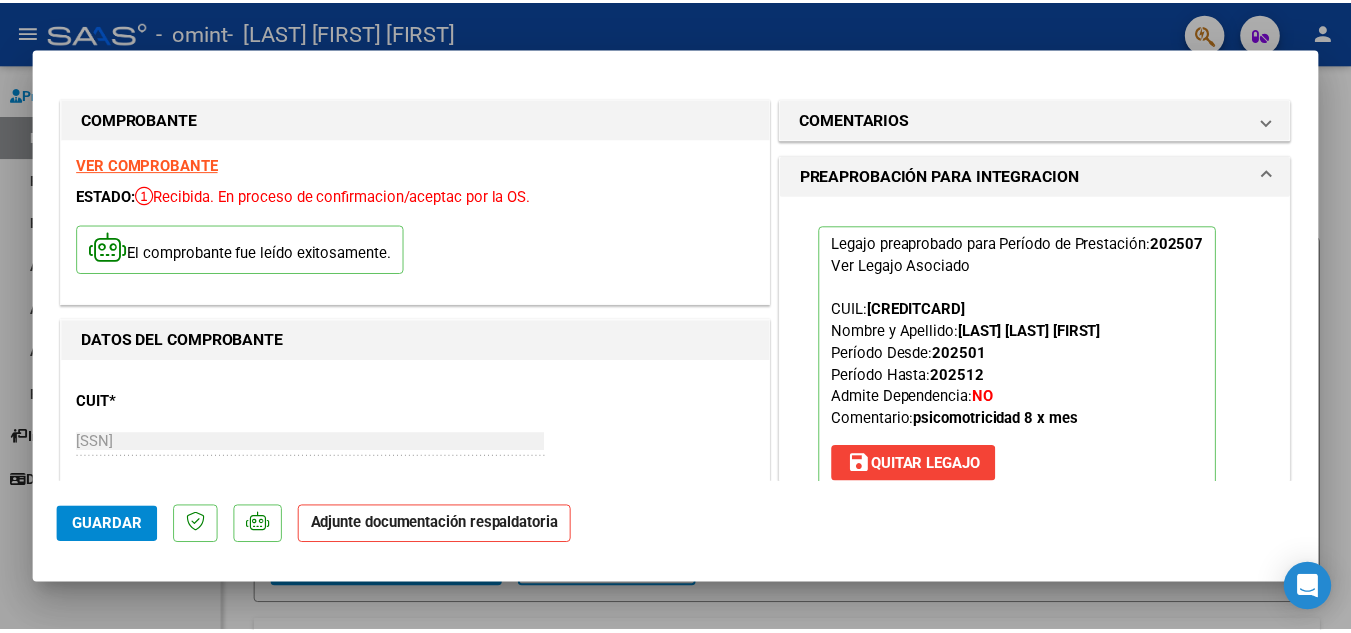 scroll, scrollTop: 200, scrollLeft: 0, axis: vertical 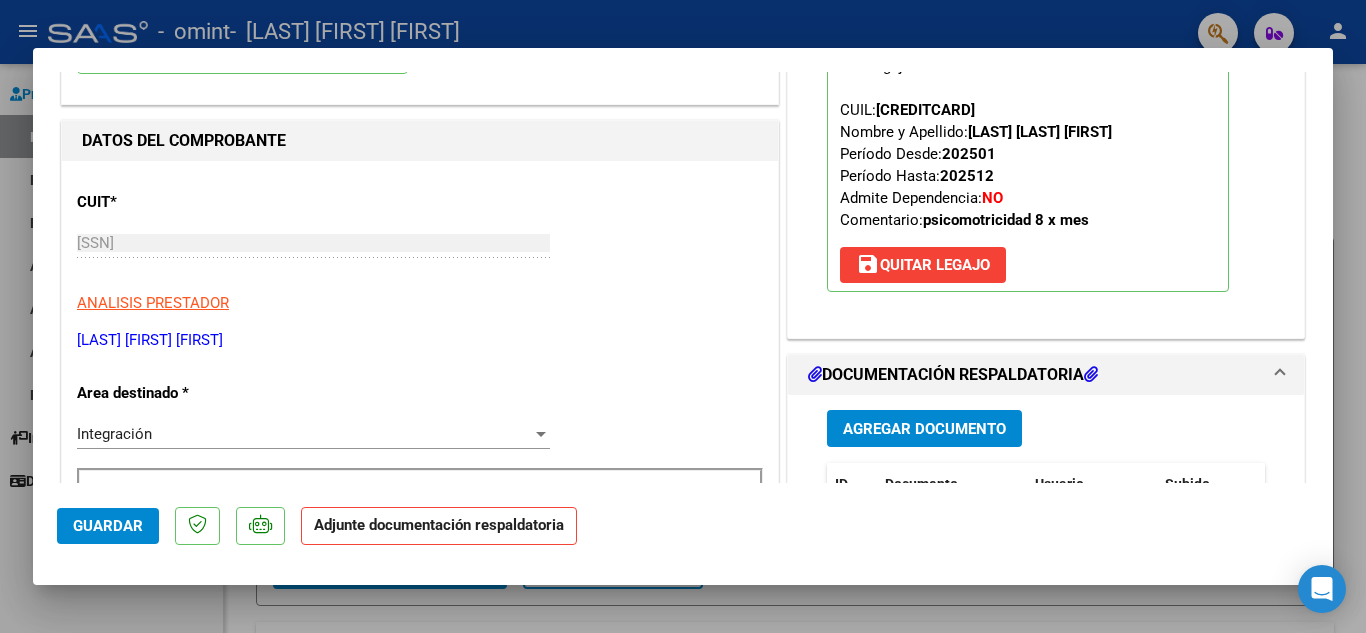 click on "Agregar Documento" at bounding box center [924, 428] 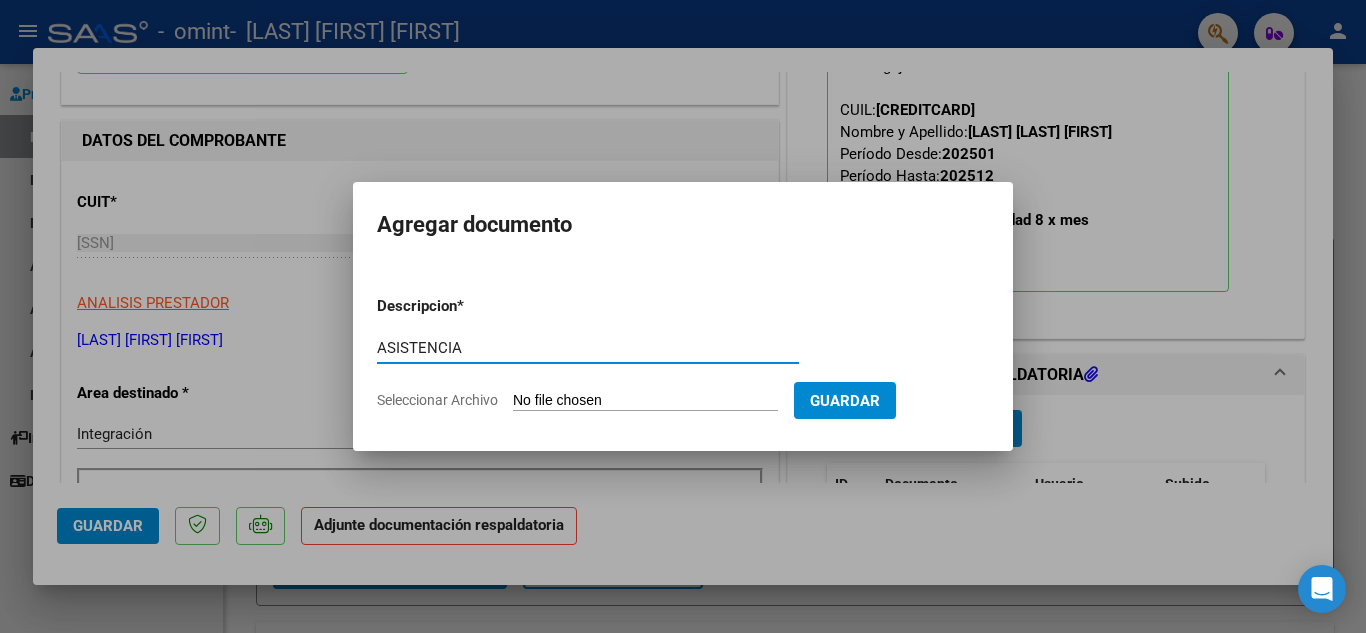type on "ASISTENCIA" 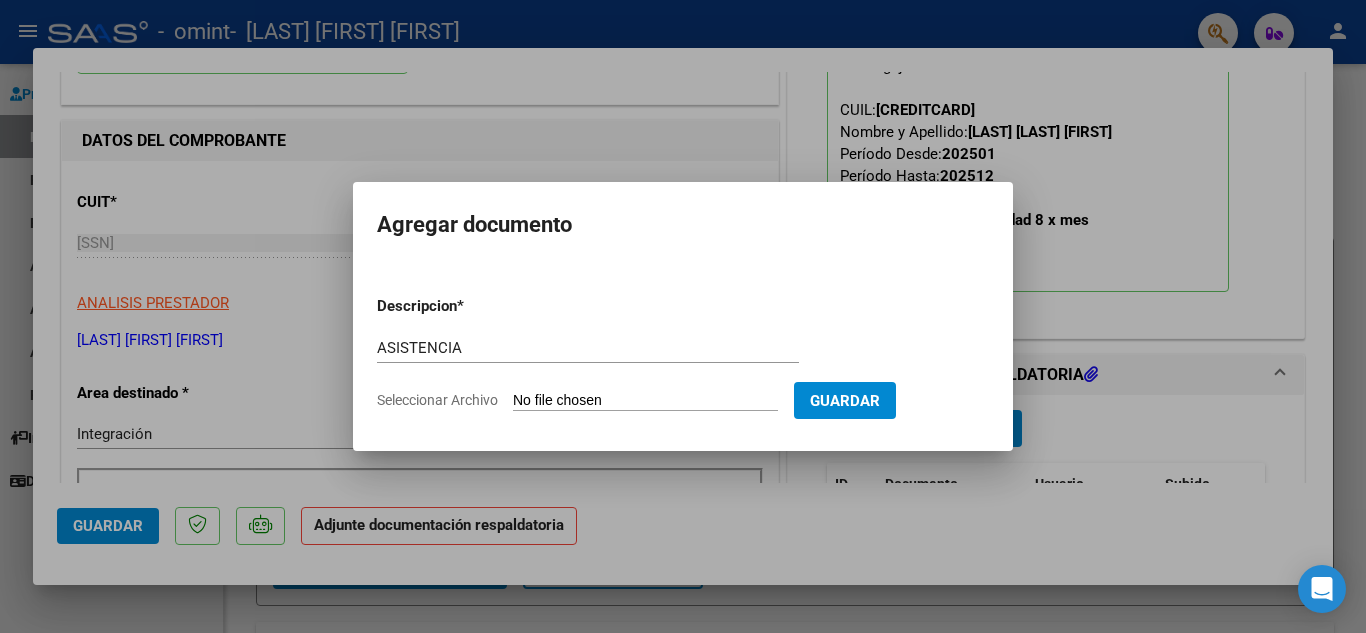 click on "Seleccionar Archivo" at bounding box center [645, 401] 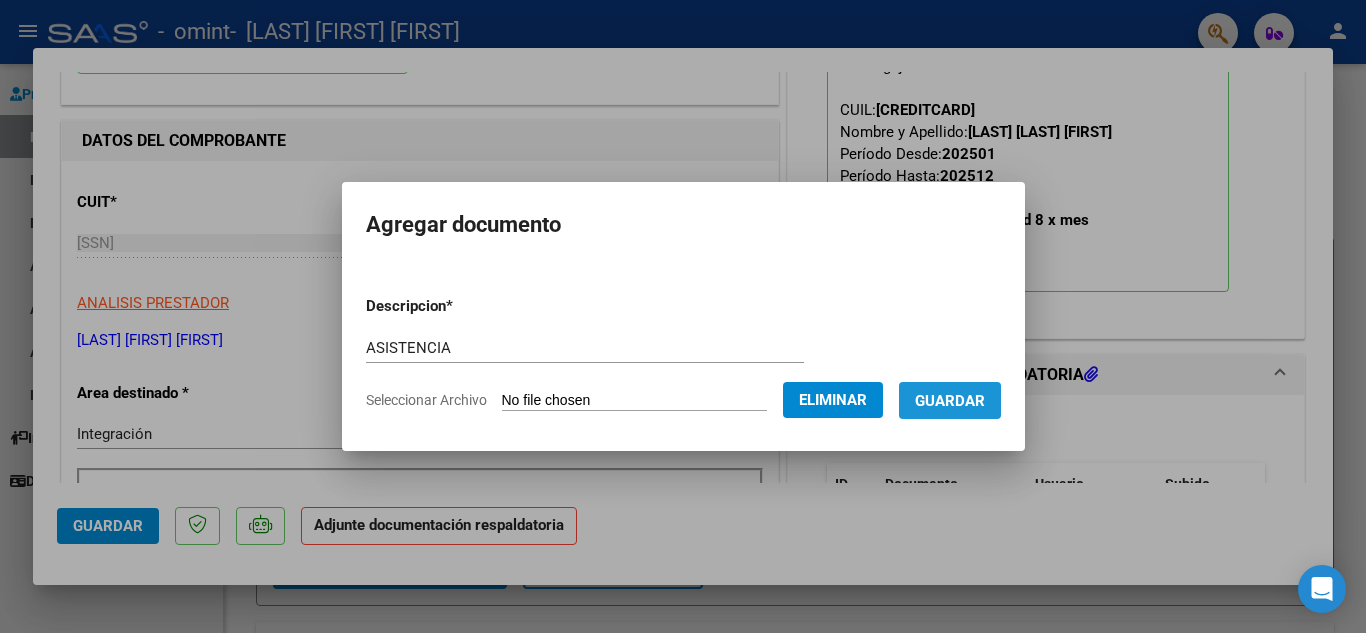 click on "Guardar" at bounding box center (950, 400) 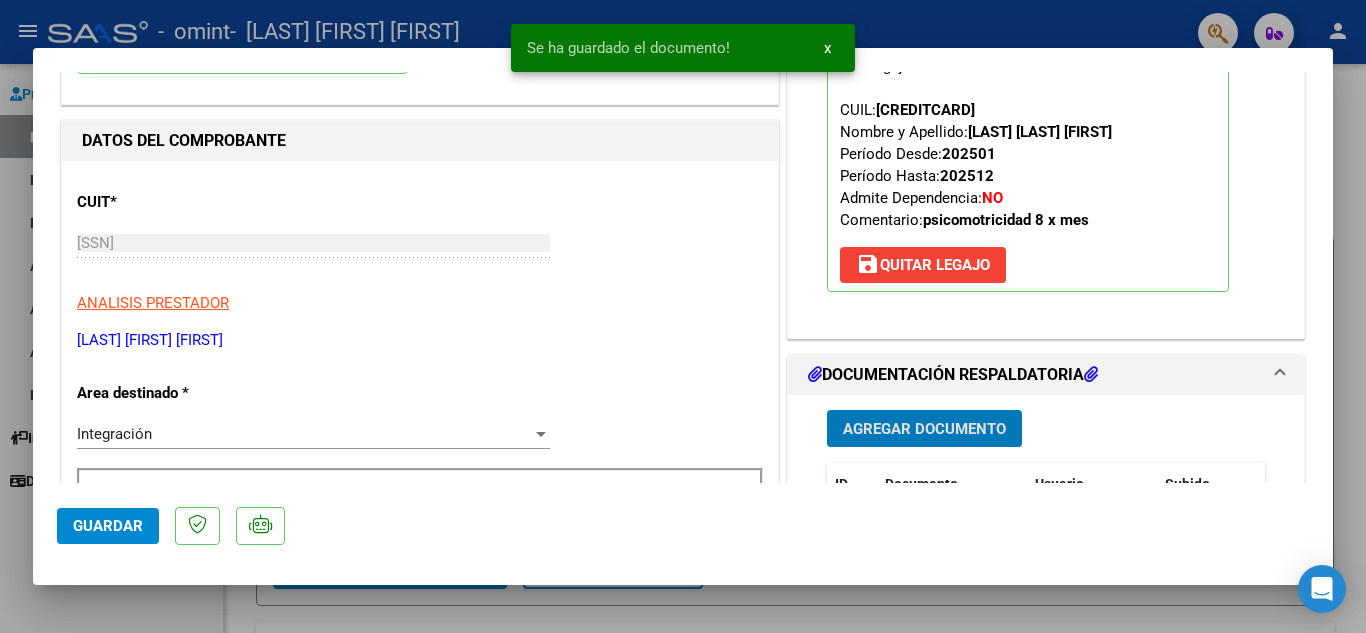 click on "Guardar" 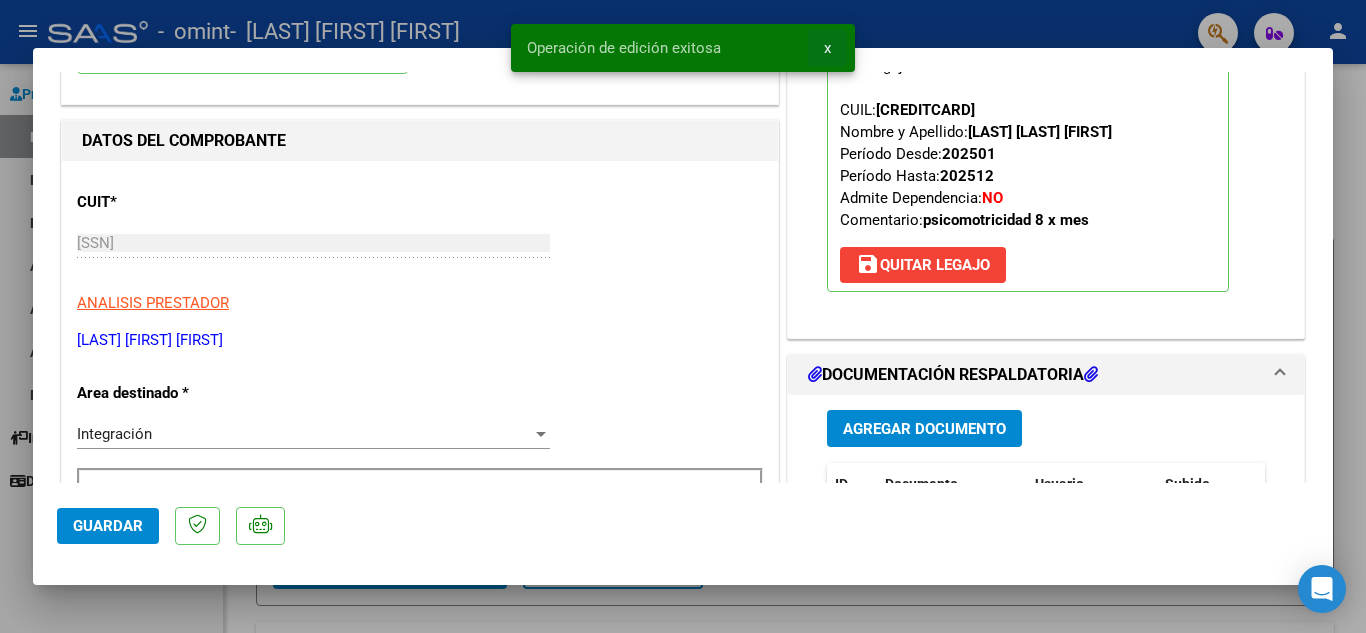 click on "x" at bounding box center [827, 48] 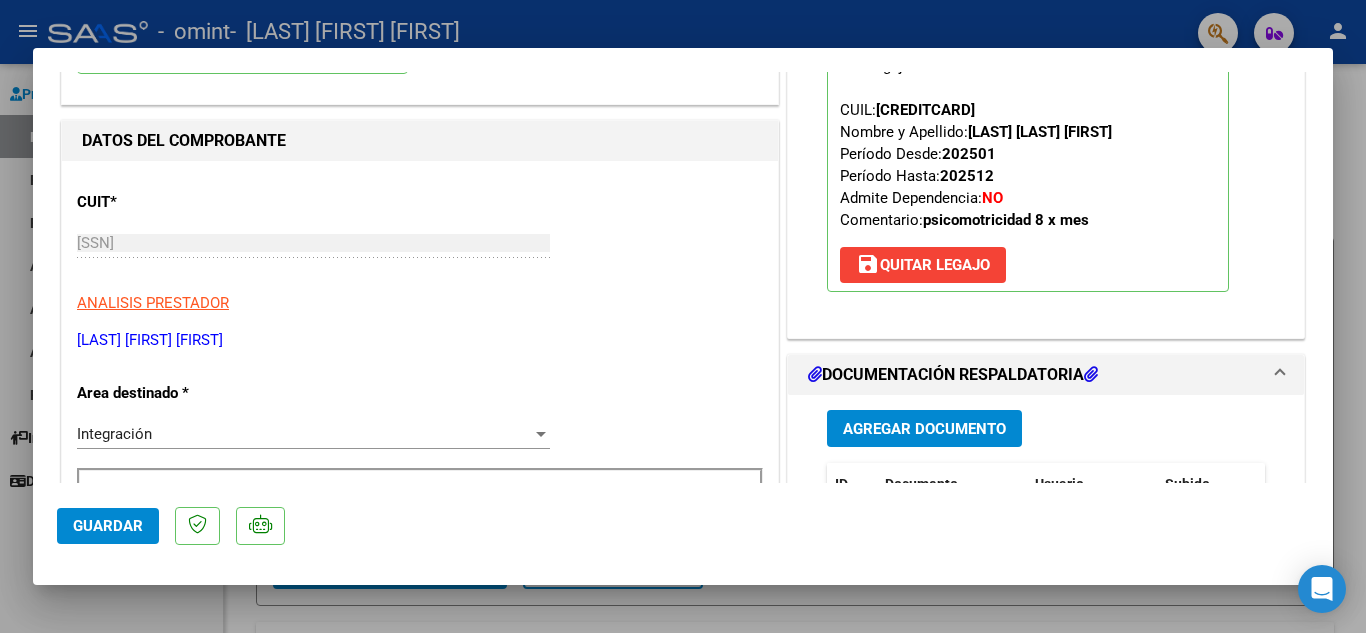 click at bounding box center [683, 316] 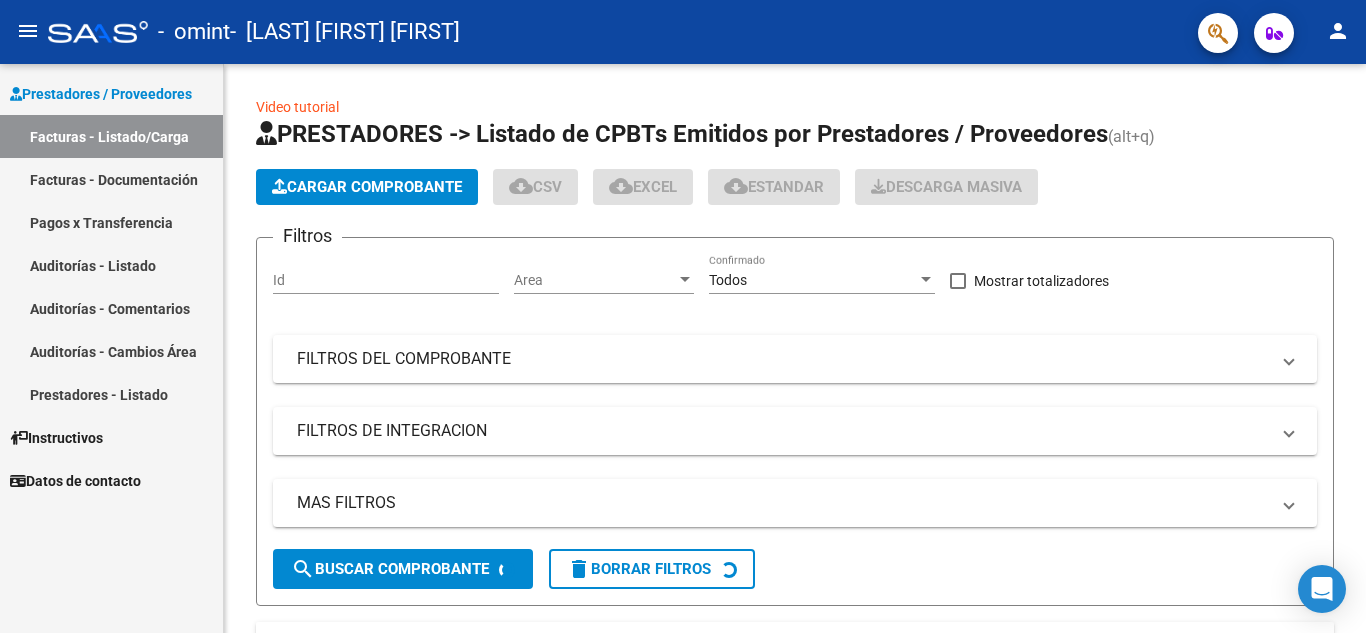 click on "person" 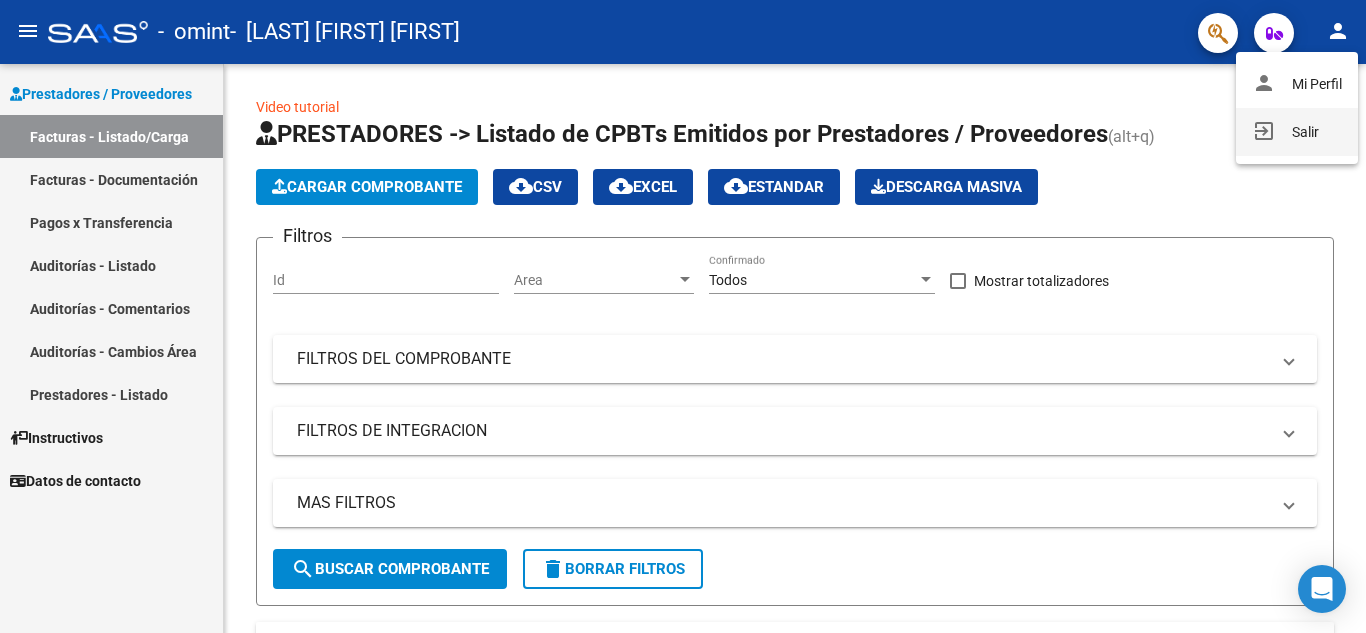 click on "exit_to_app  Salir" at bounding box center [1297, 132] 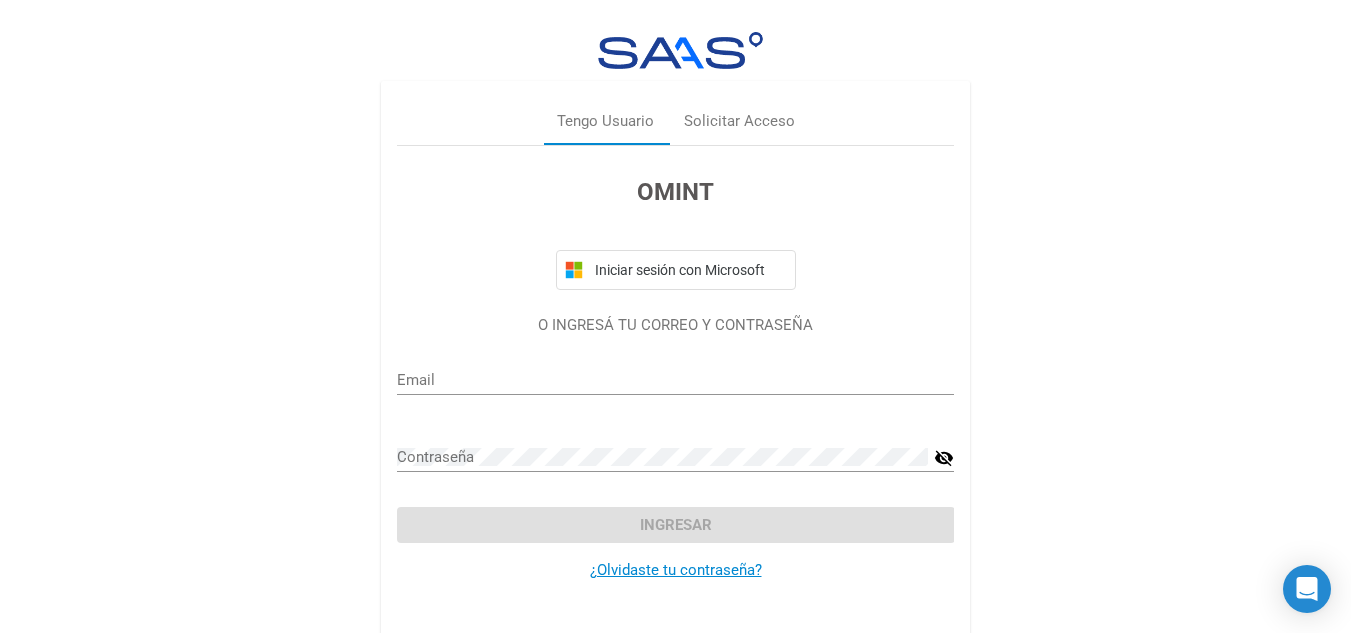 type on "sofiadanaejara@gmail.com" 